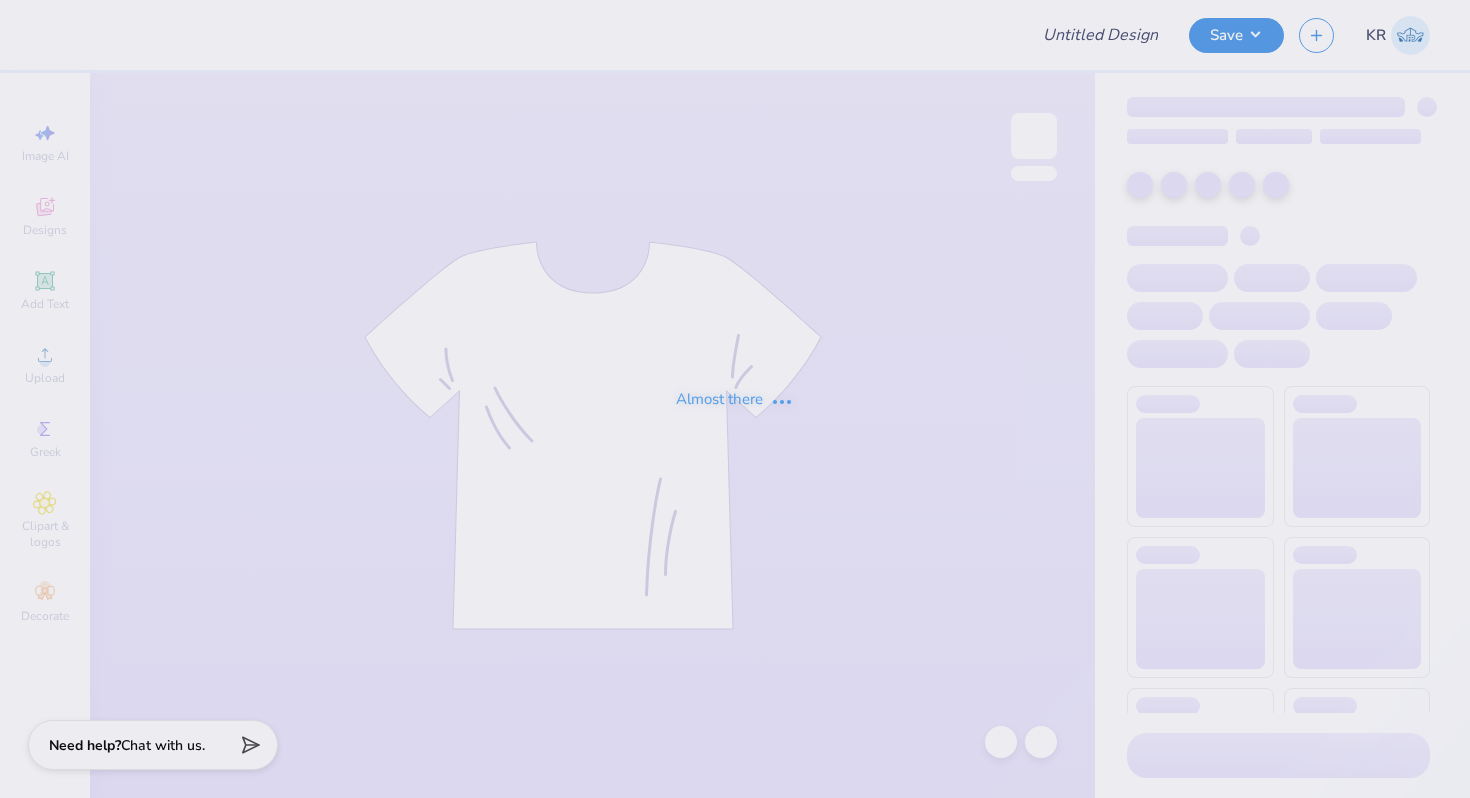 scroll, scrollTop: 0, scrollLeft: 0, axis: both 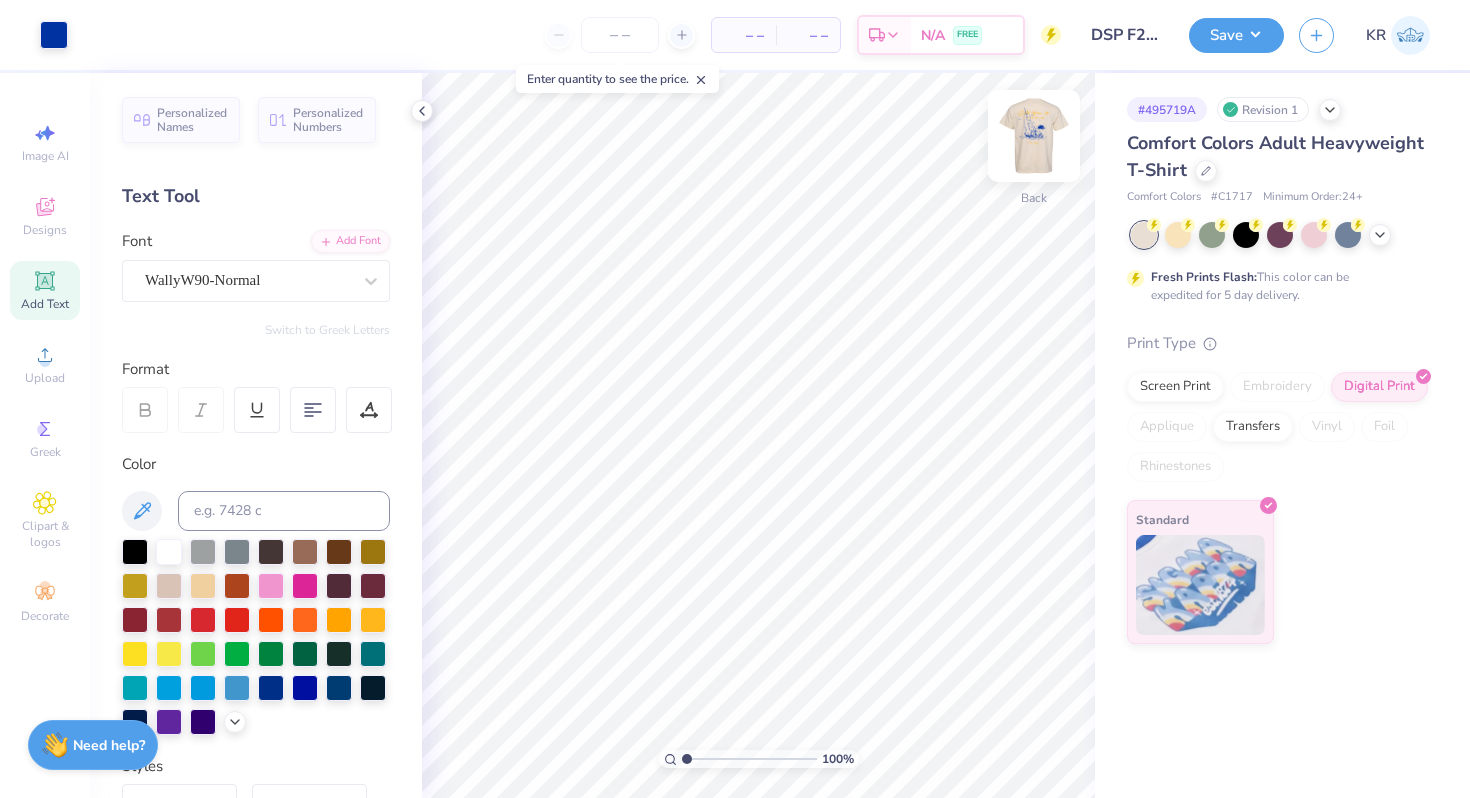 click on "Back" at bounding box center [1034, 148] 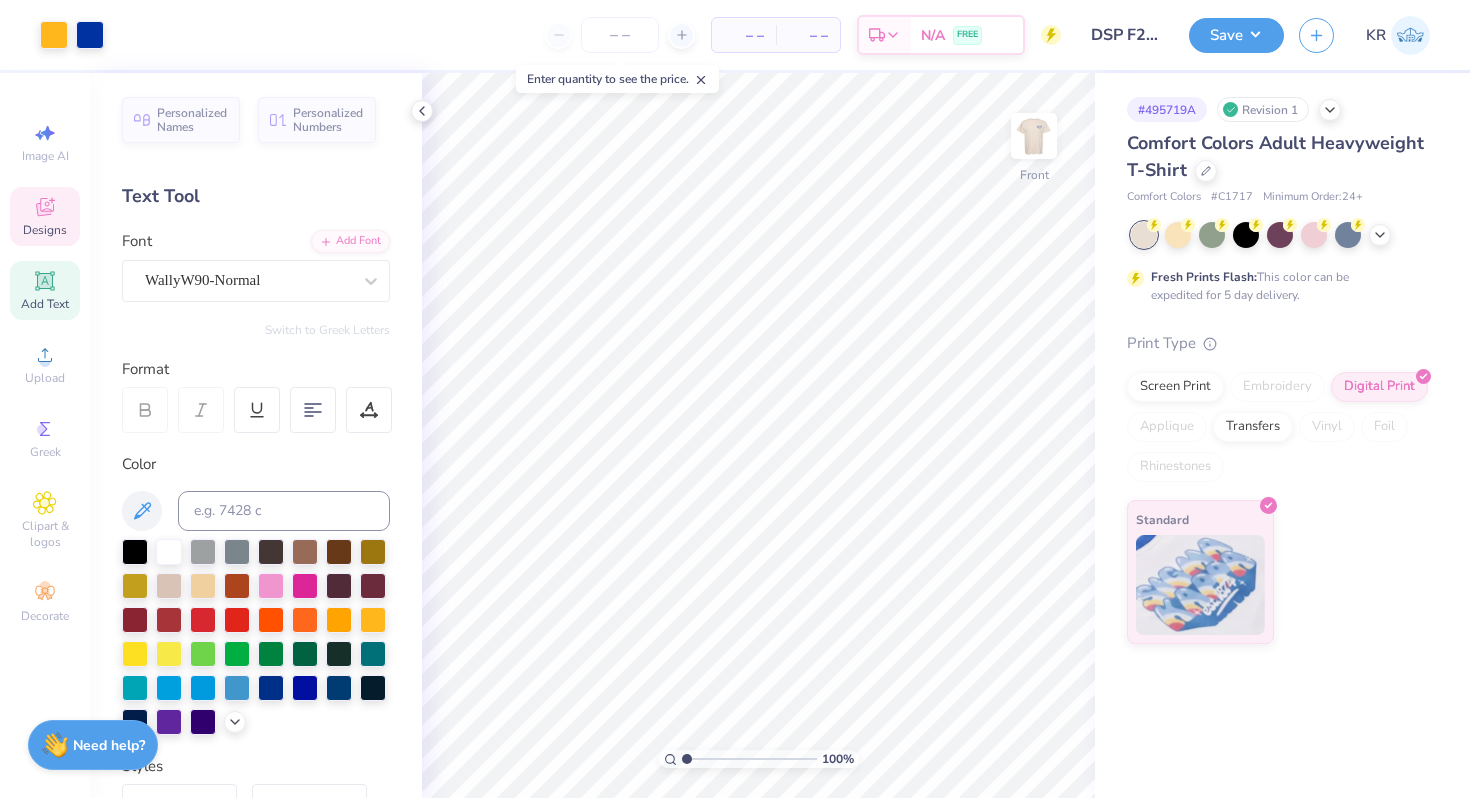 click 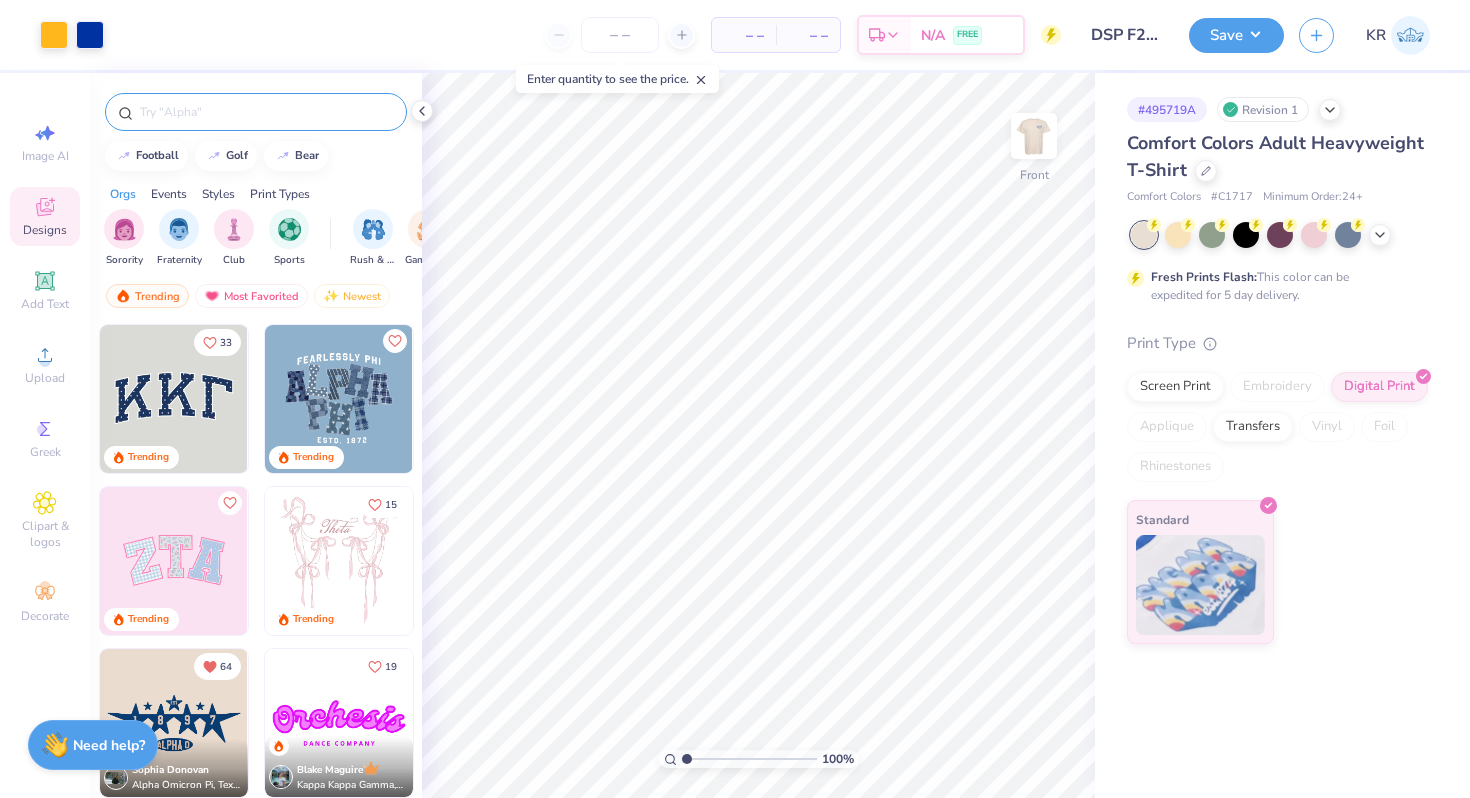 click at bounding box center [266, 112] 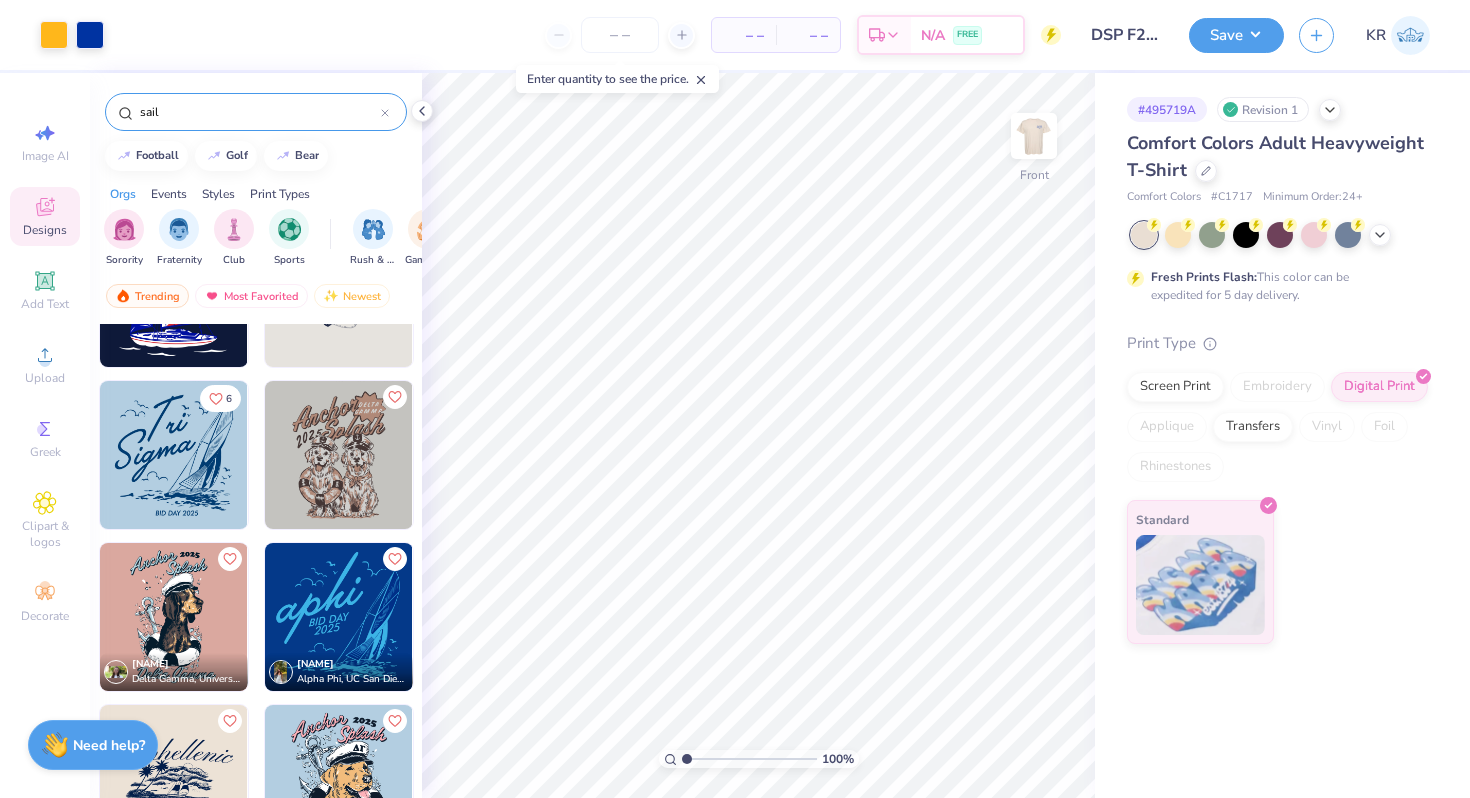 scroll, scrollTop: 1297, scrollLeft: 0, axis: vertical 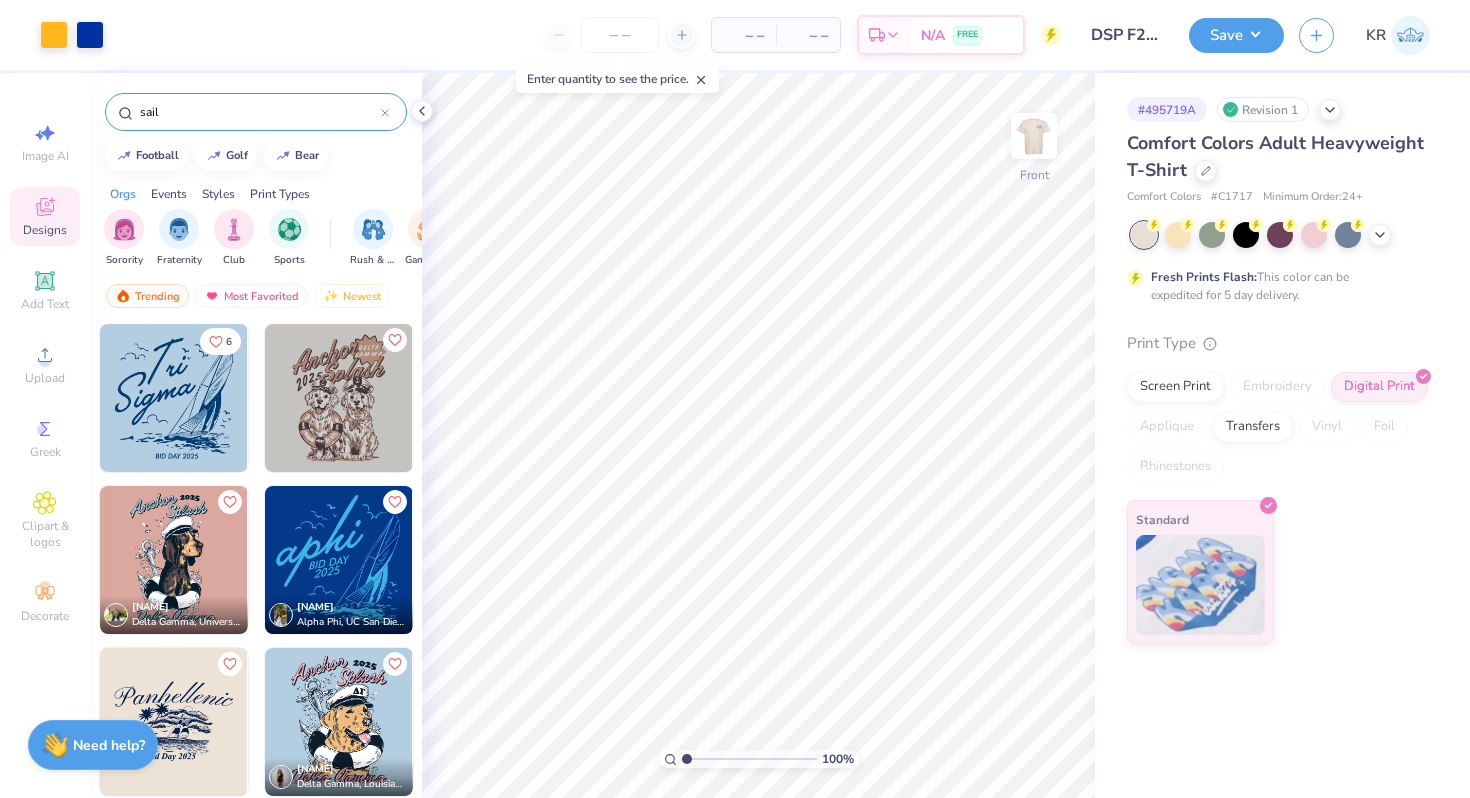 type on "sail" 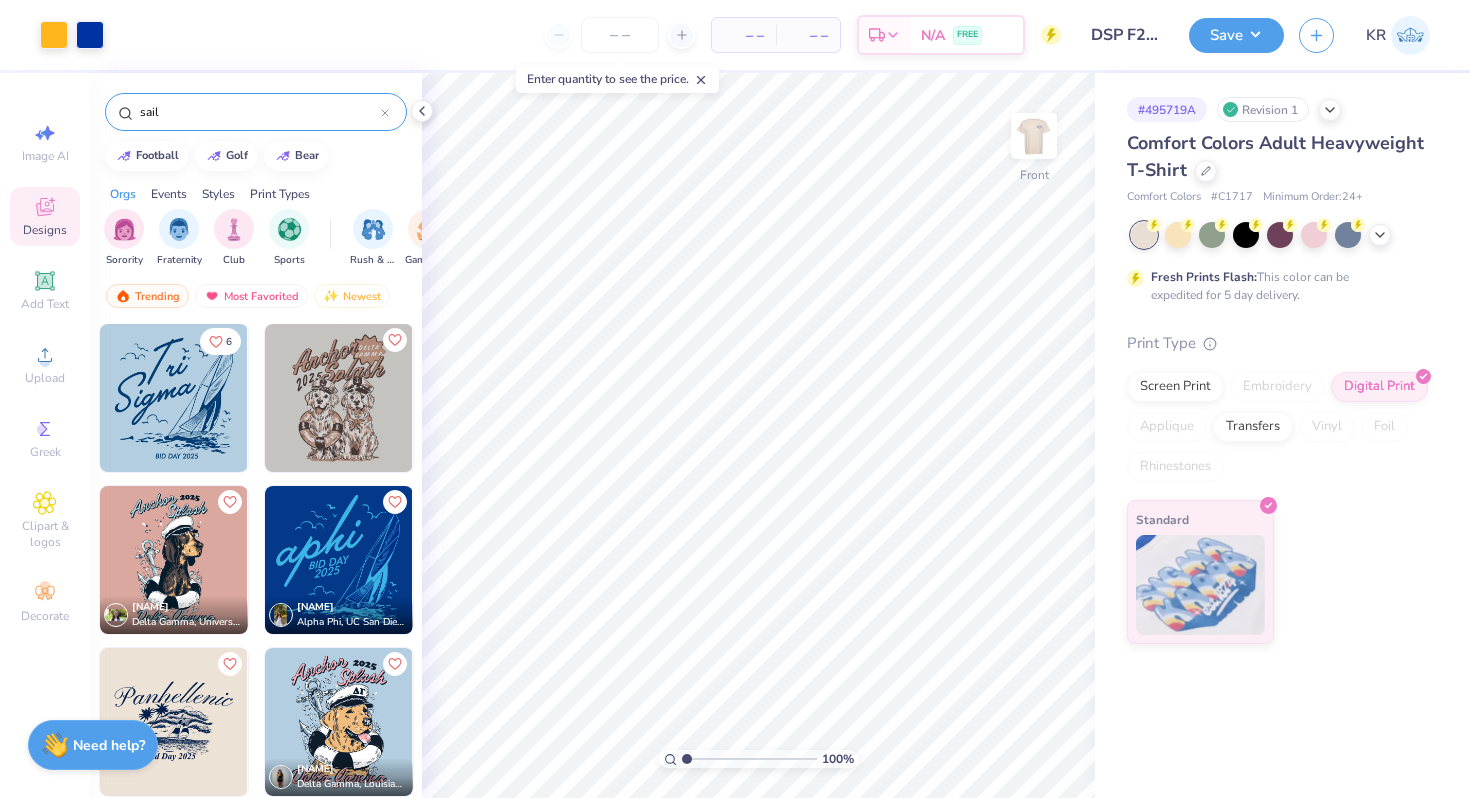 click at bounding box center (174, 398) 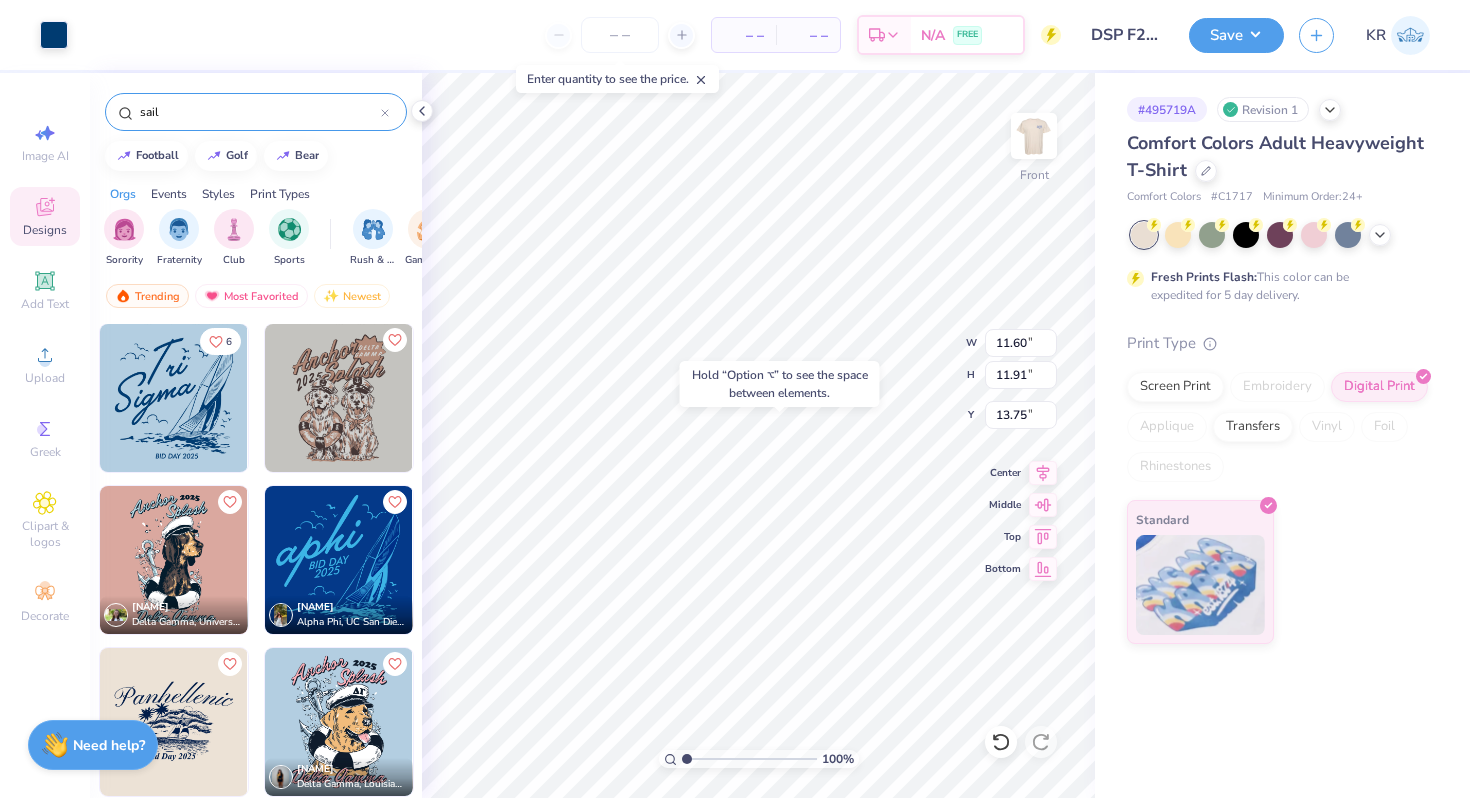 type on "13.75" 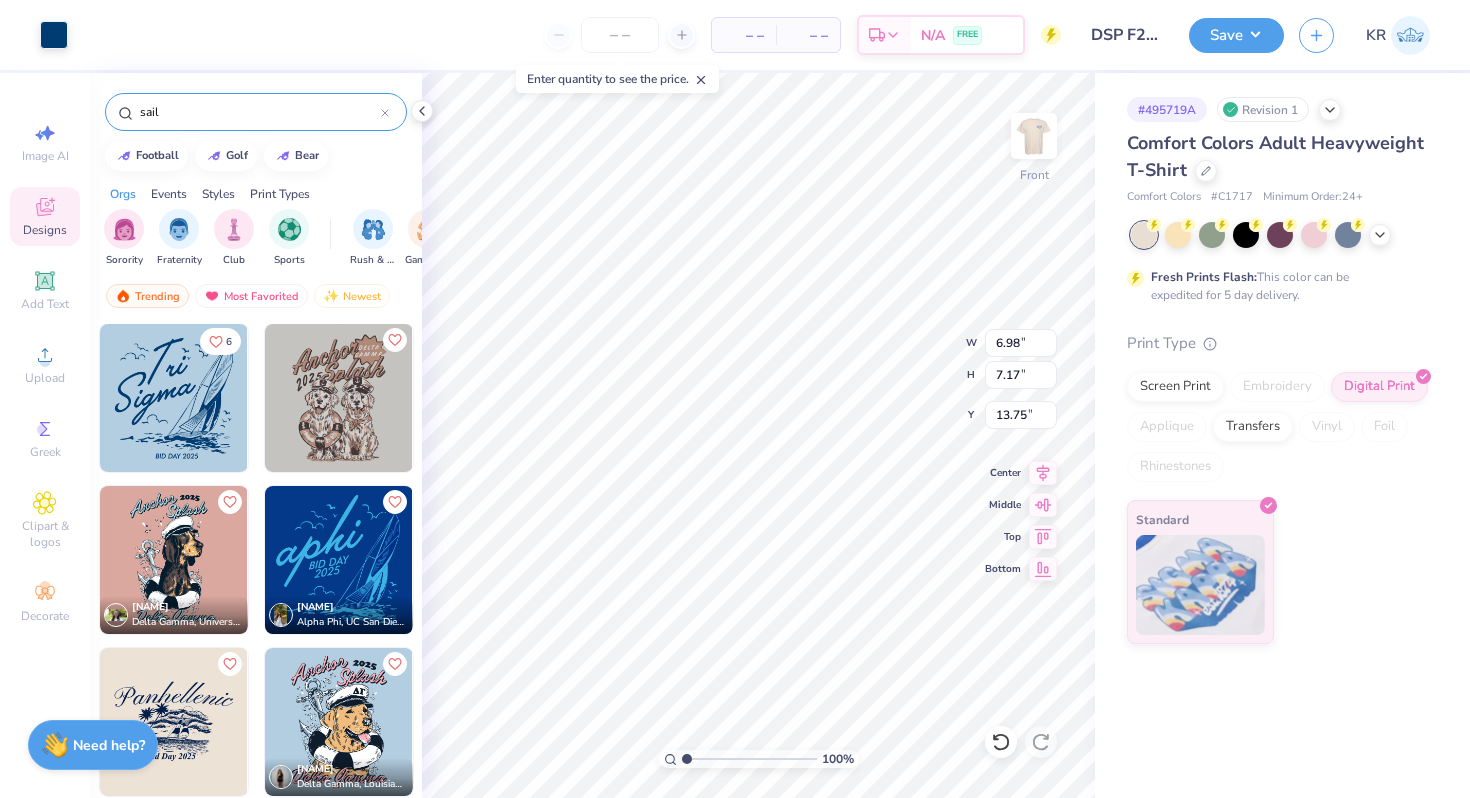 type on "6.98" 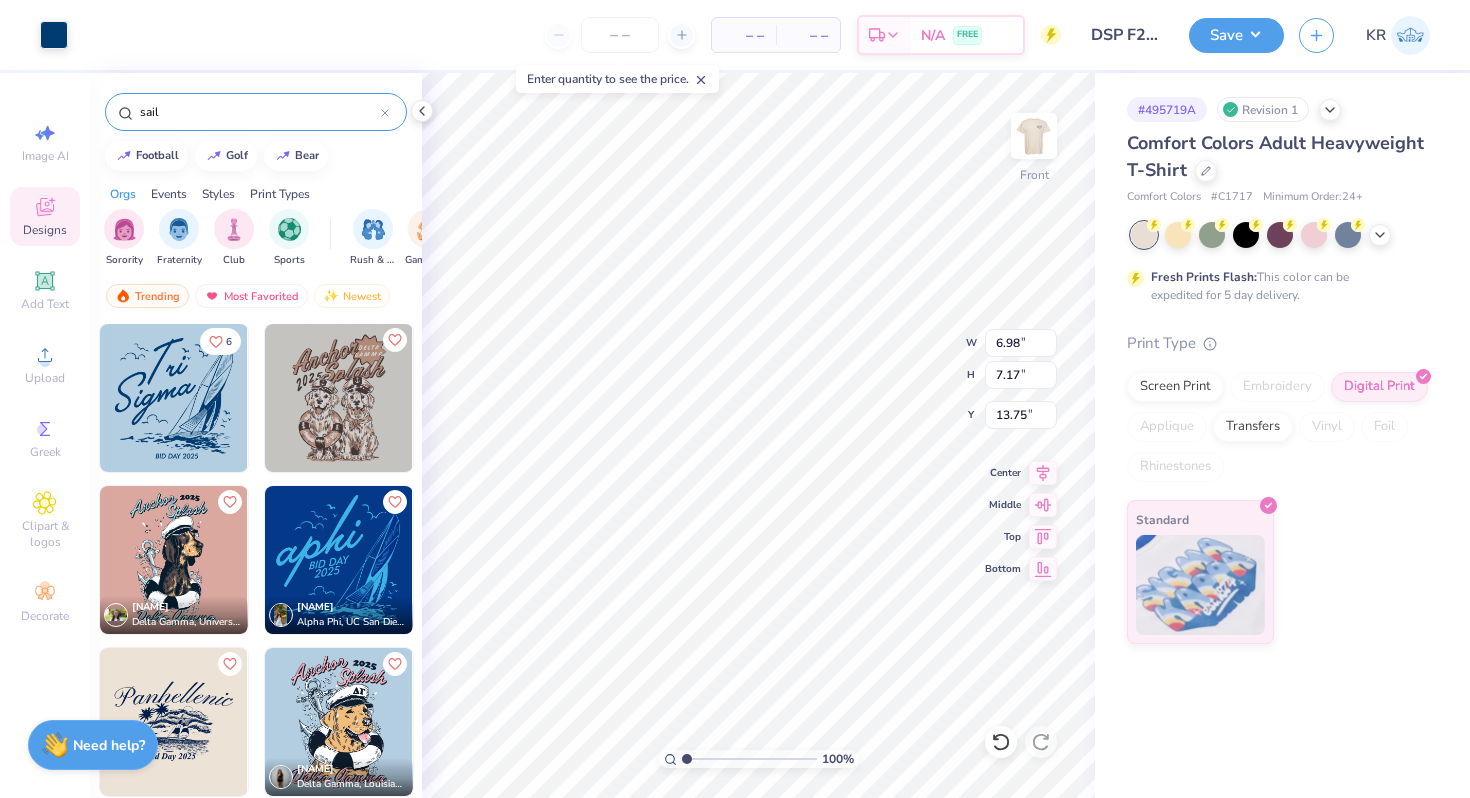type on "7.17" 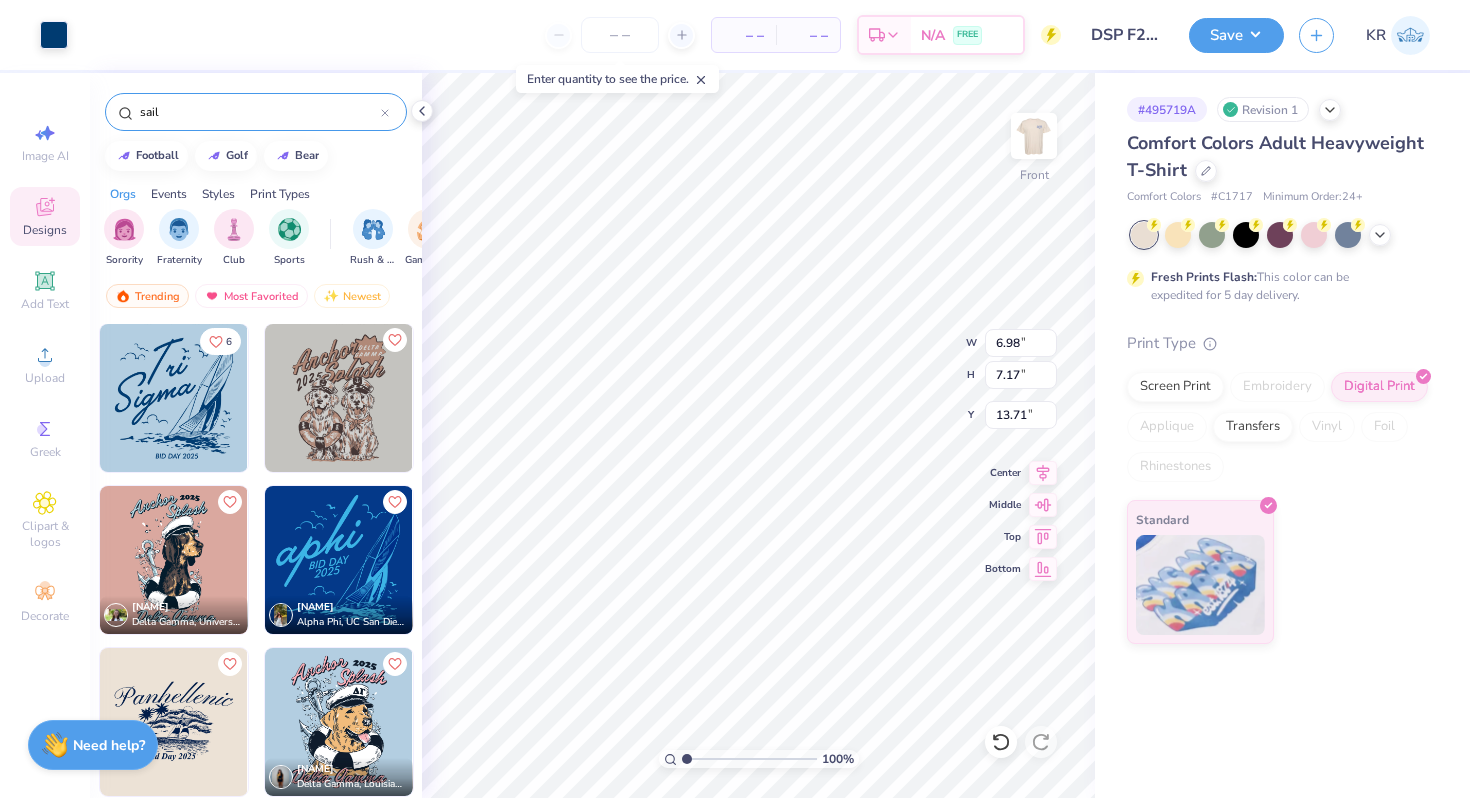 type on "18.61" 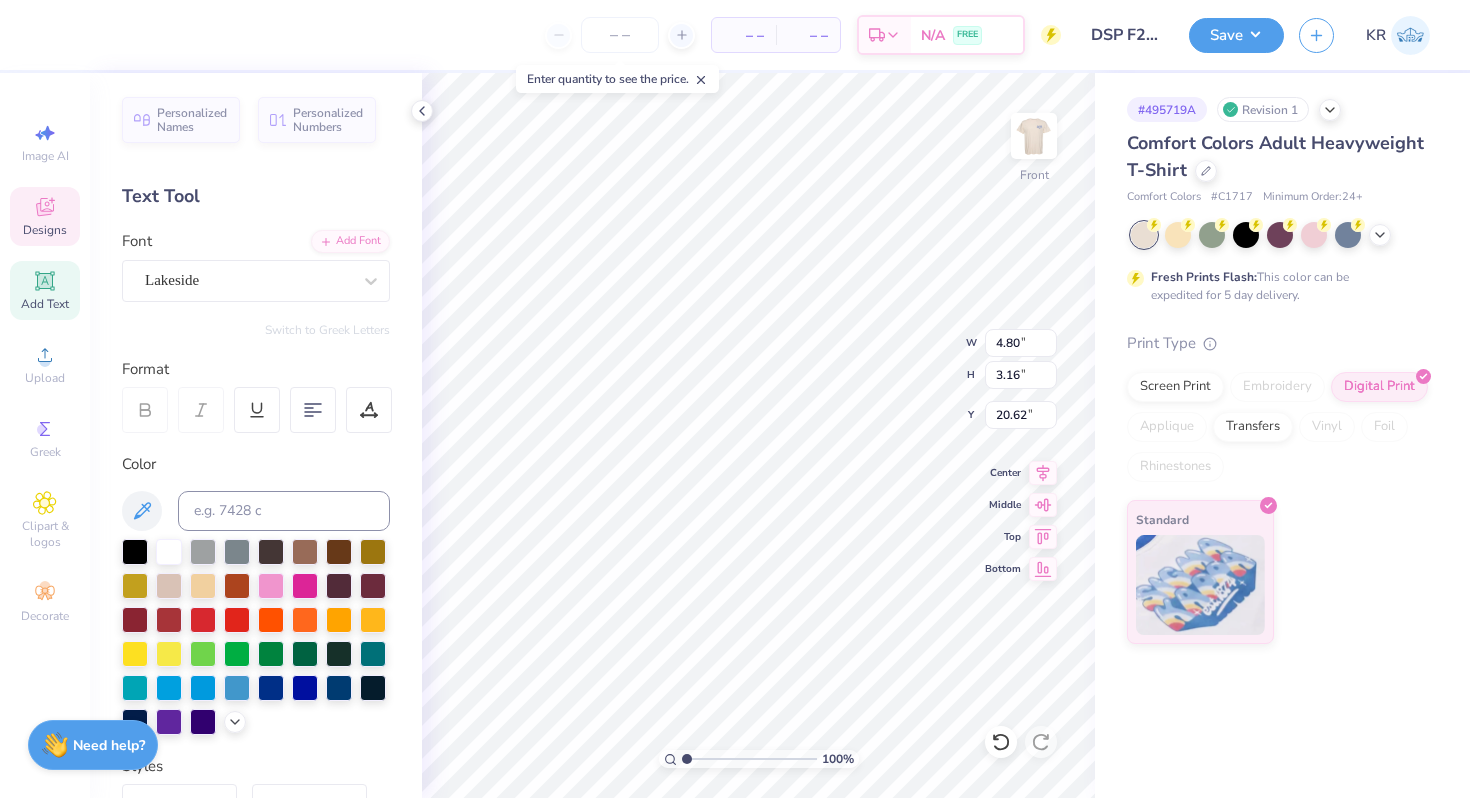 type on "6.72" 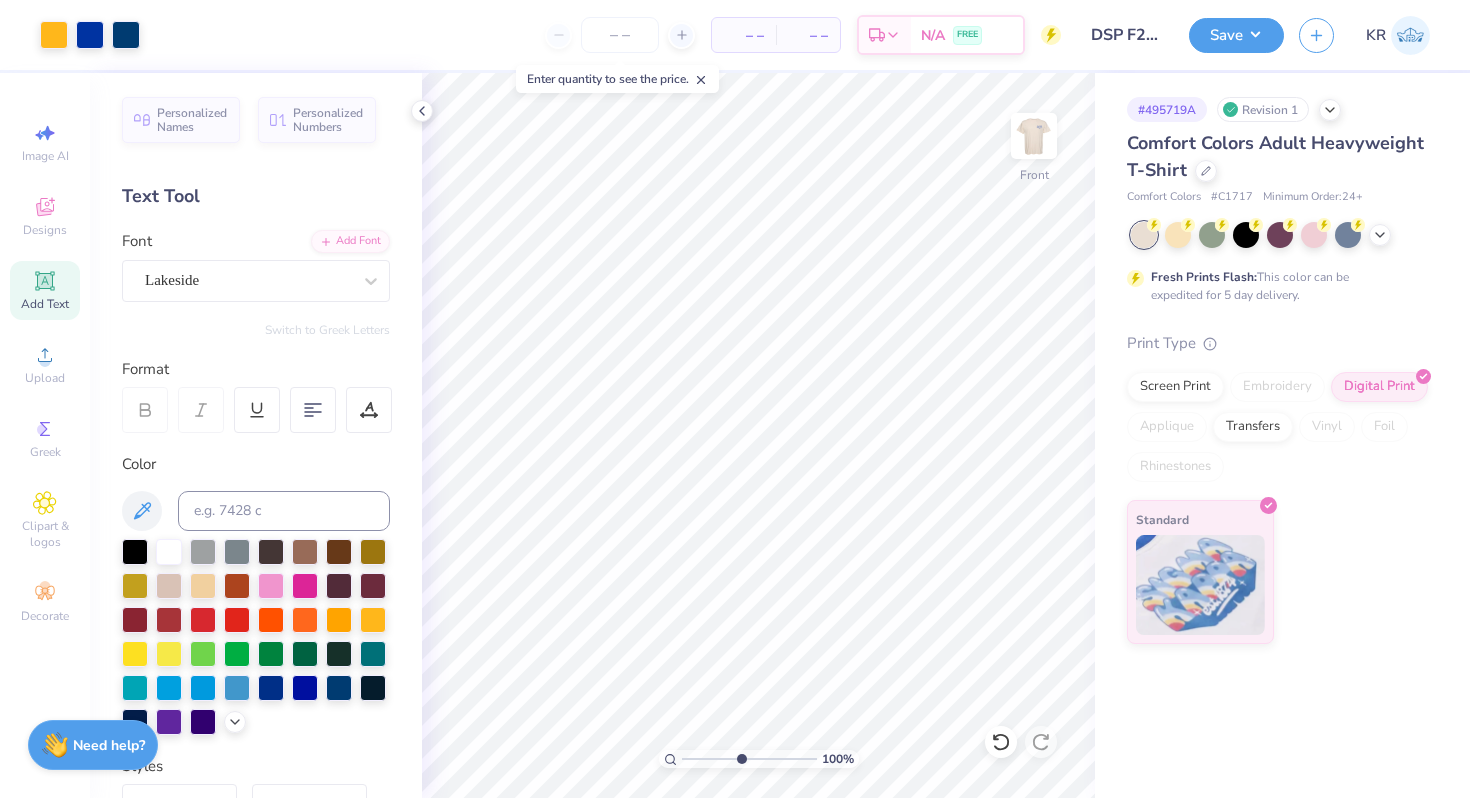 drag, startPoint x: 681, startPoint y: 760, endPoint x: 741, endPoint y: 758, distance: 60.033325 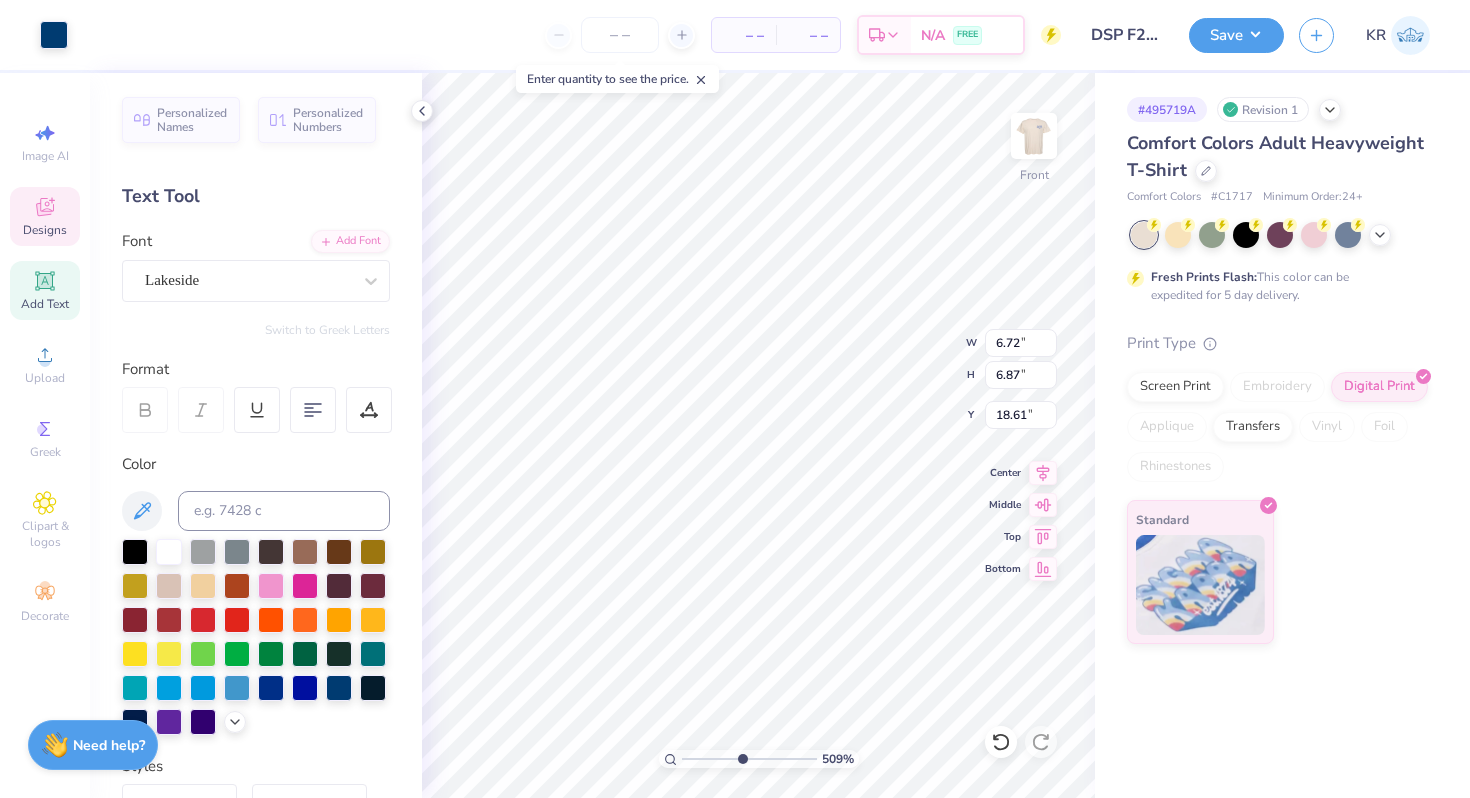 click on "509  % Front W 6.72 6.72 " H 6.87 6.87 " Y 18.61 18.61 " Center Middle Top Bottom" at bounding box center [758, 435] 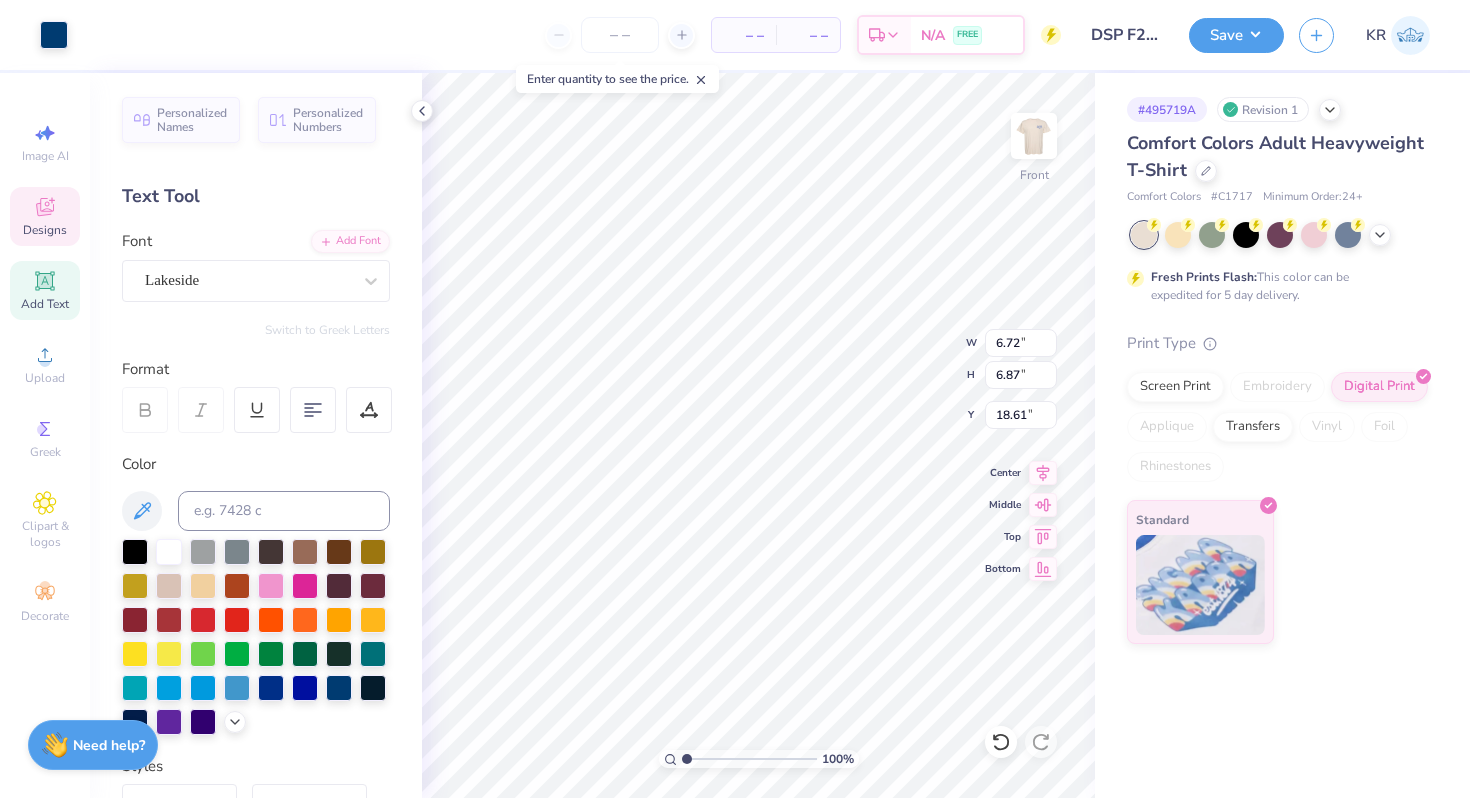 drag, startPoint x: 740, startPoint y: 754, endPoint x: 638, endPoint y: 754, distance: 102 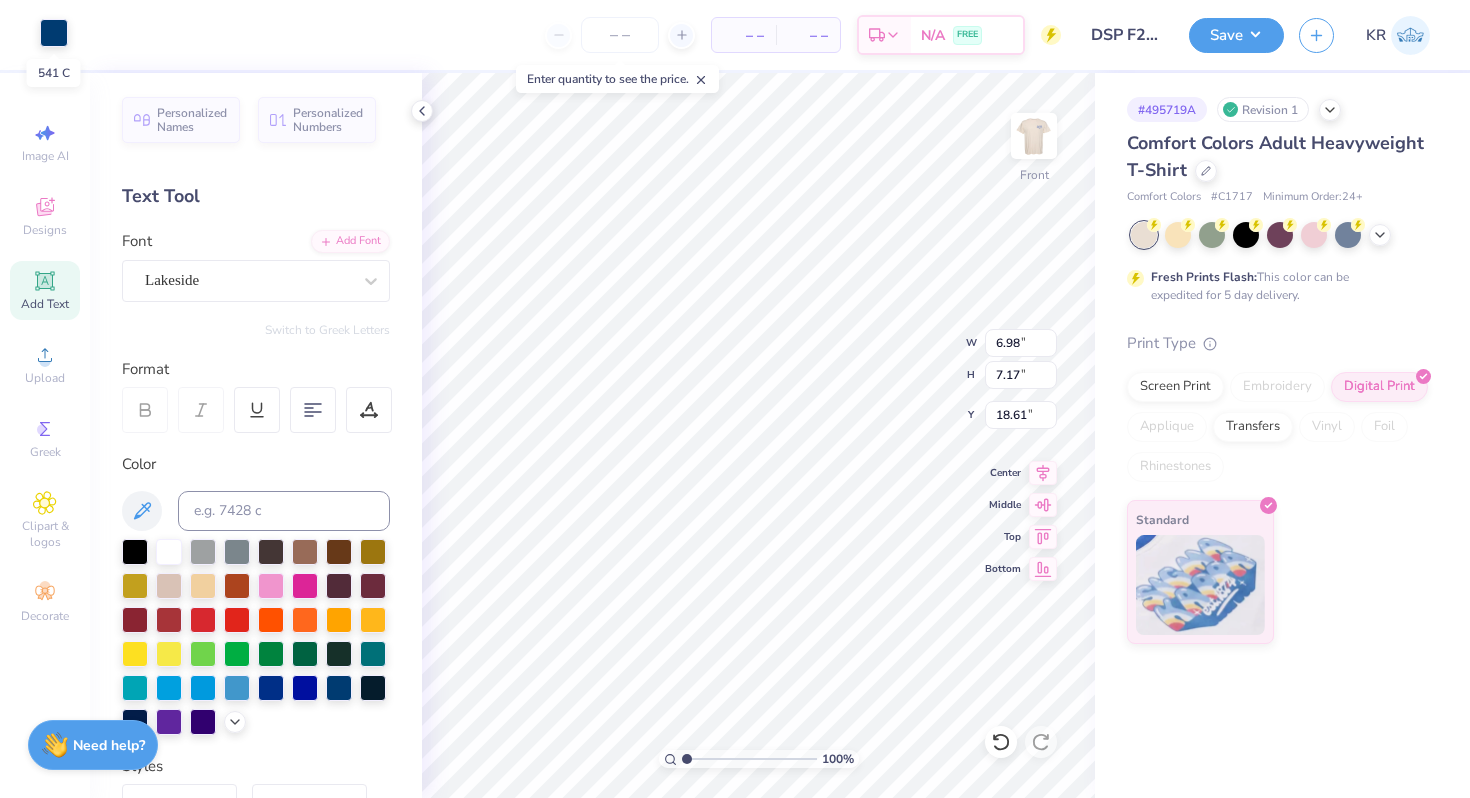 click at bounding box center [54, 33] 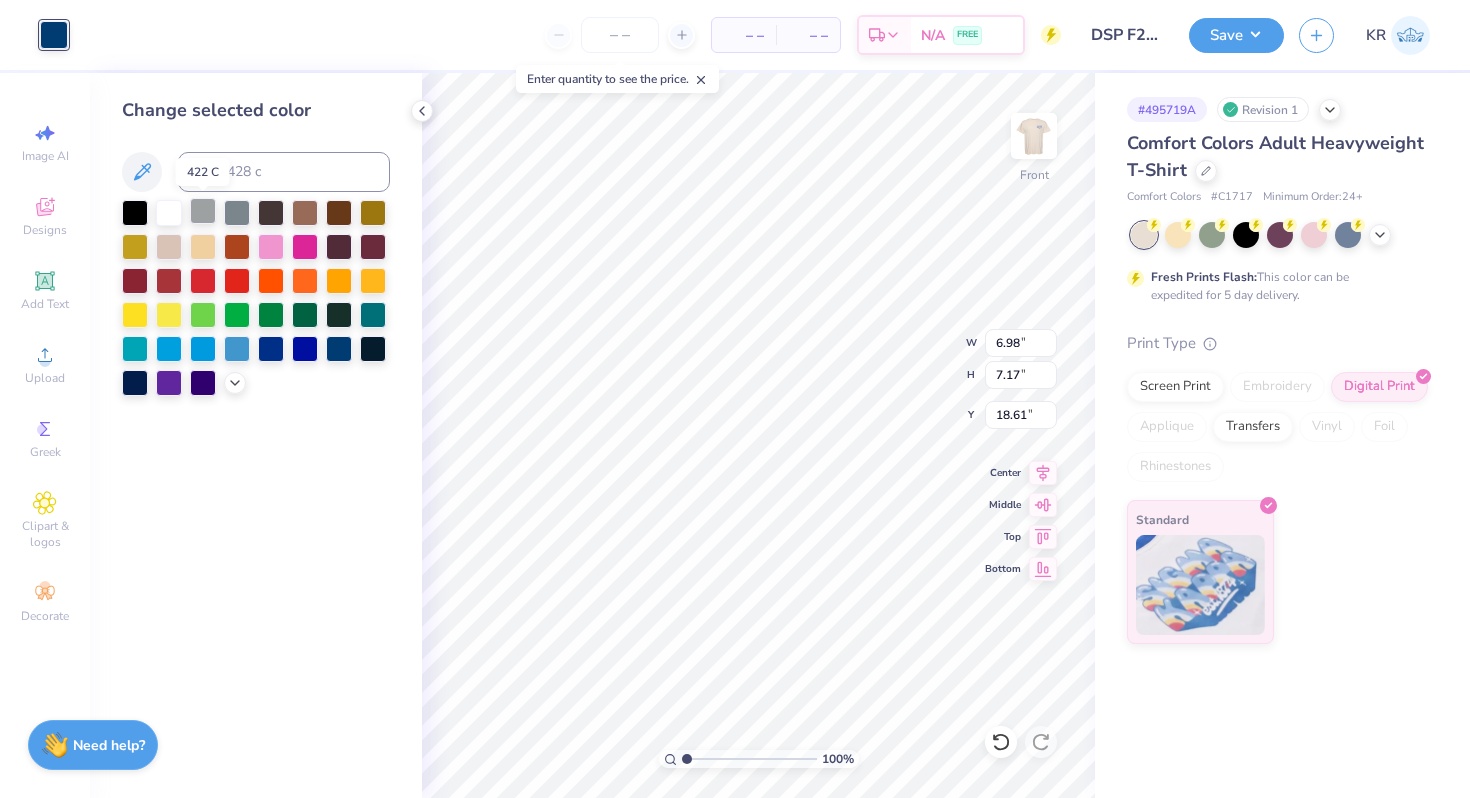 click at bounding box center (203, 211) 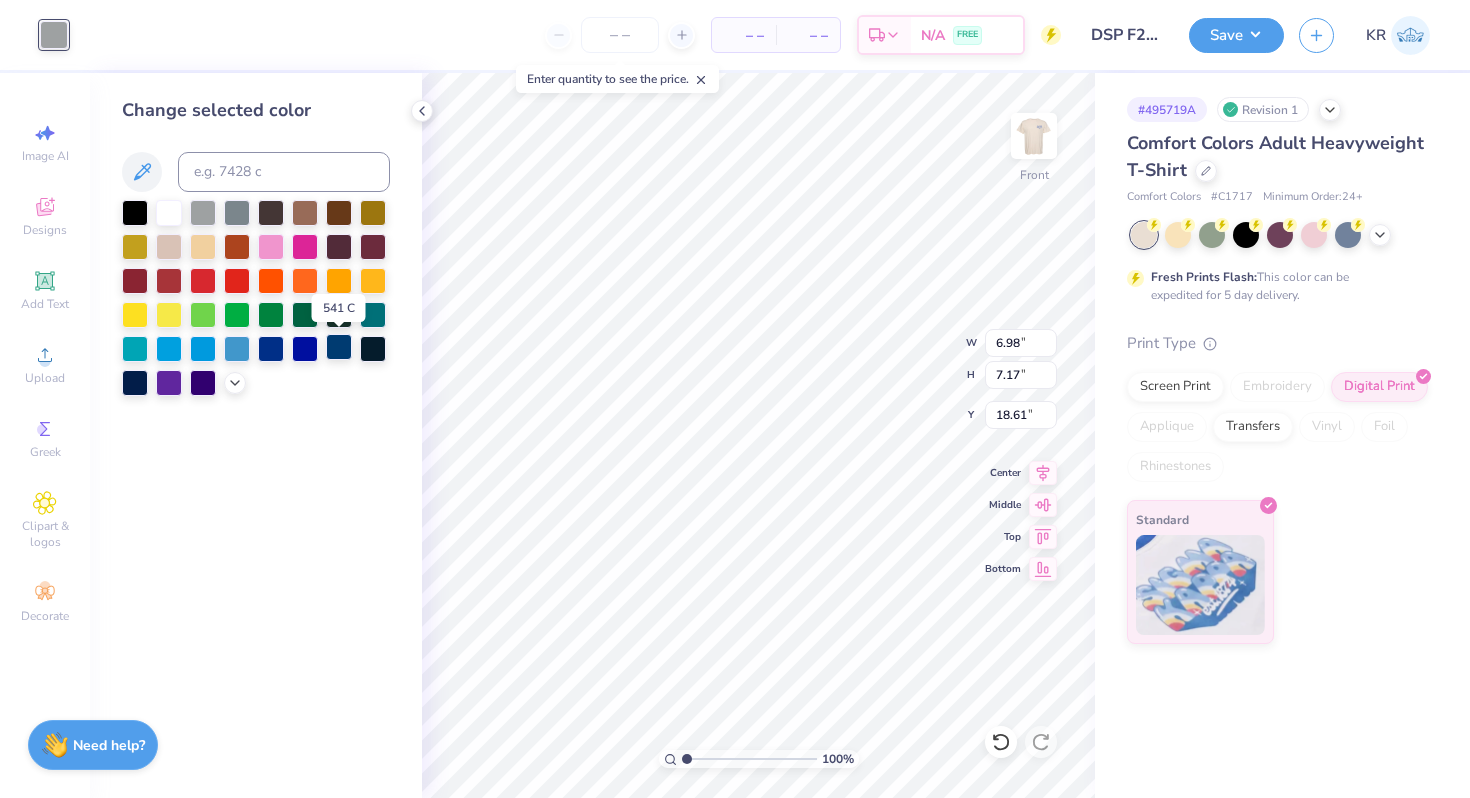 click at bounding box center (339, 347) 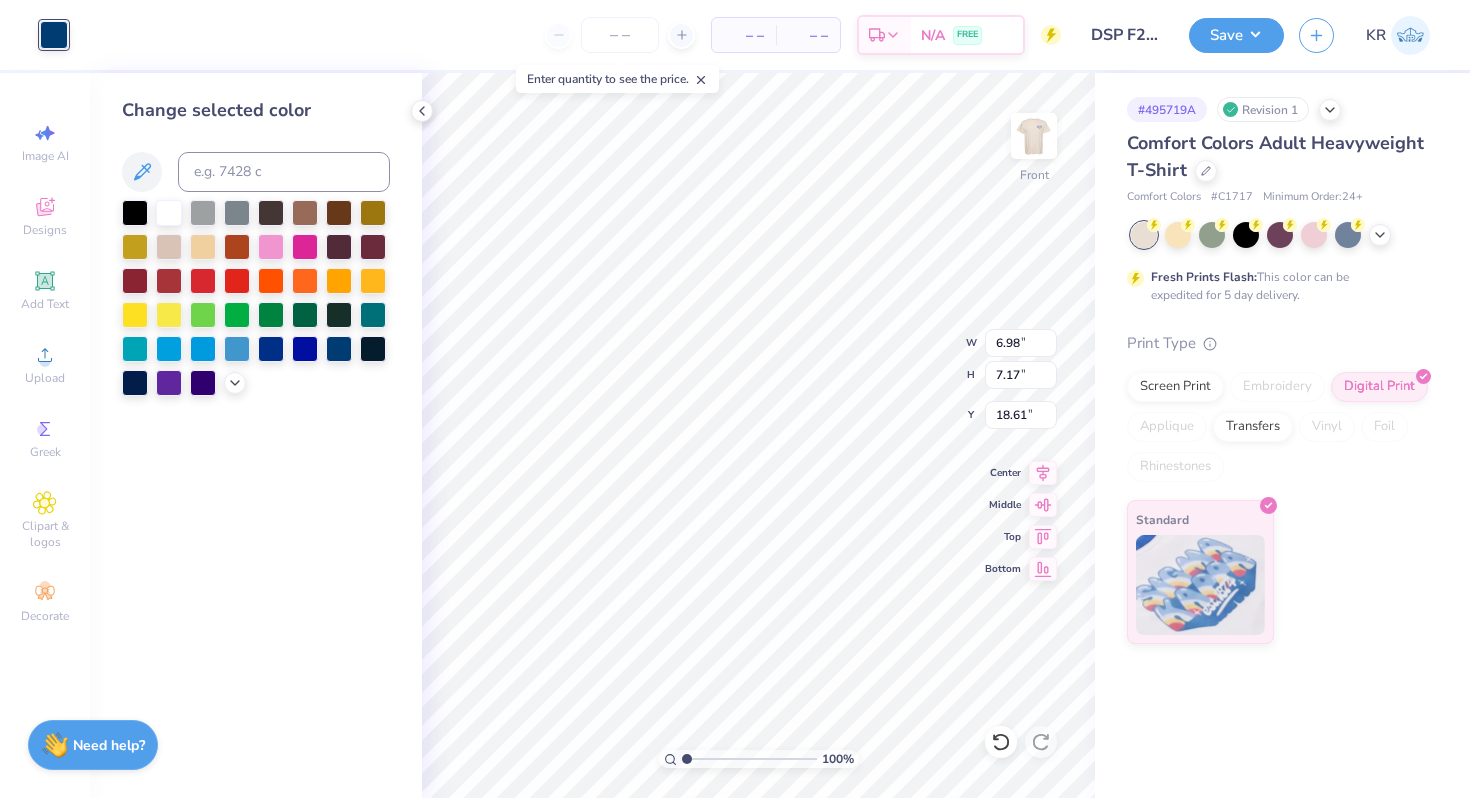 type on "12.17" 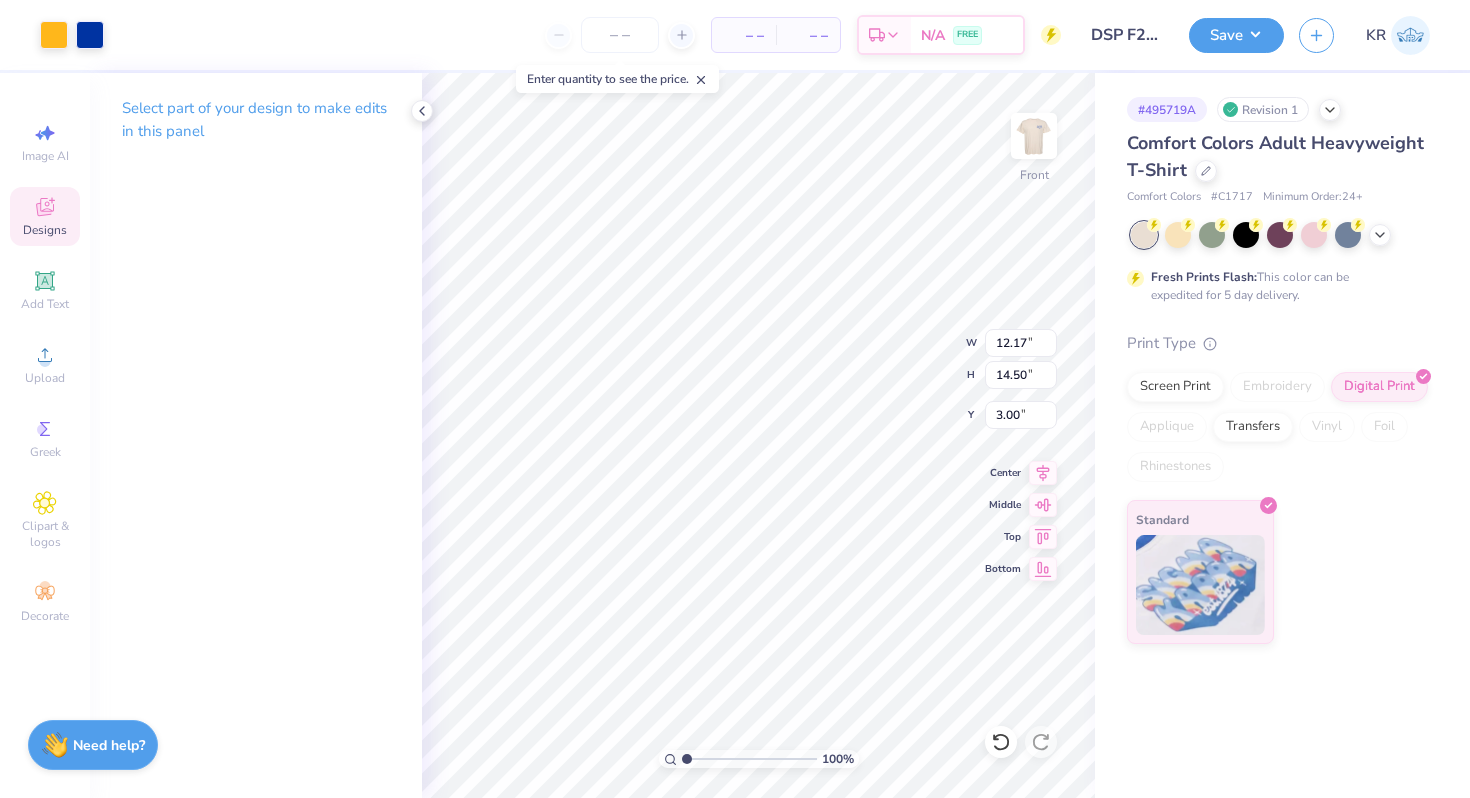 type on "3.73" 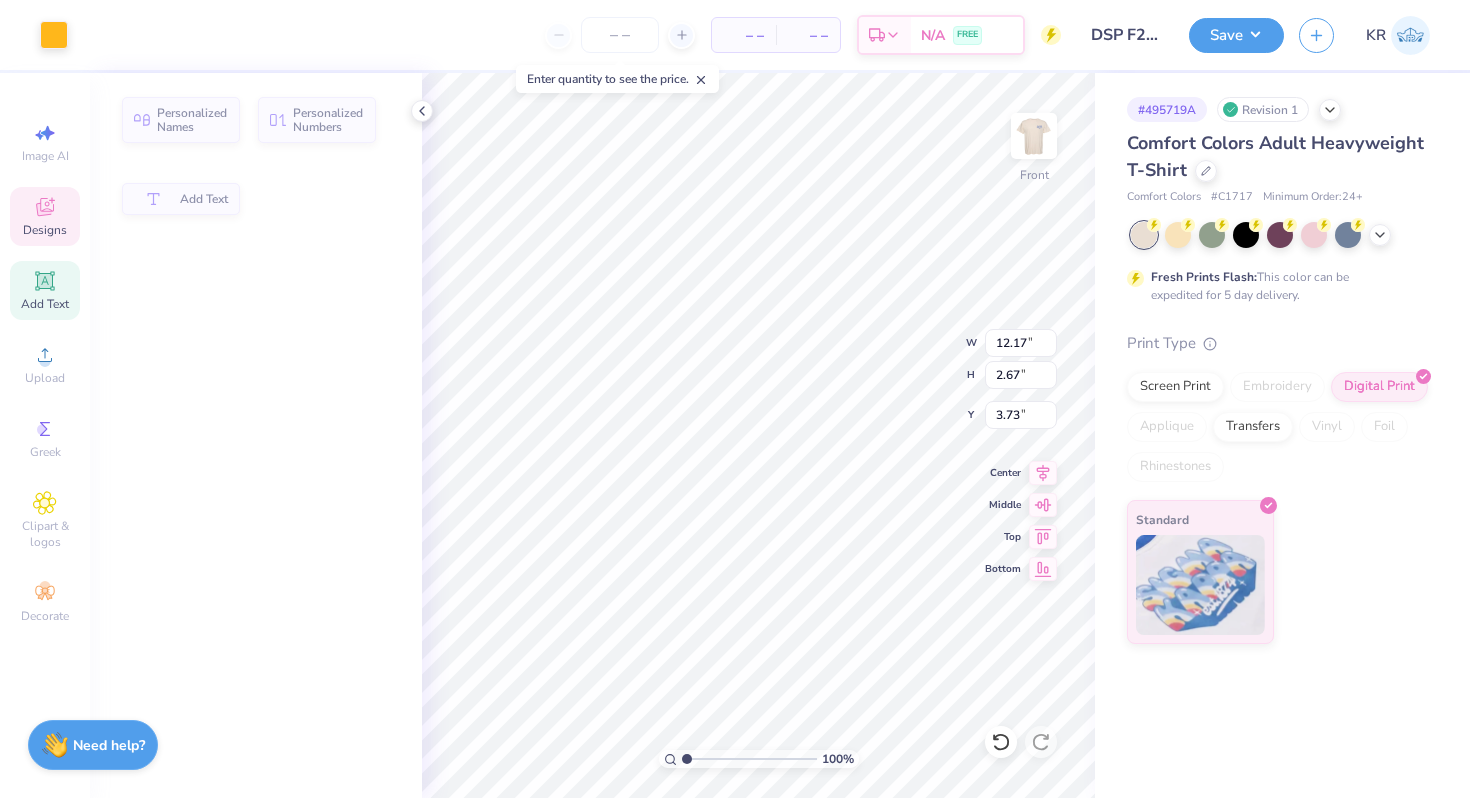 type on "2.67" 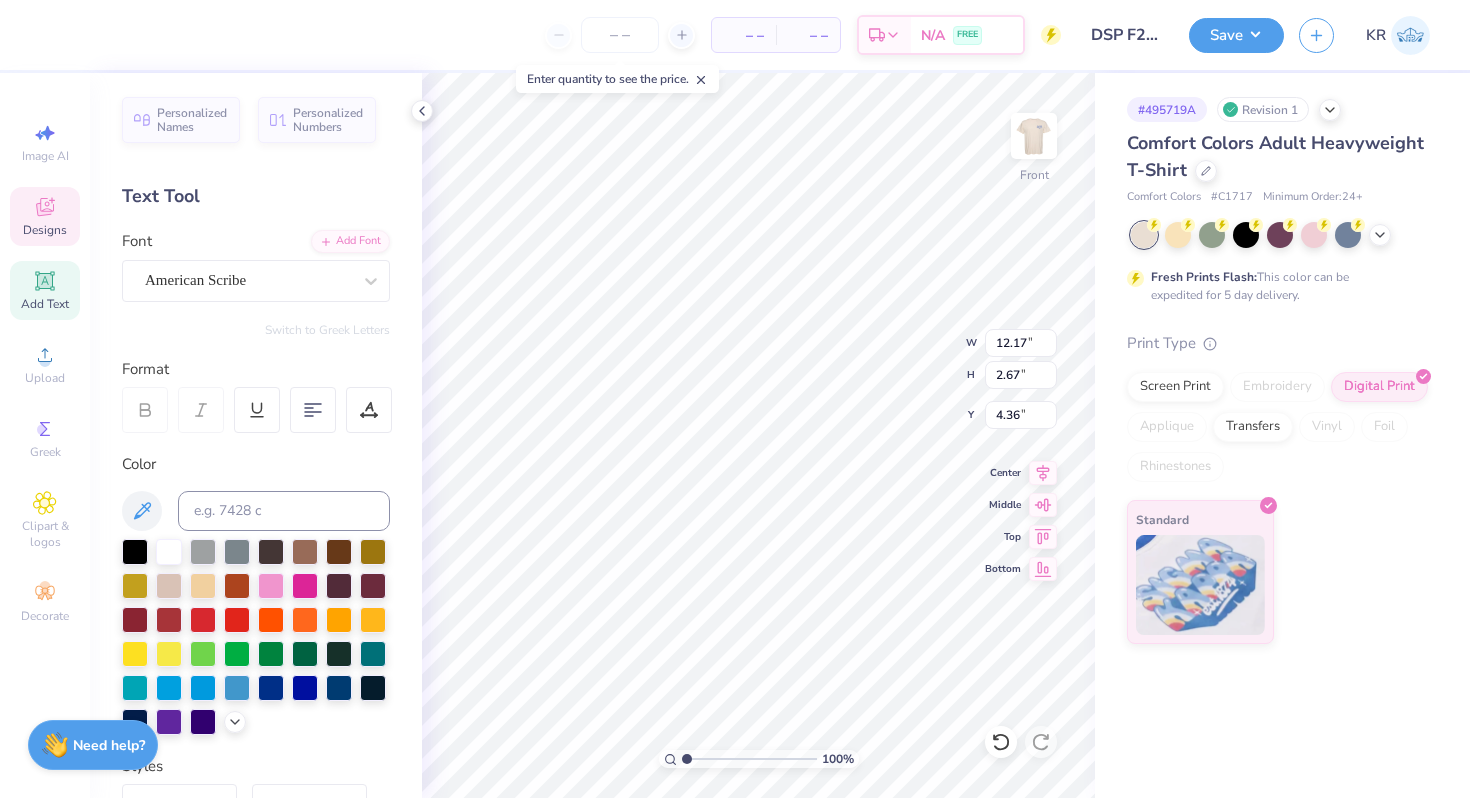 type on "19.53" 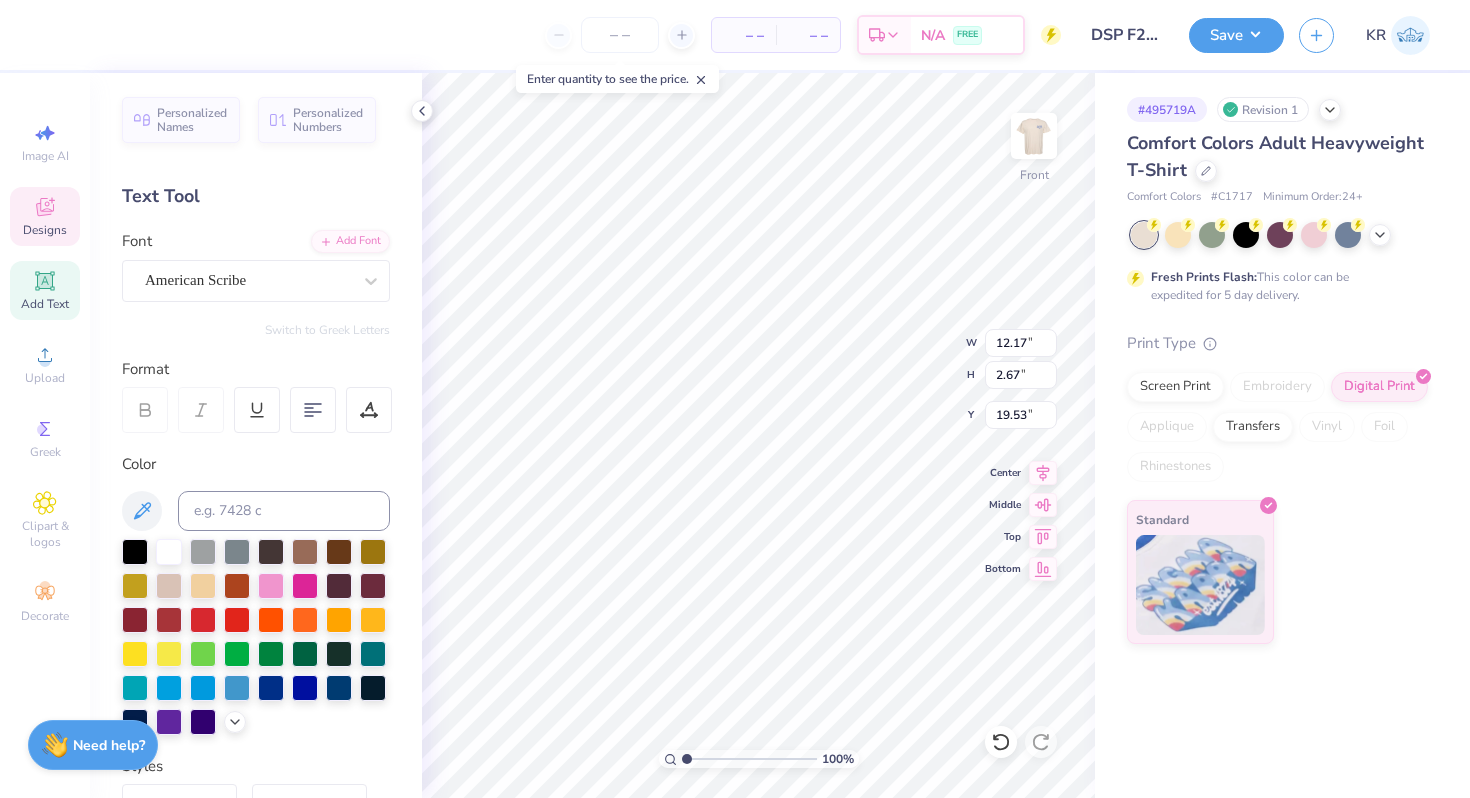 type on "1.35" 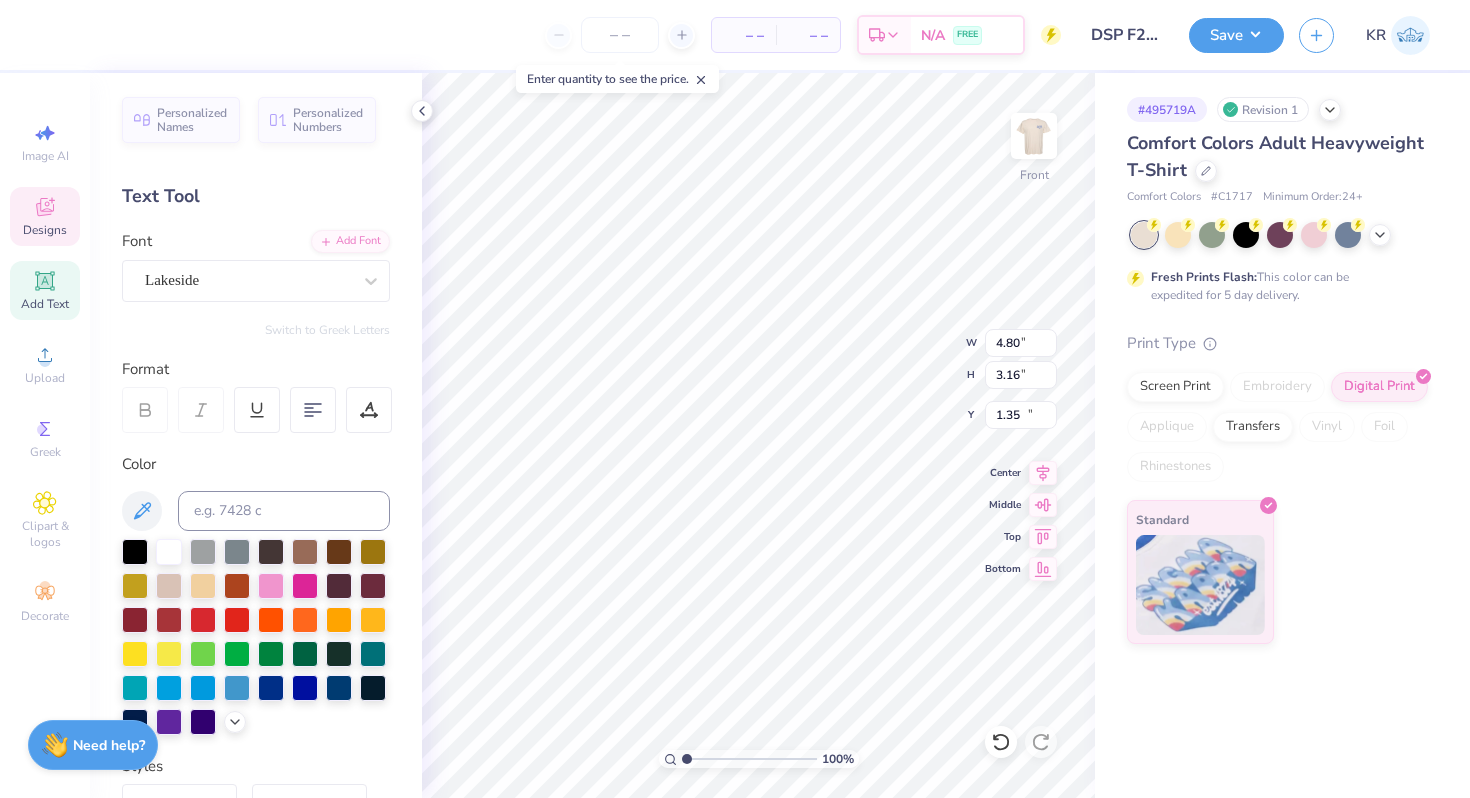 type on "4.80" 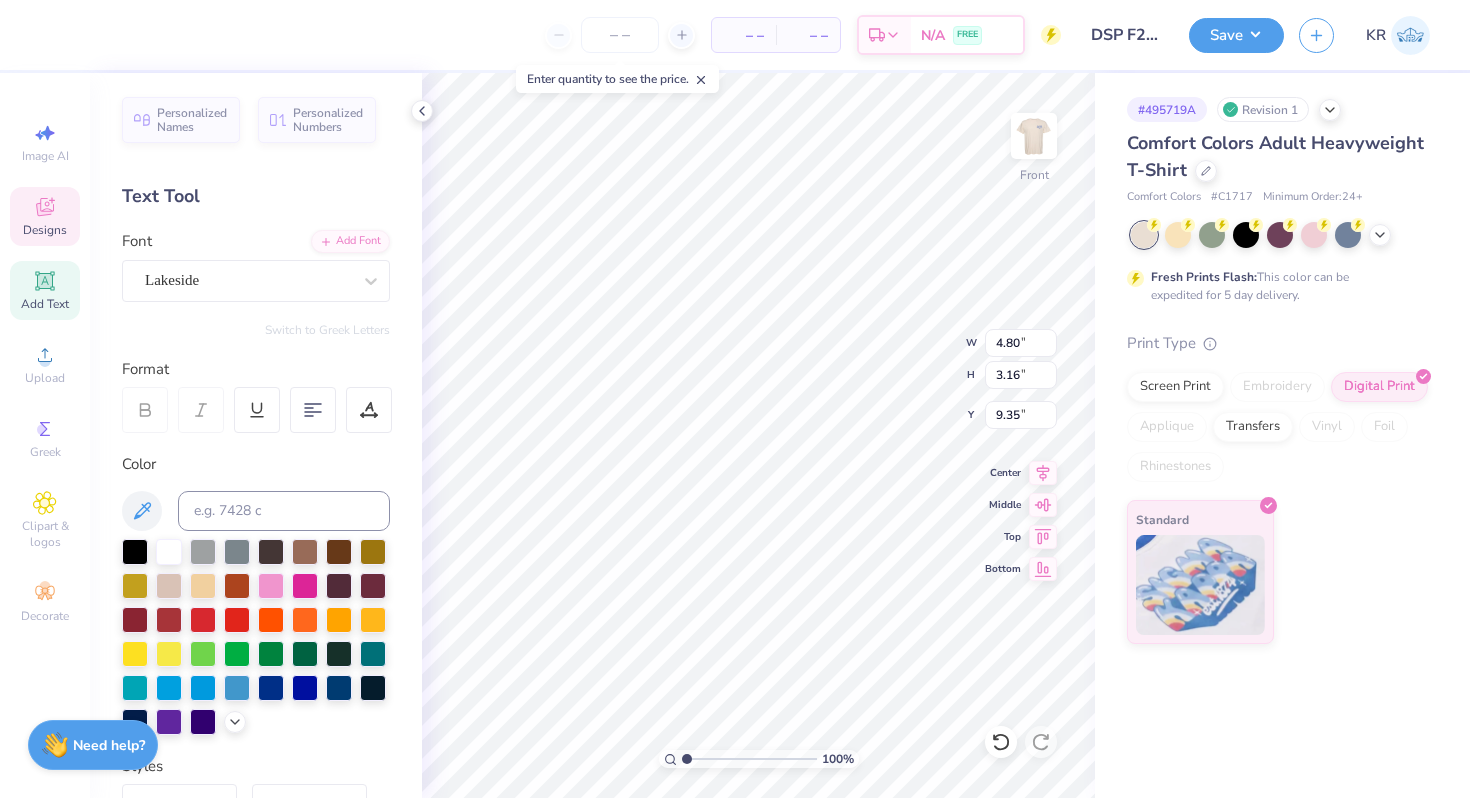 type on "20.62" 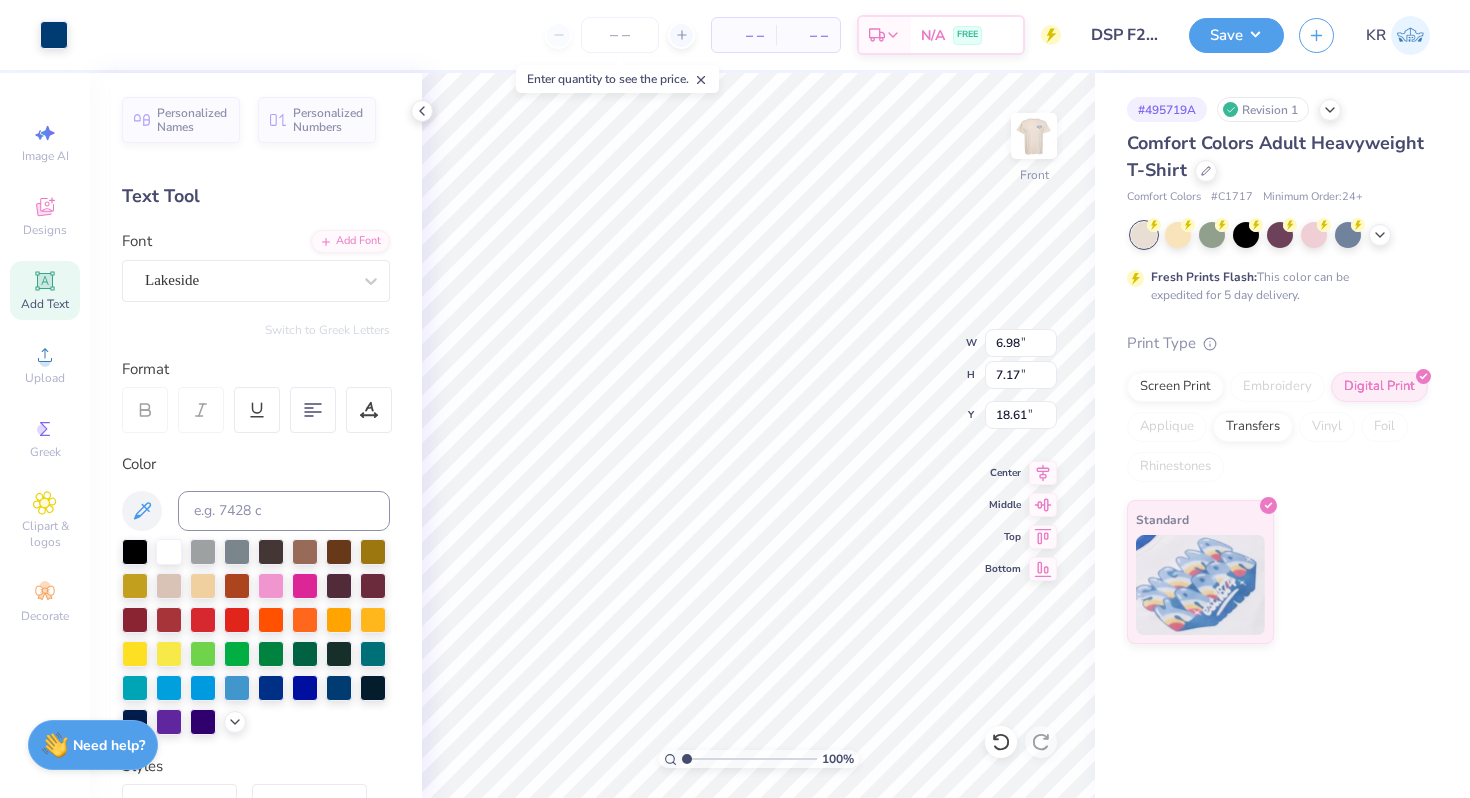 type on "8.42" 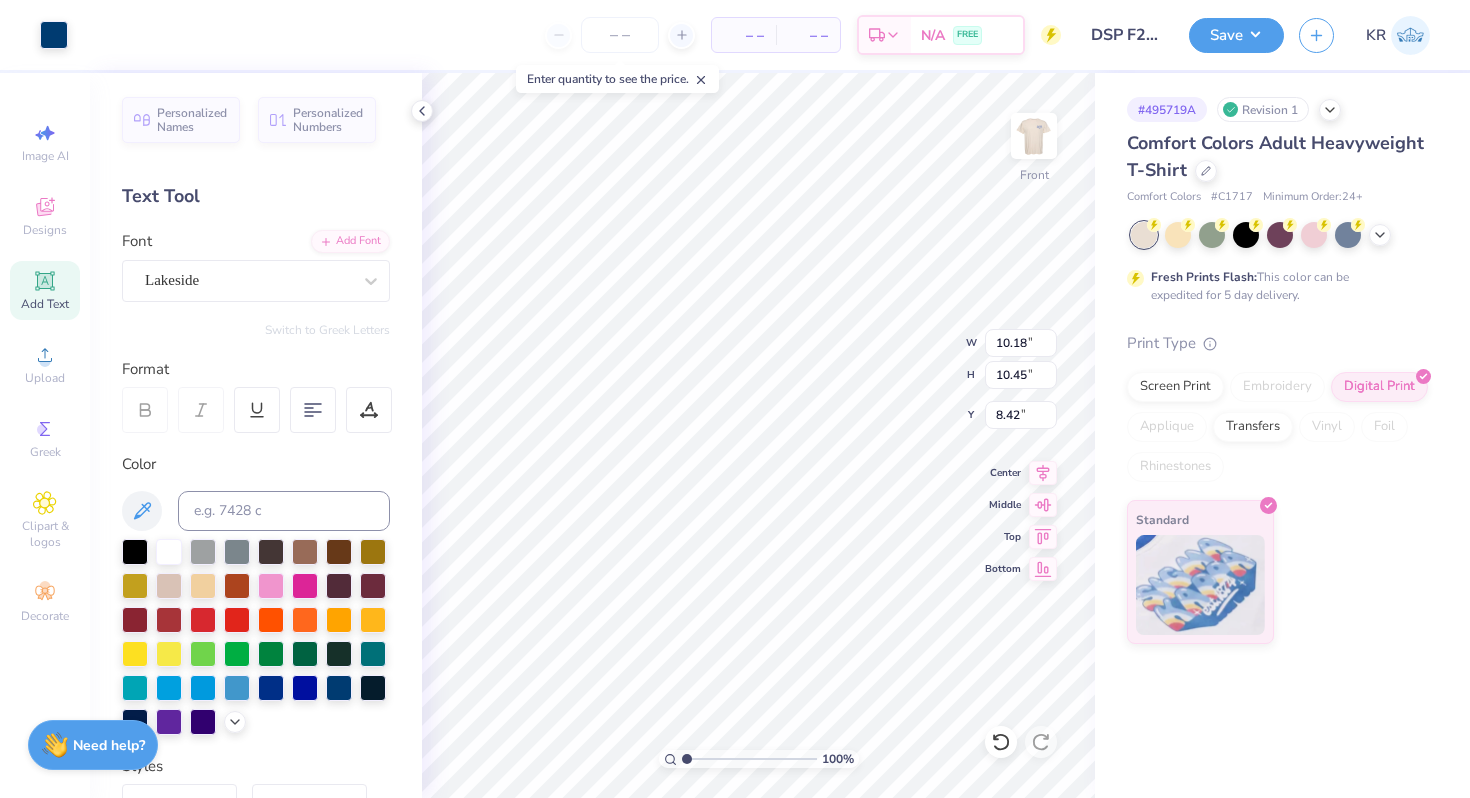 type on "10.18" 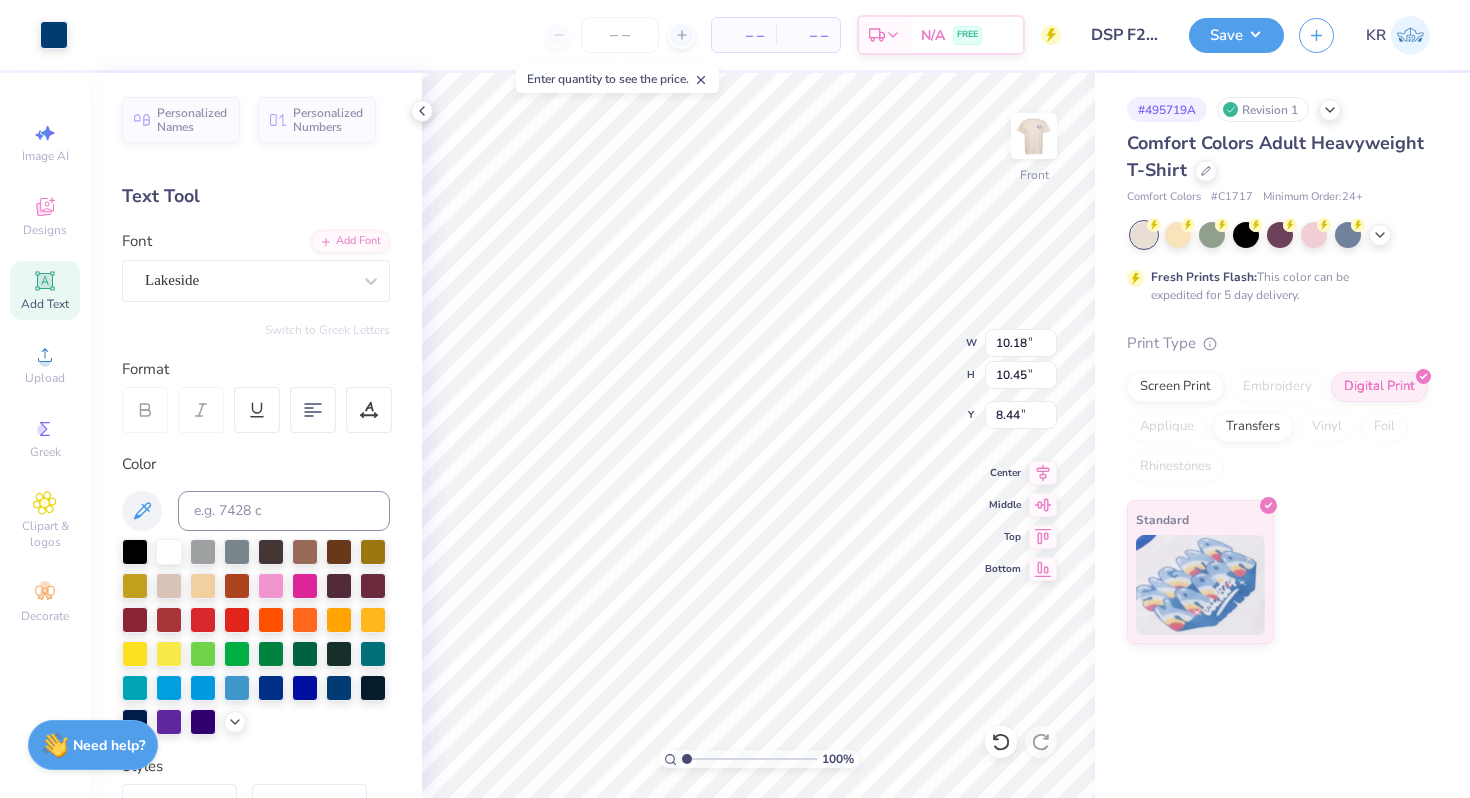 type on "6.06" 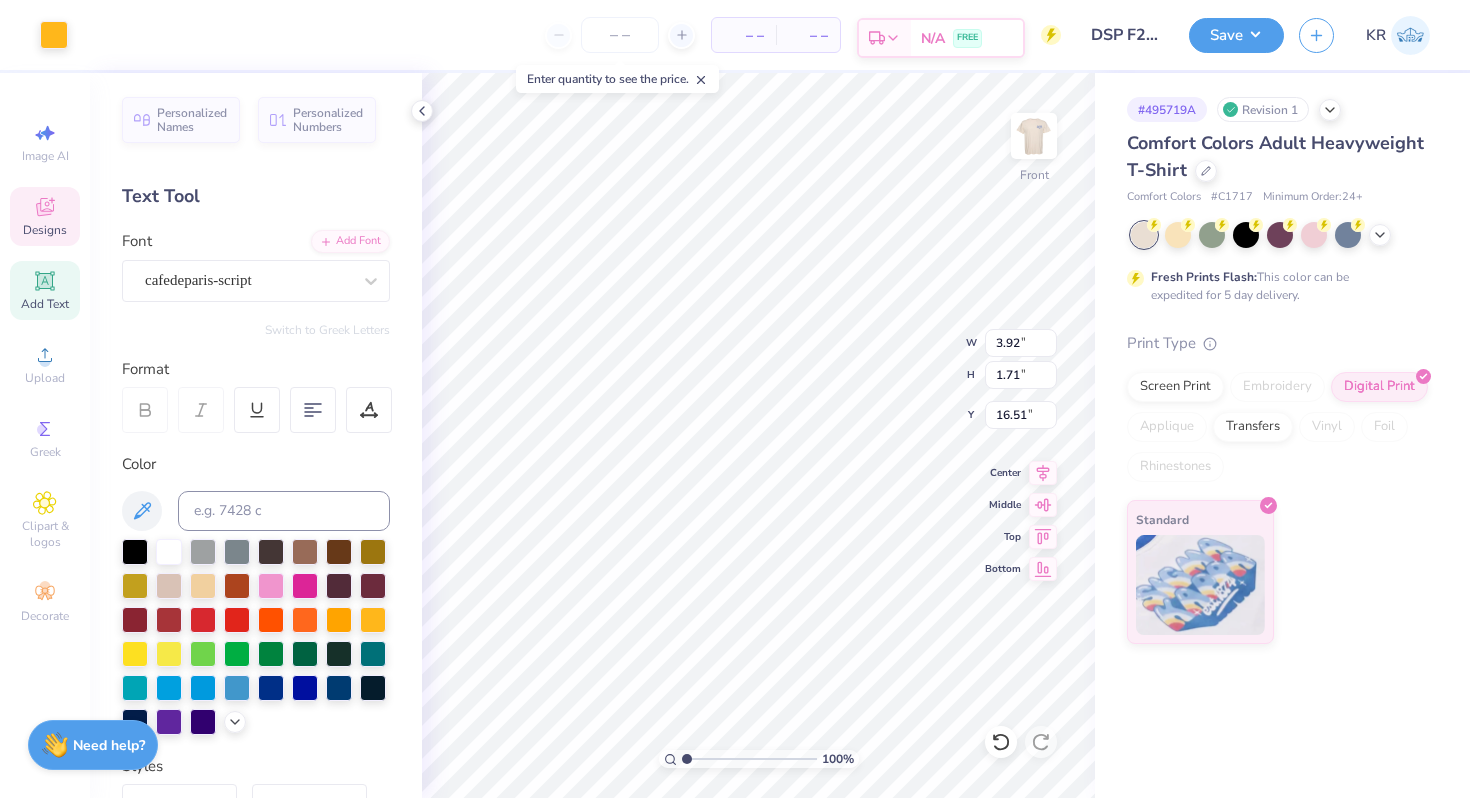 type on "17.56" 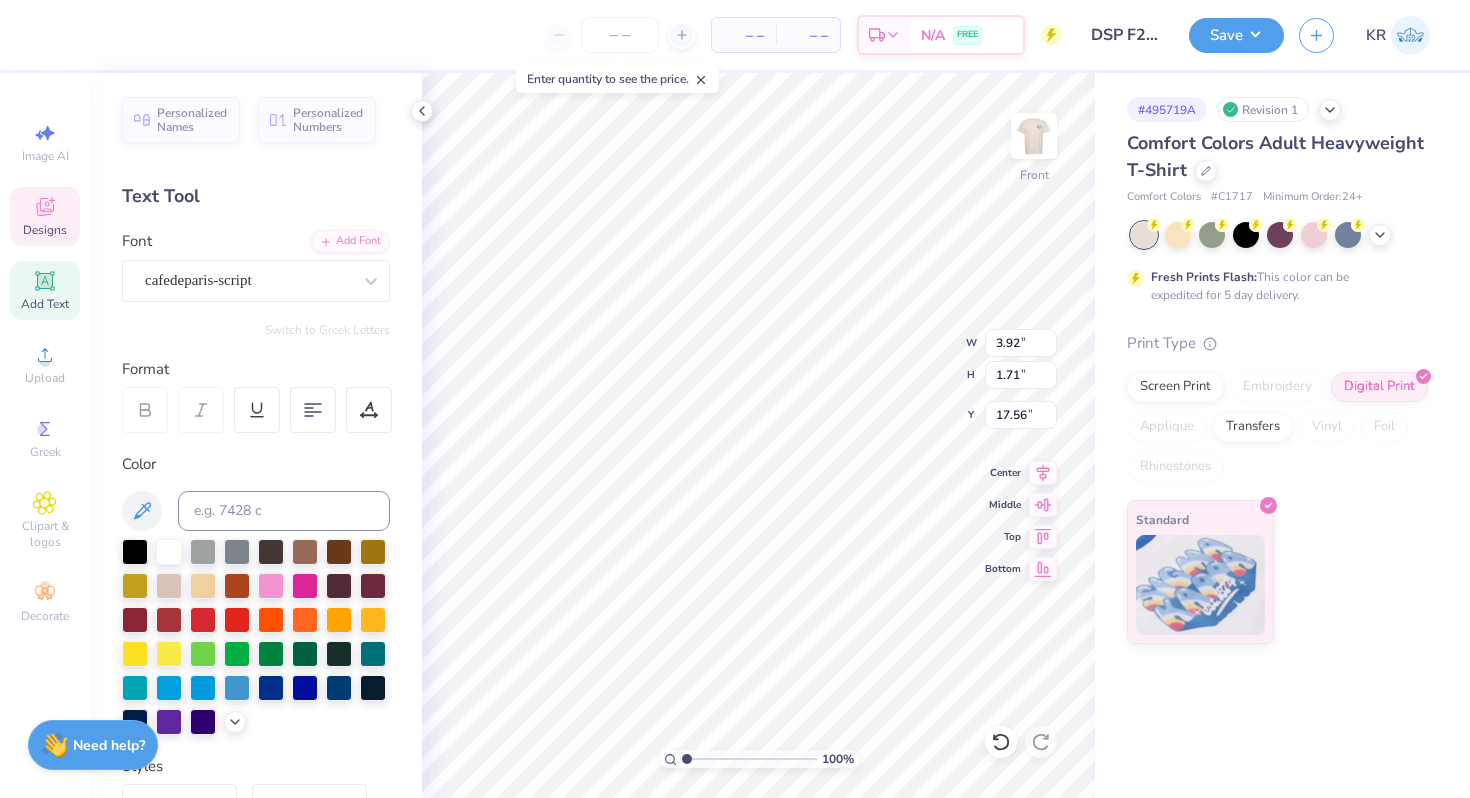 type on "7.00" 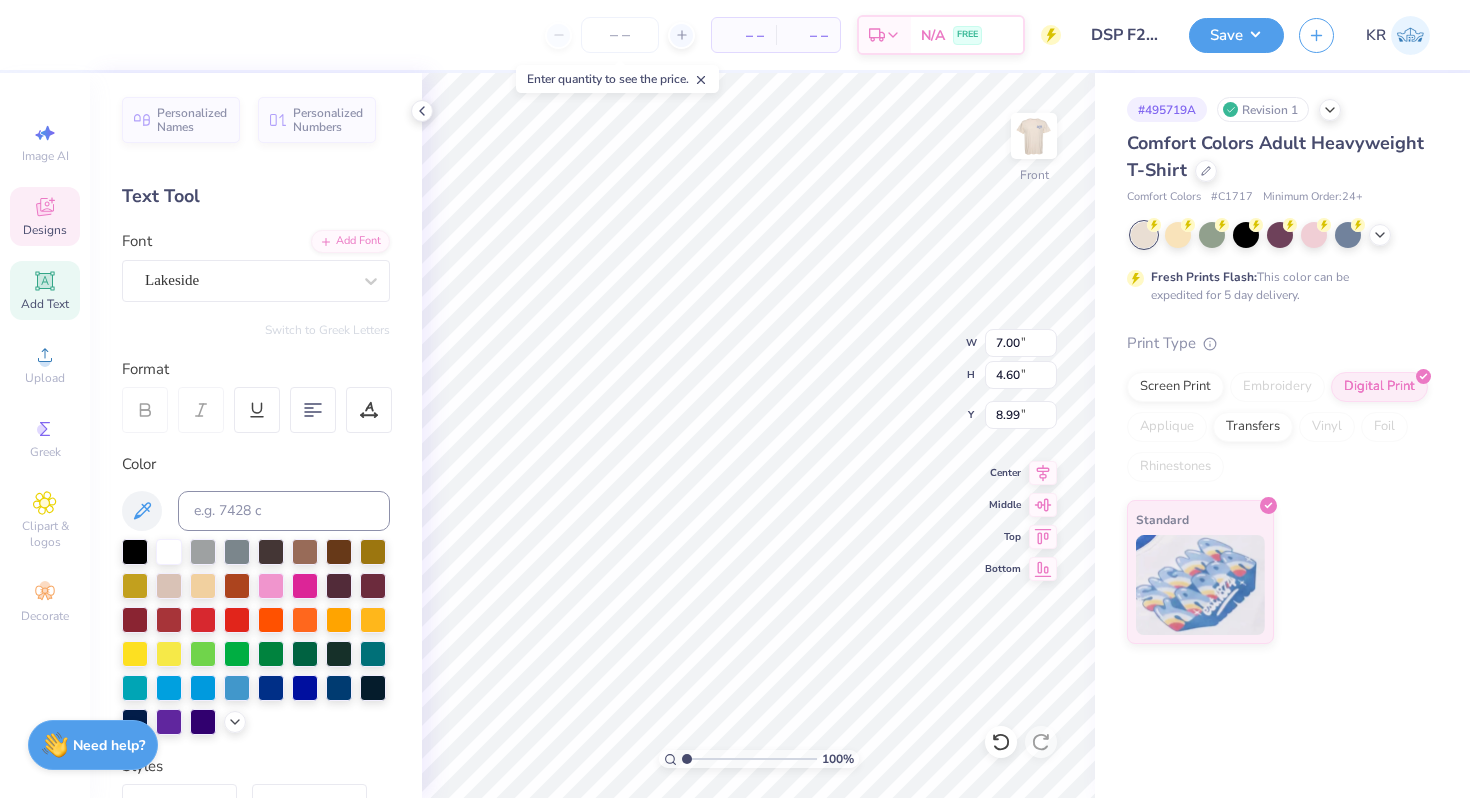 type on "9.15" 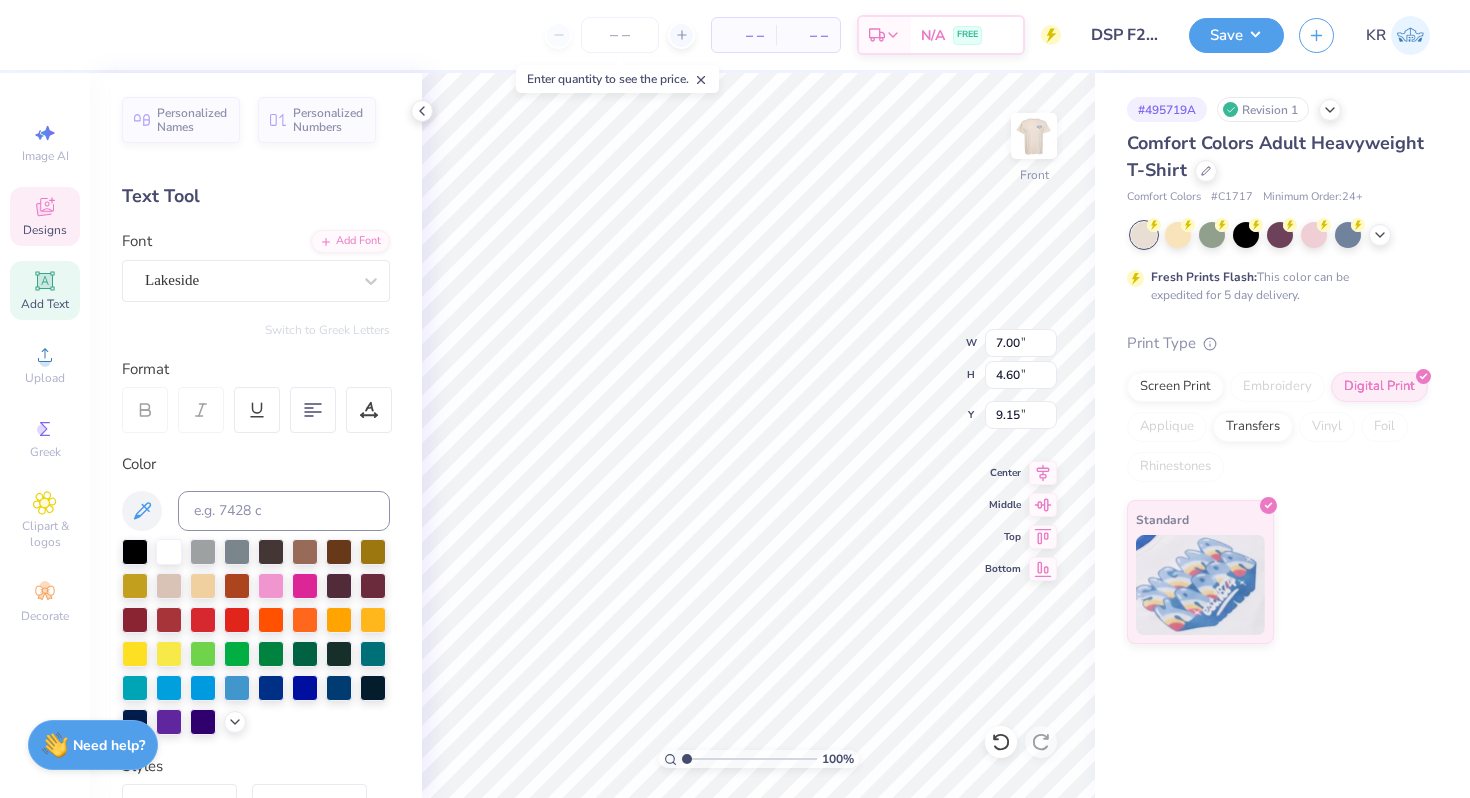 type on "3.48" 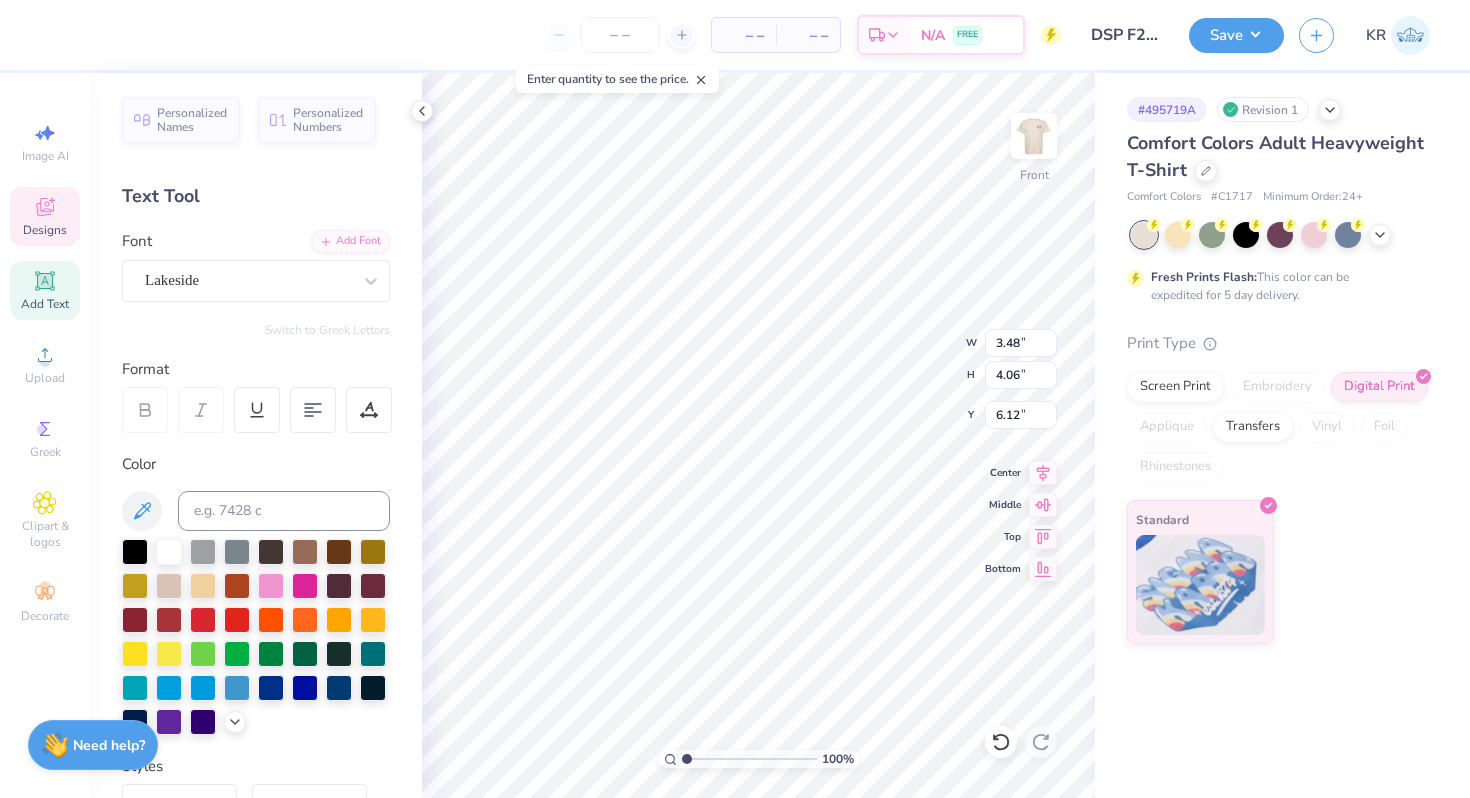 type on "7.00" 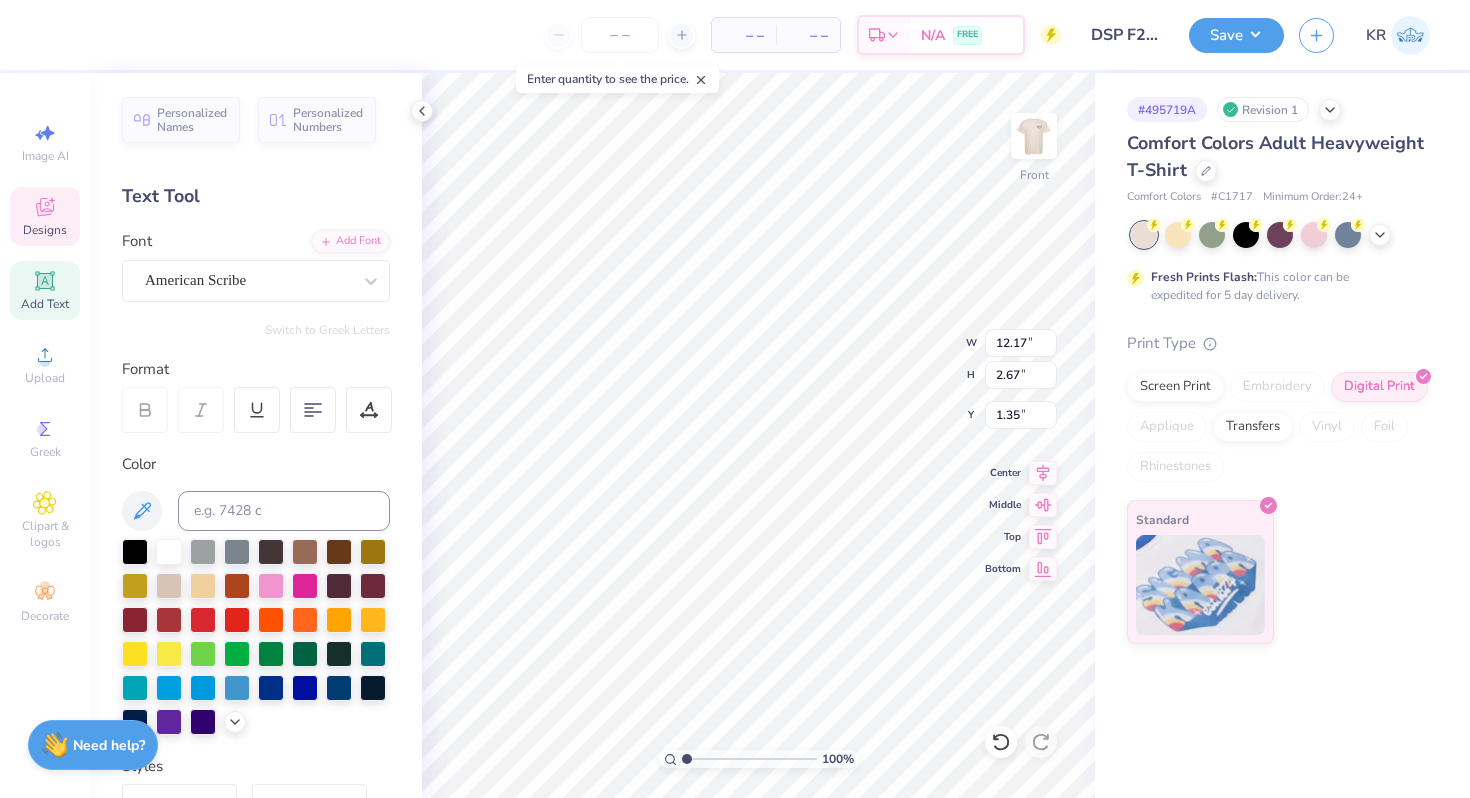 scroll, scrollTop: 0, scrollLeft: 3, axis: horizontal 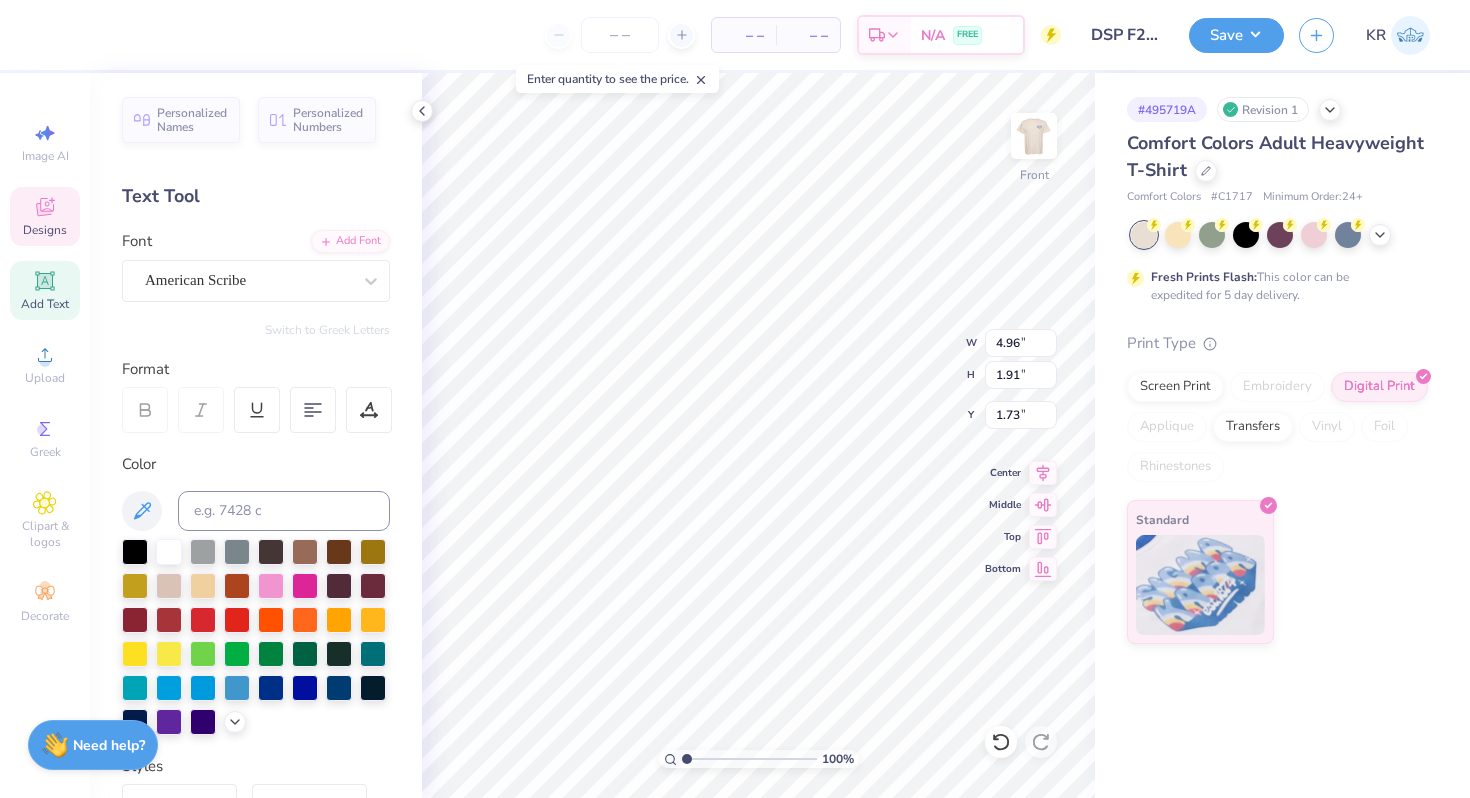 type on "8.92" 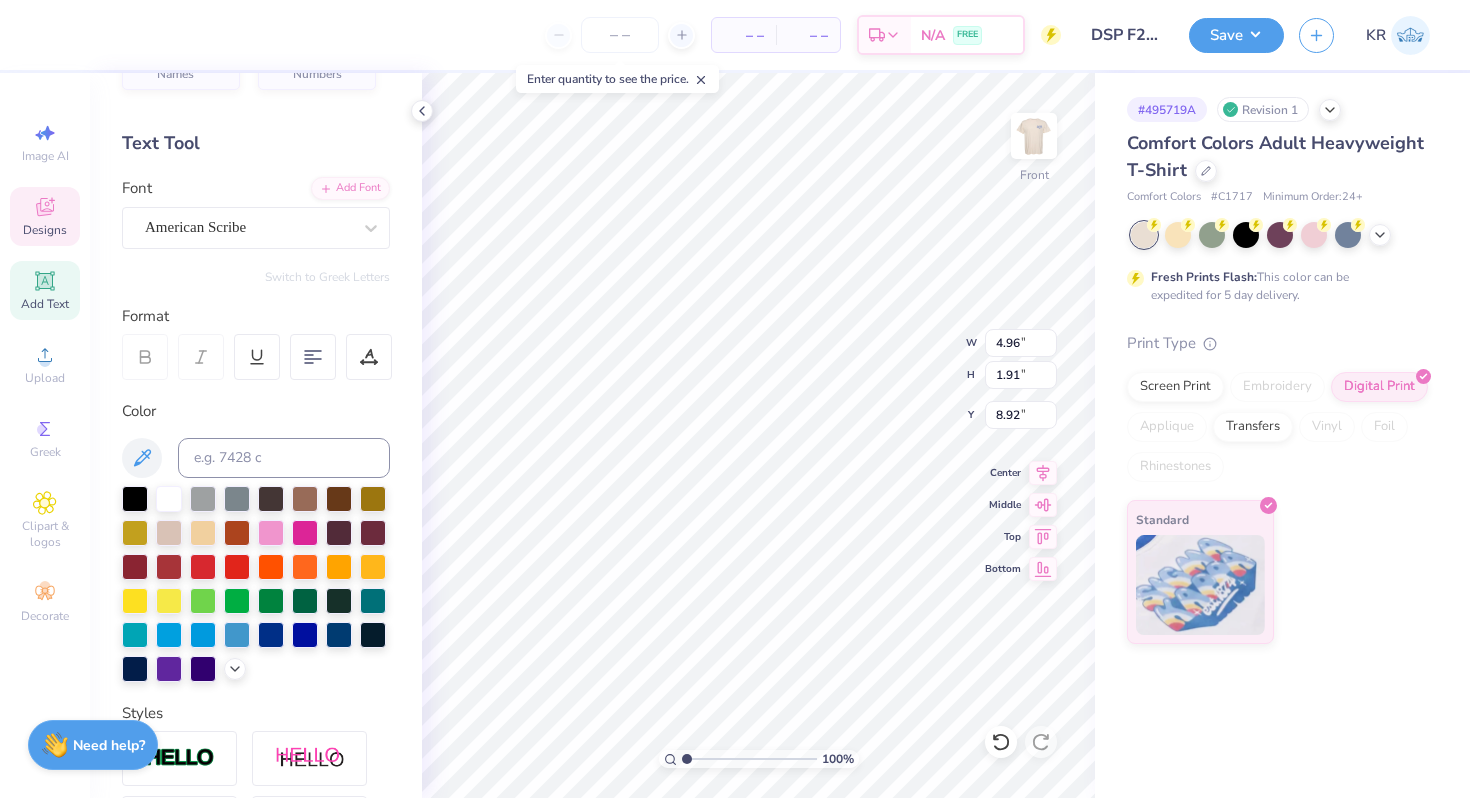 scroll, scrollTop: 51, scrollLeft: 0, axis: vertical 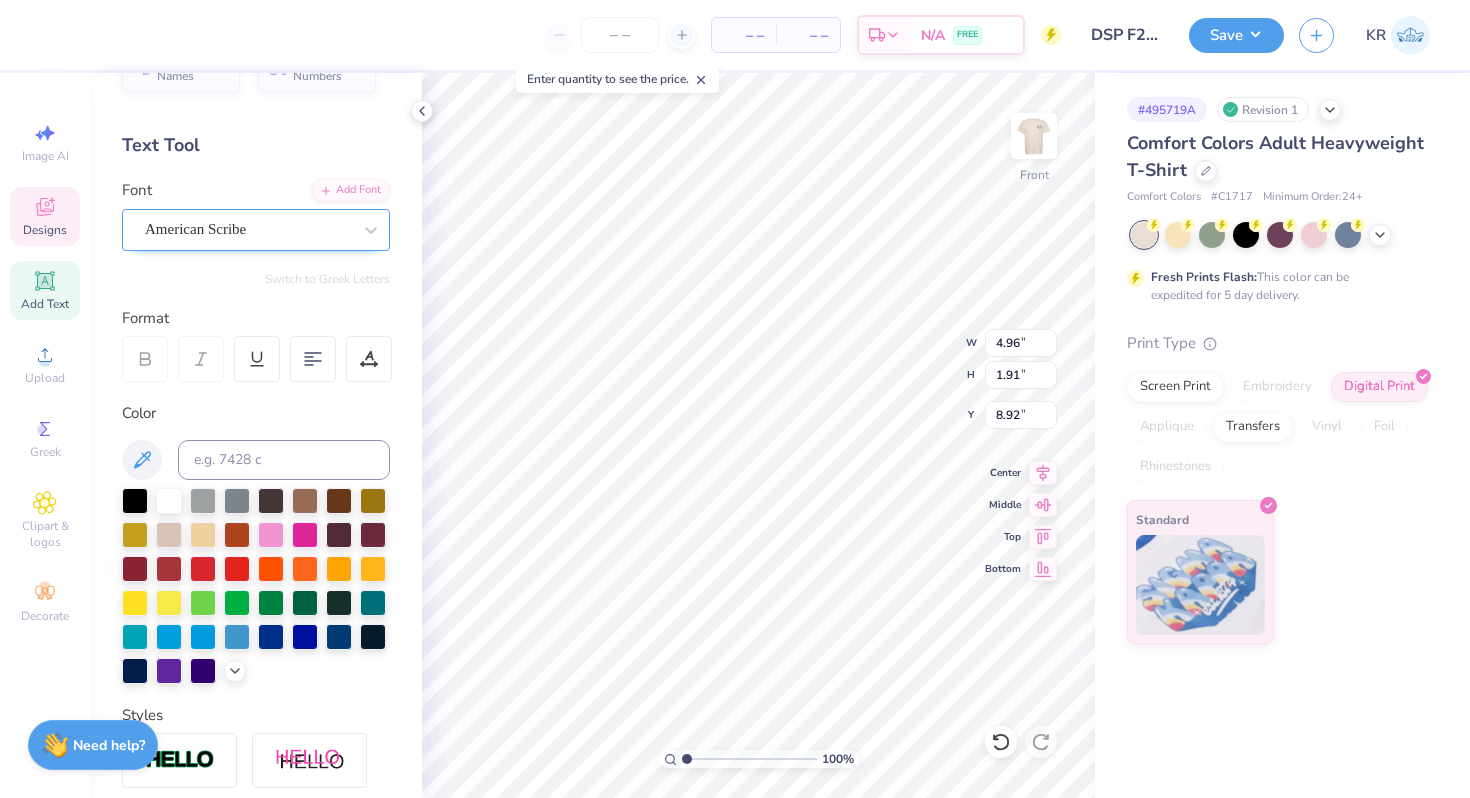 click on "American Scribe" at bounding box center (248, 229) 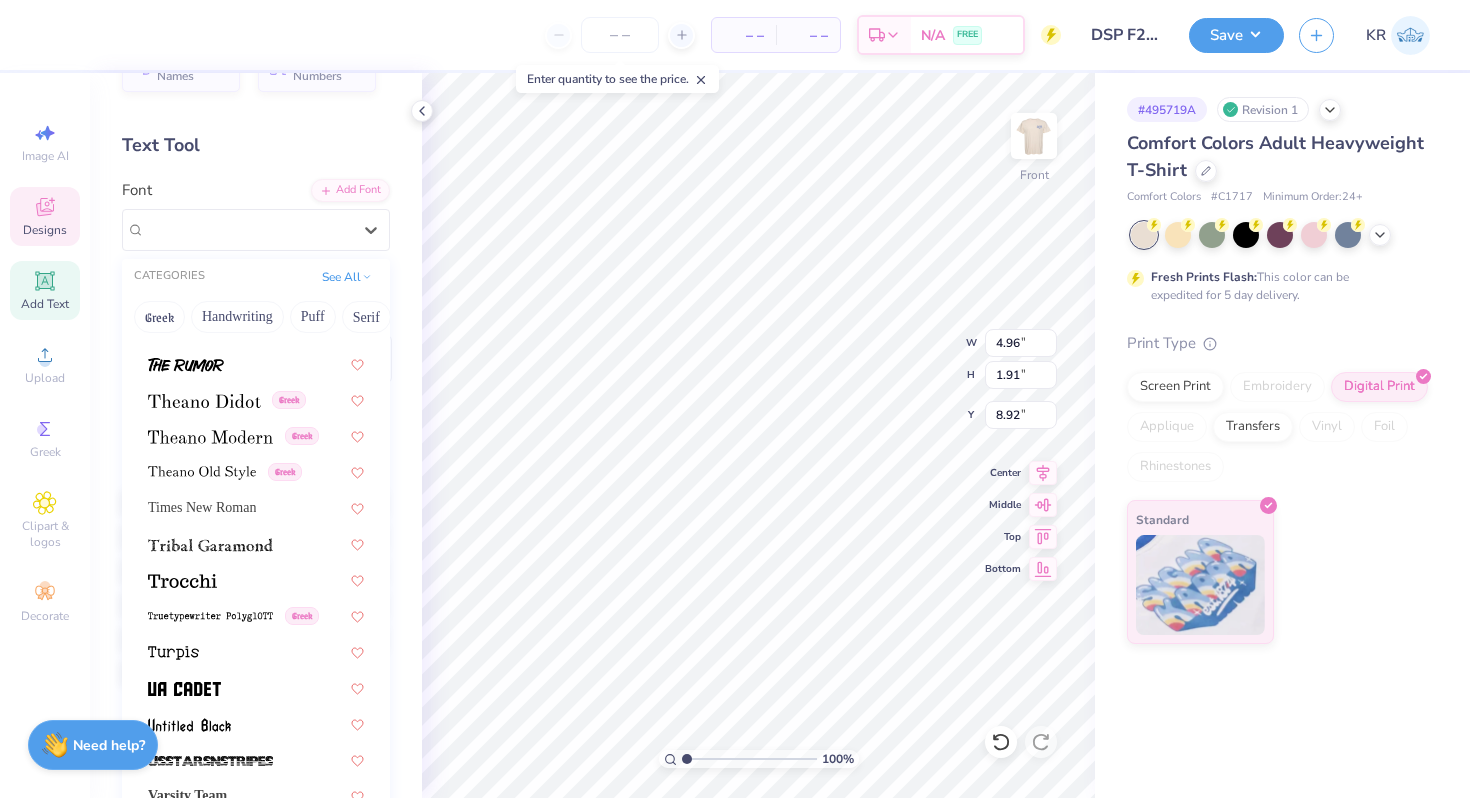 scroll, scrollTop: 10929, scrollLeft: 0, axis: vertical 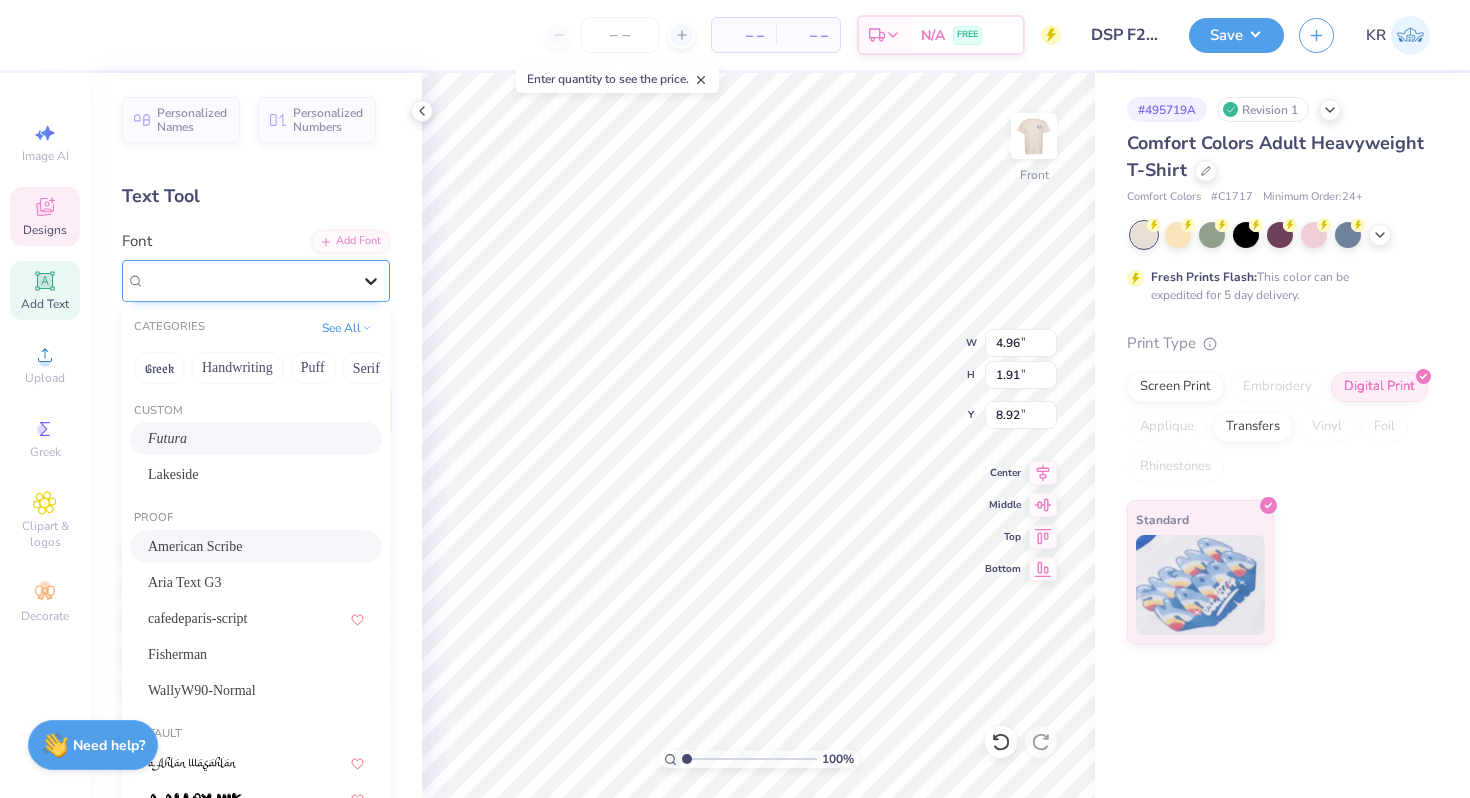 click 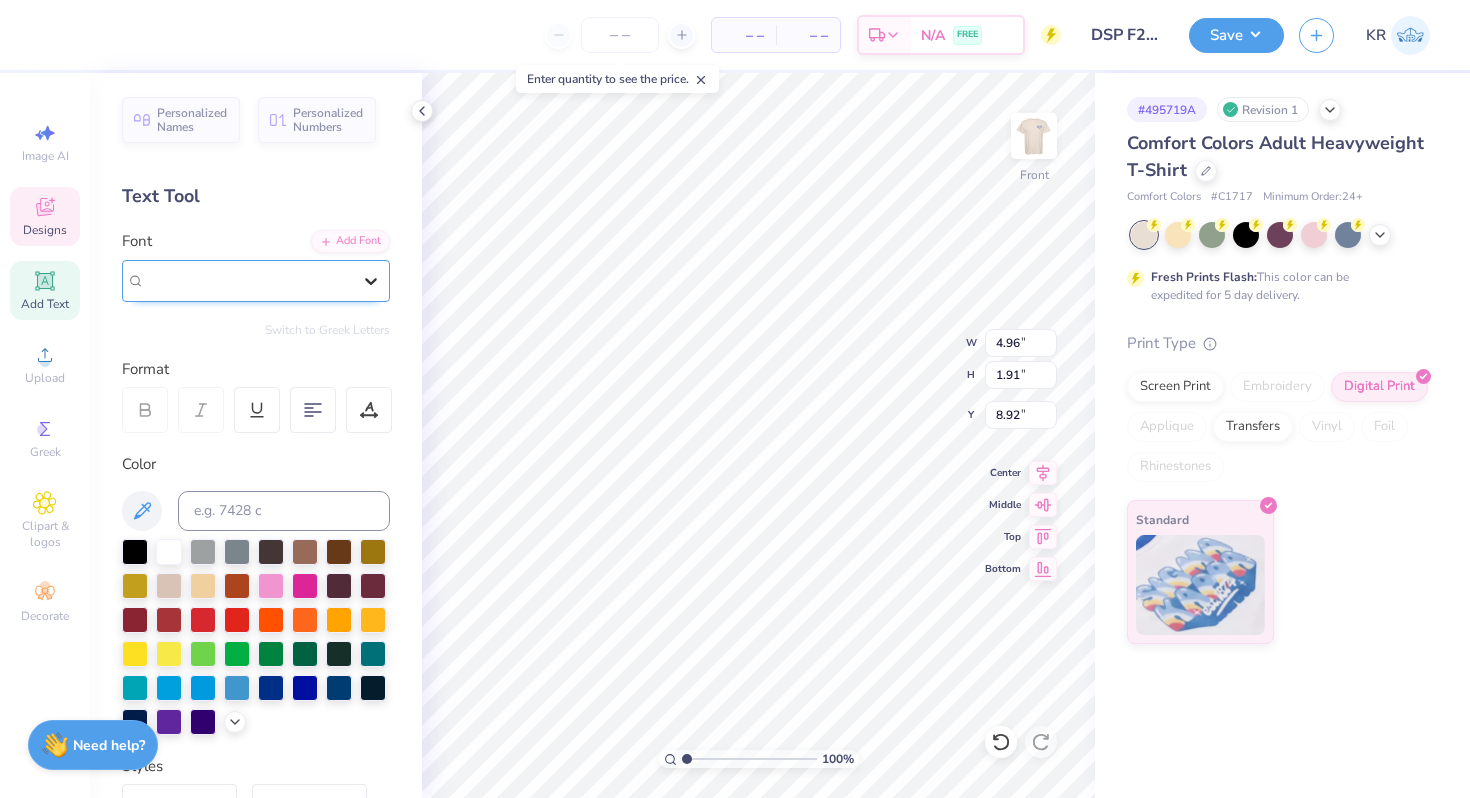 click 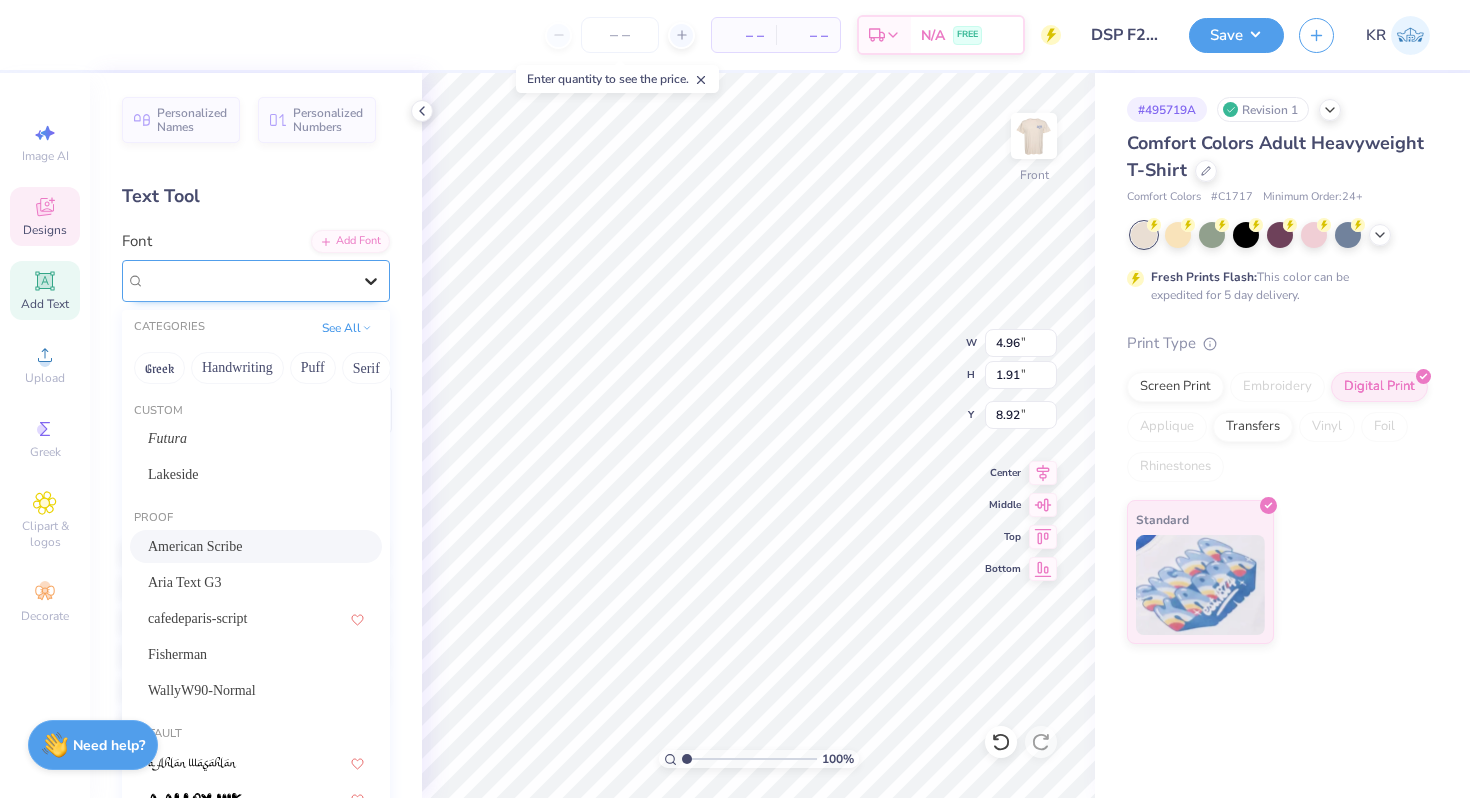 click 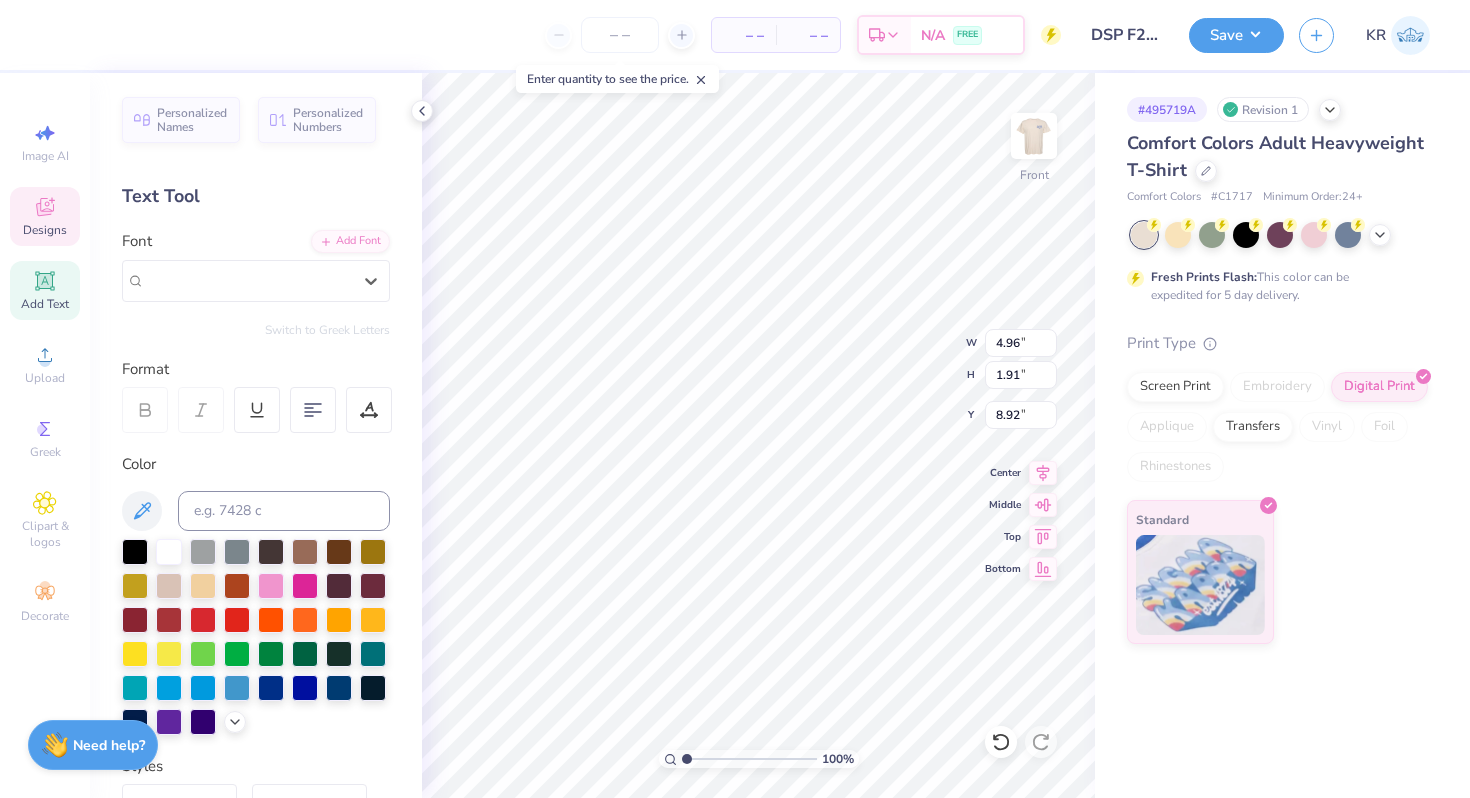scroll, scrollTop: 364, scrollLeft: 0, axis: vertical 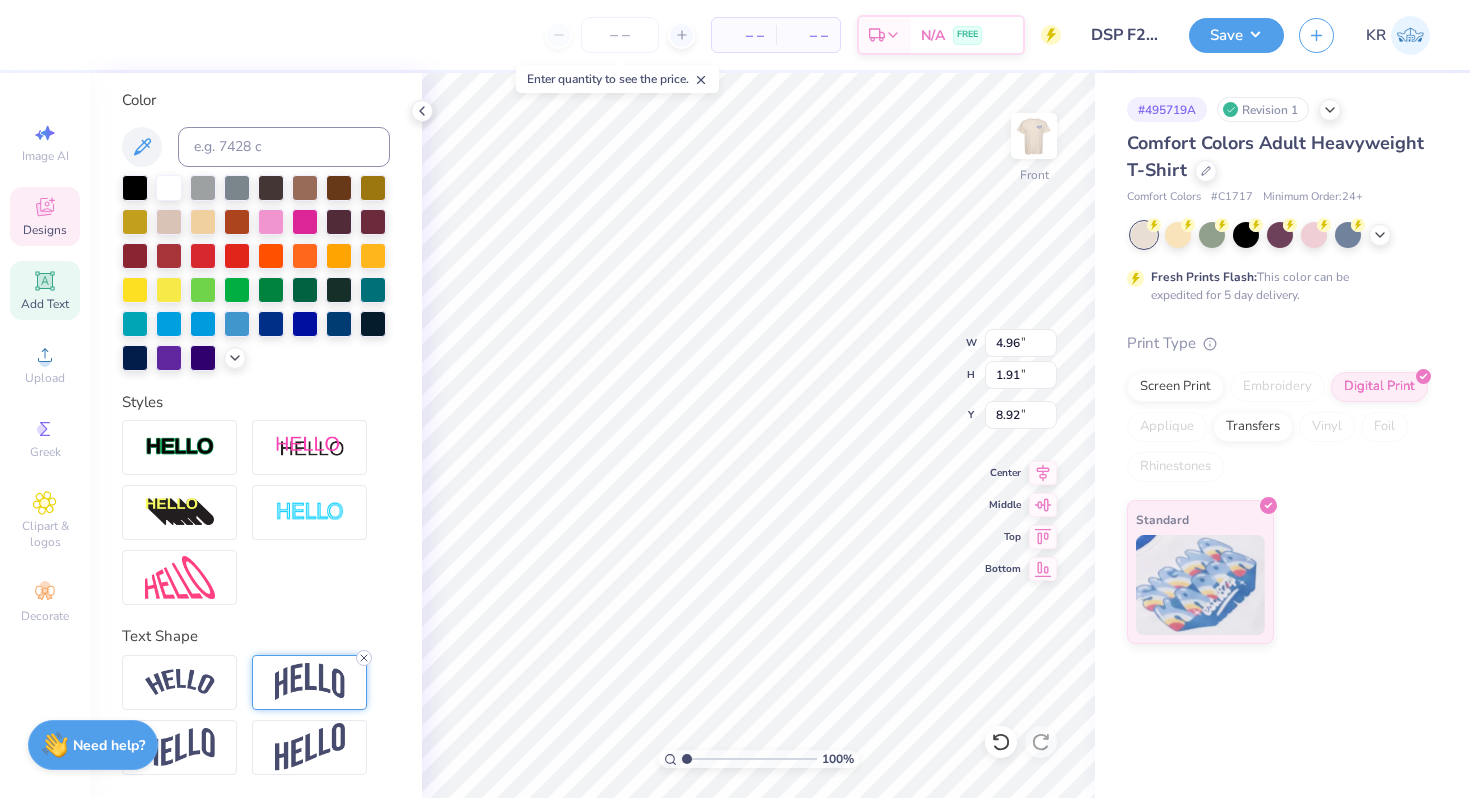 click 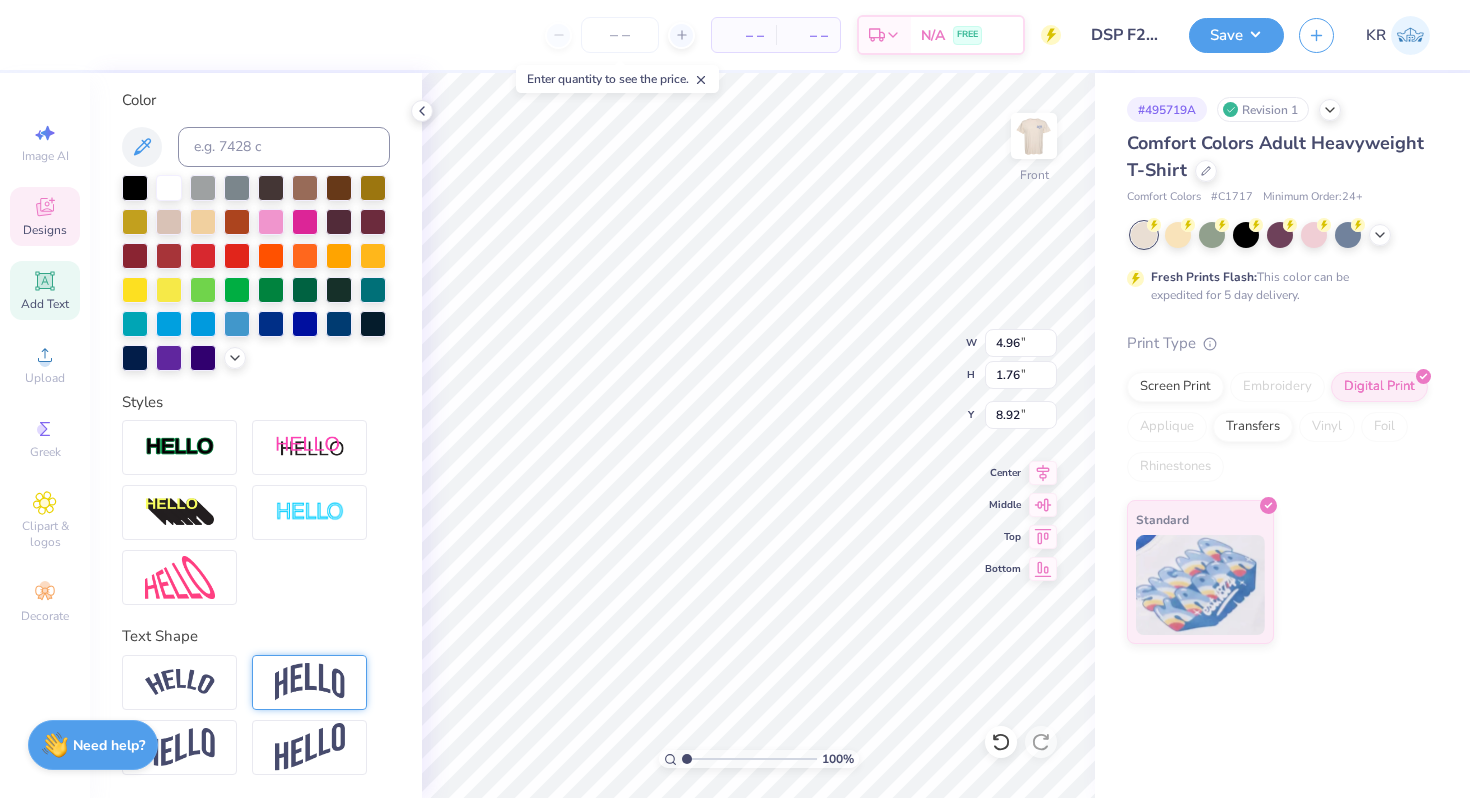 type on "1.76" 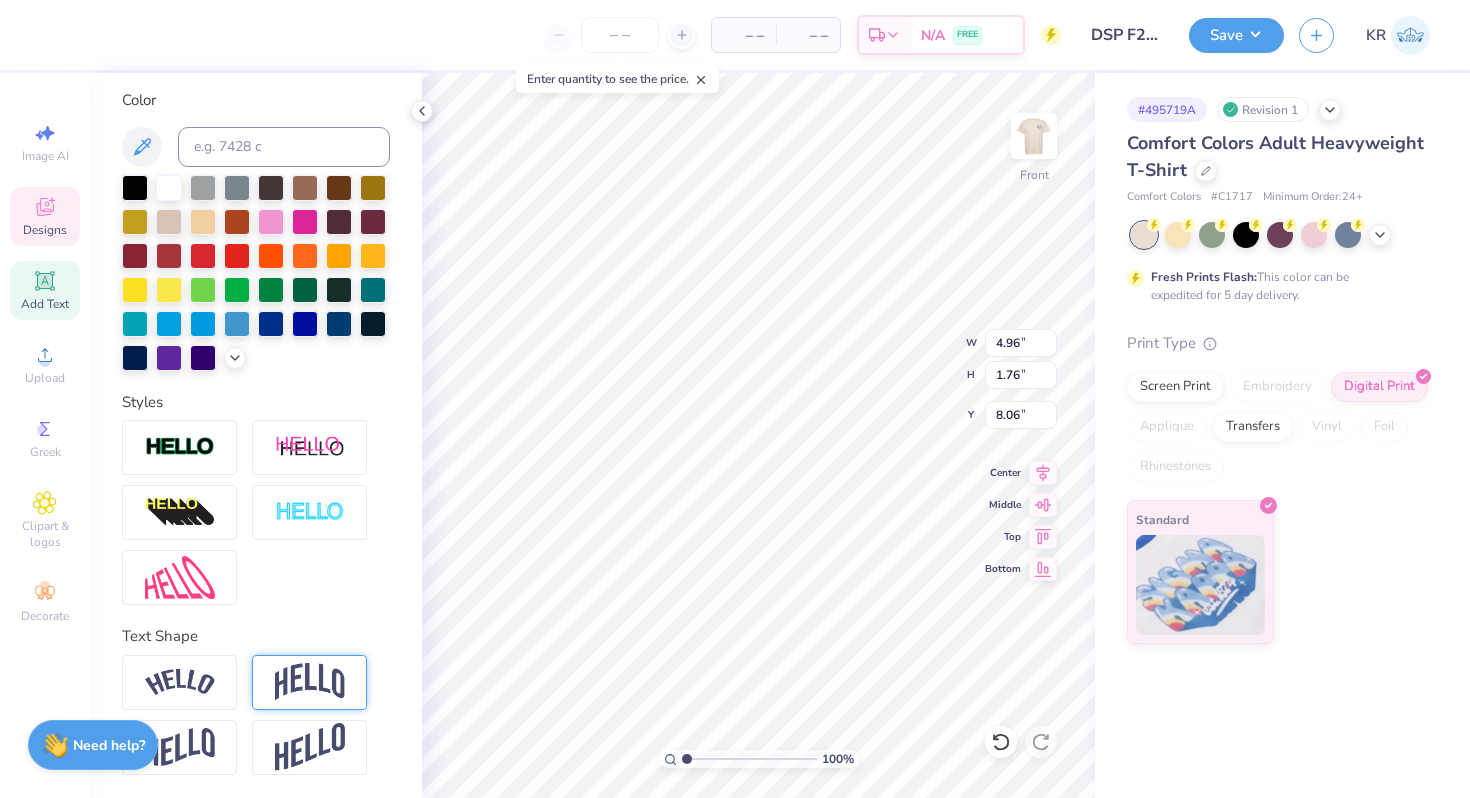 type on "9.83" 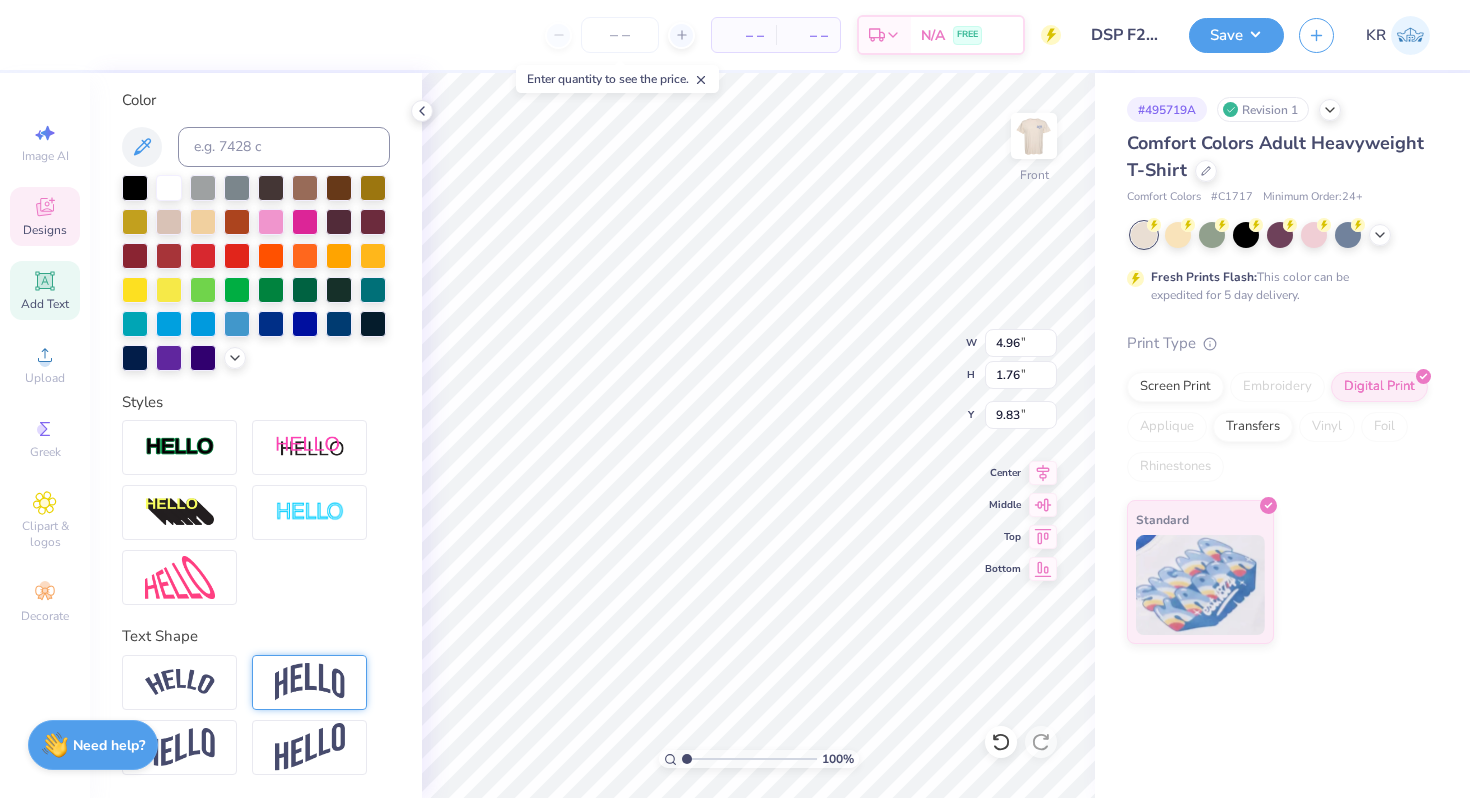 scroll, scrollTop: 0, scrollLeft: 0, axis: both 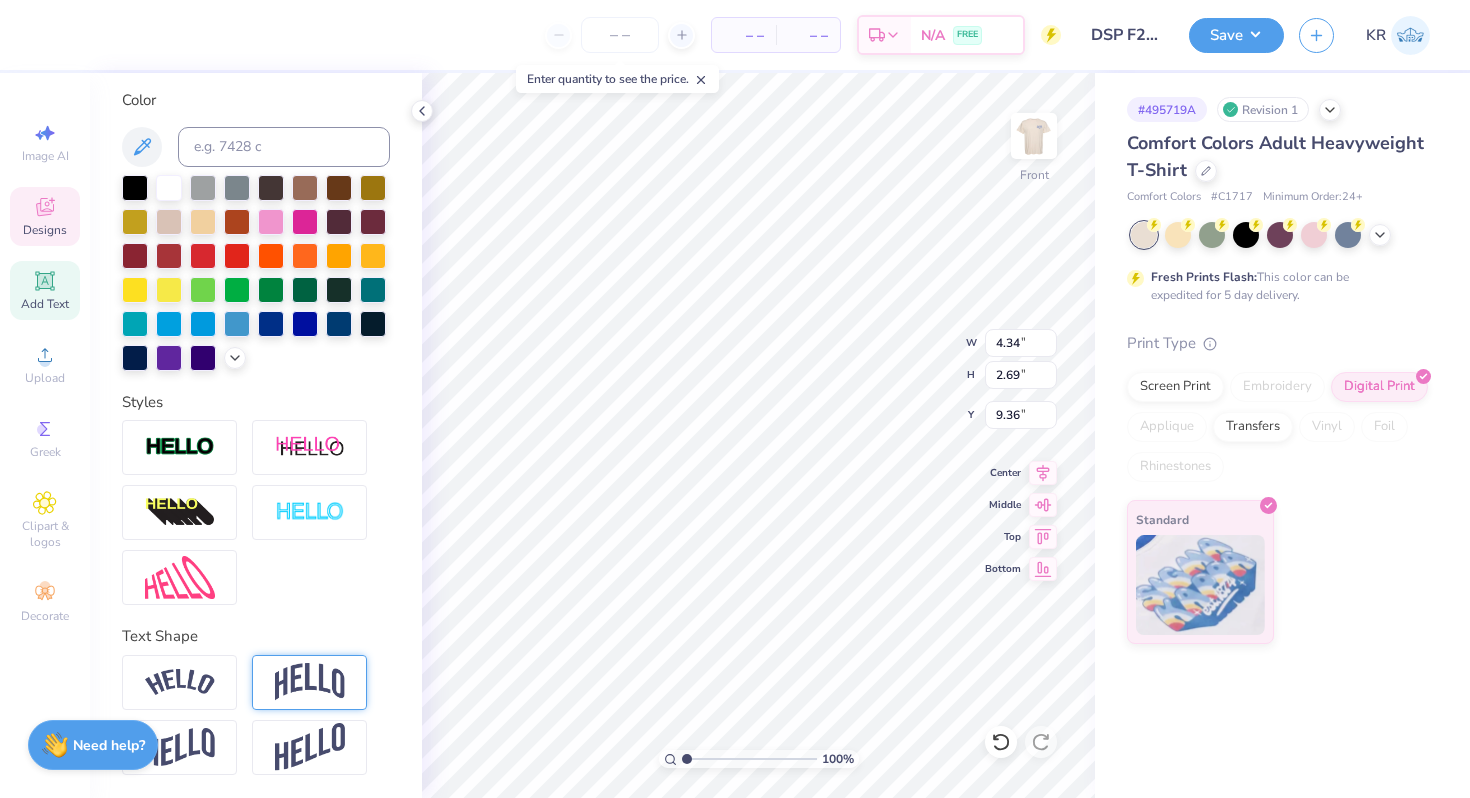 type on "11.06" 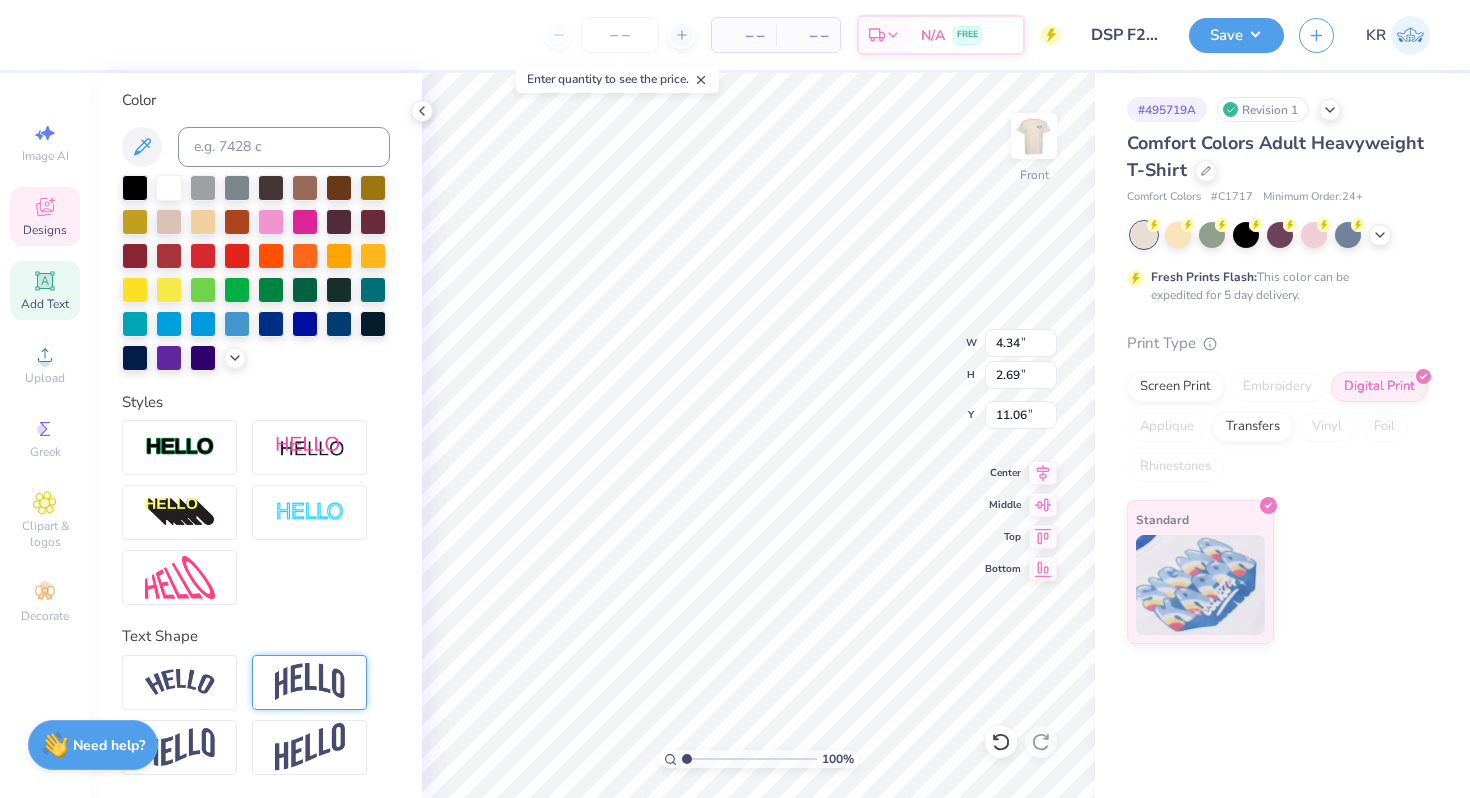 type on "Pi" 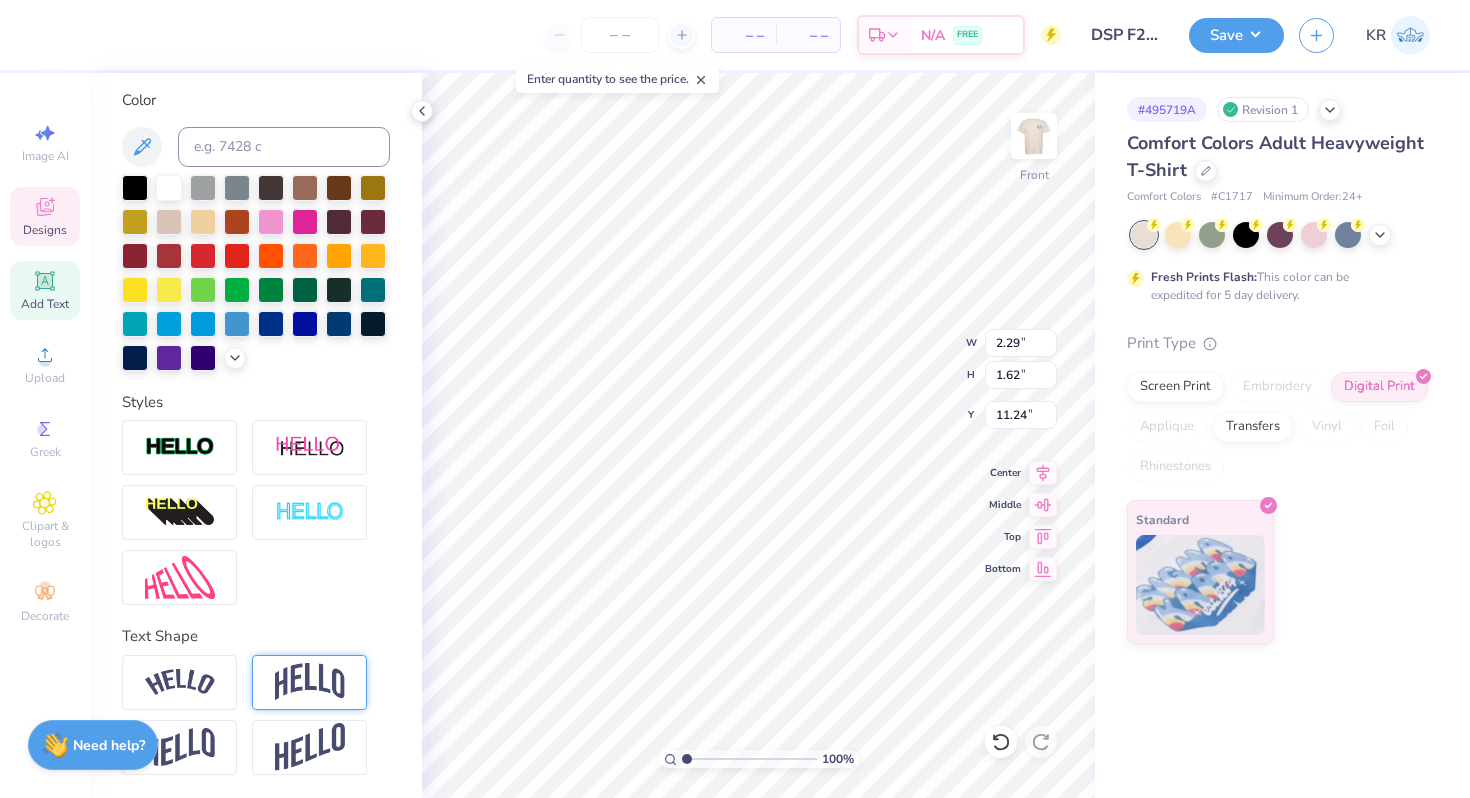 type on "11.24" 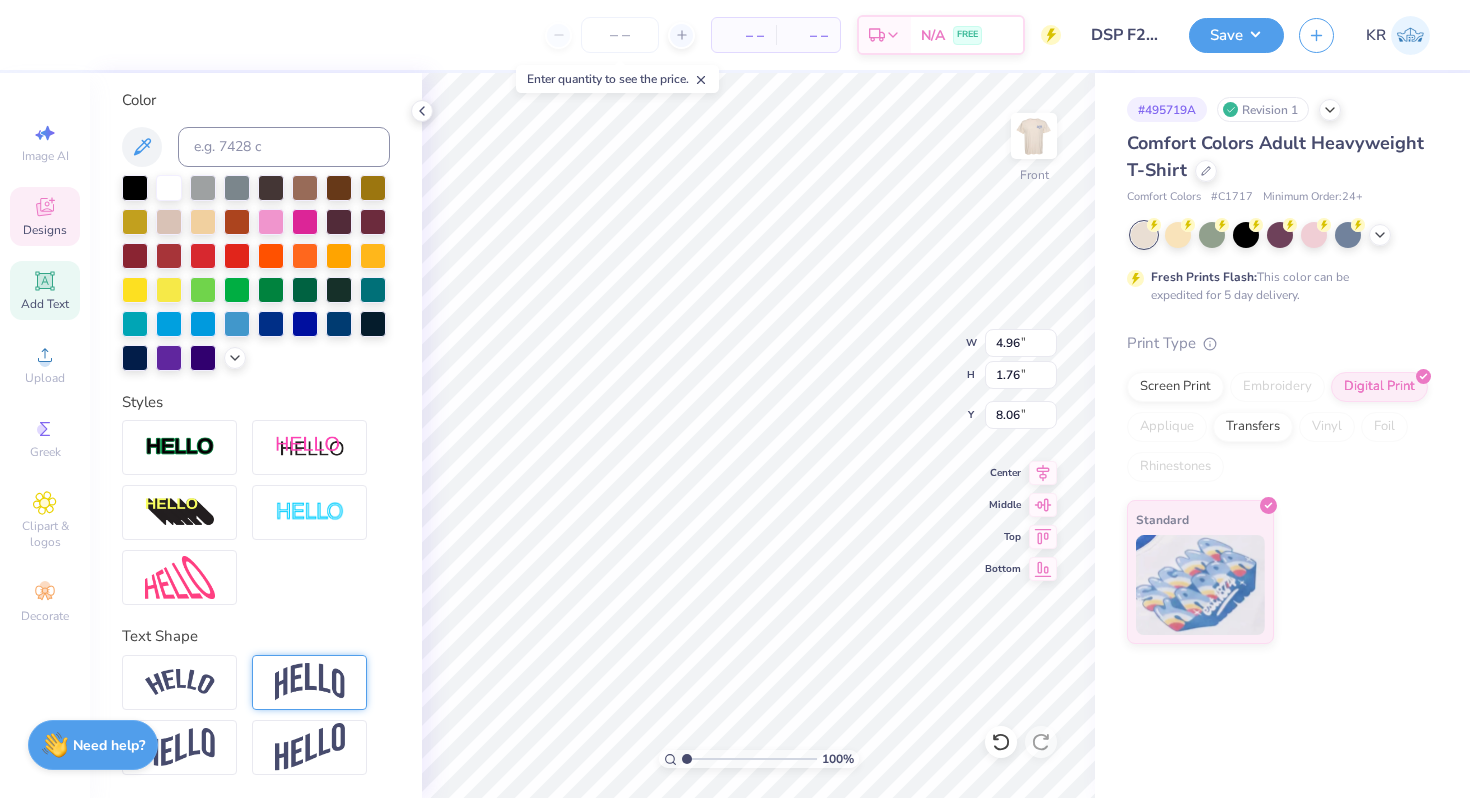 type on "6.61" 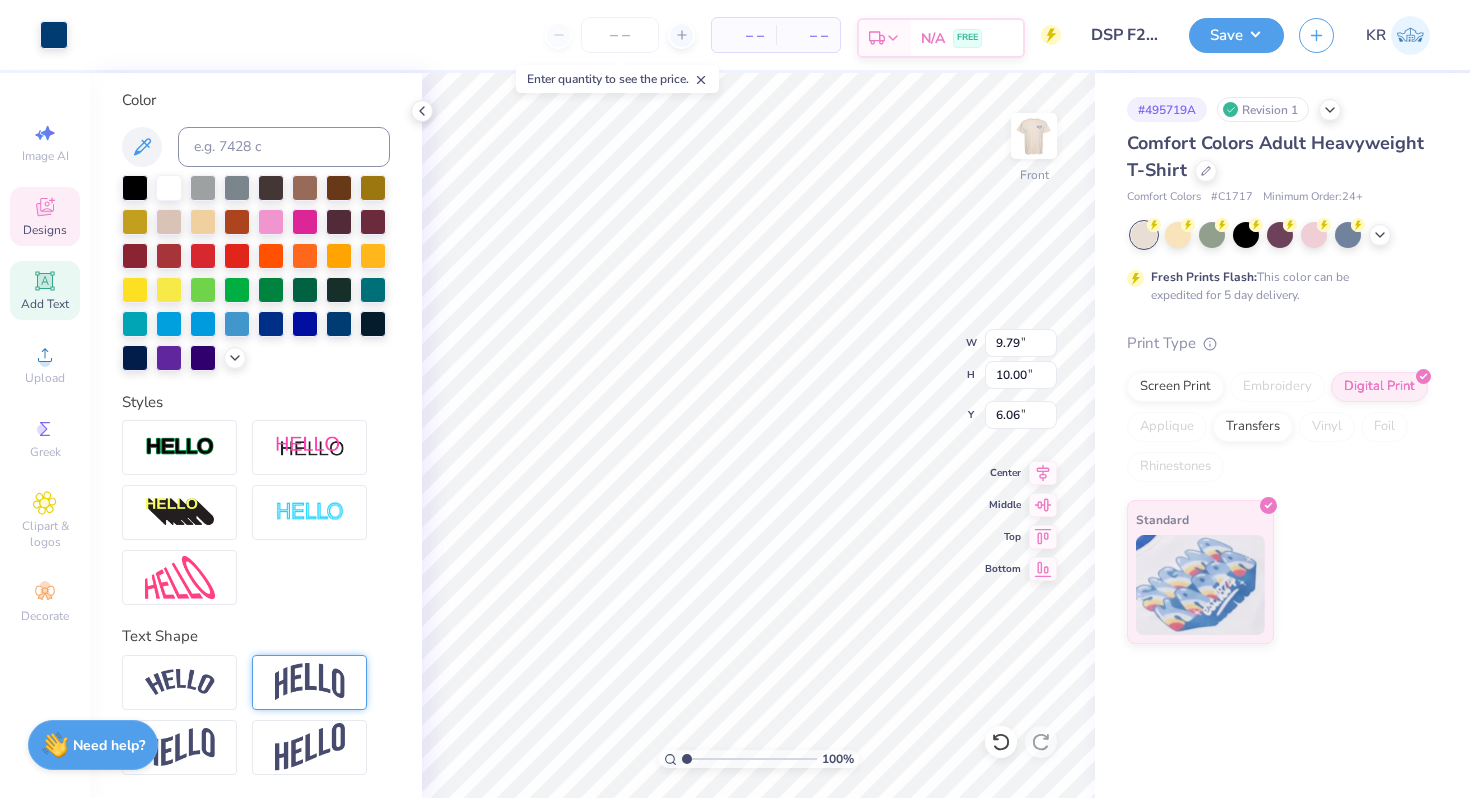 type on "2.29" 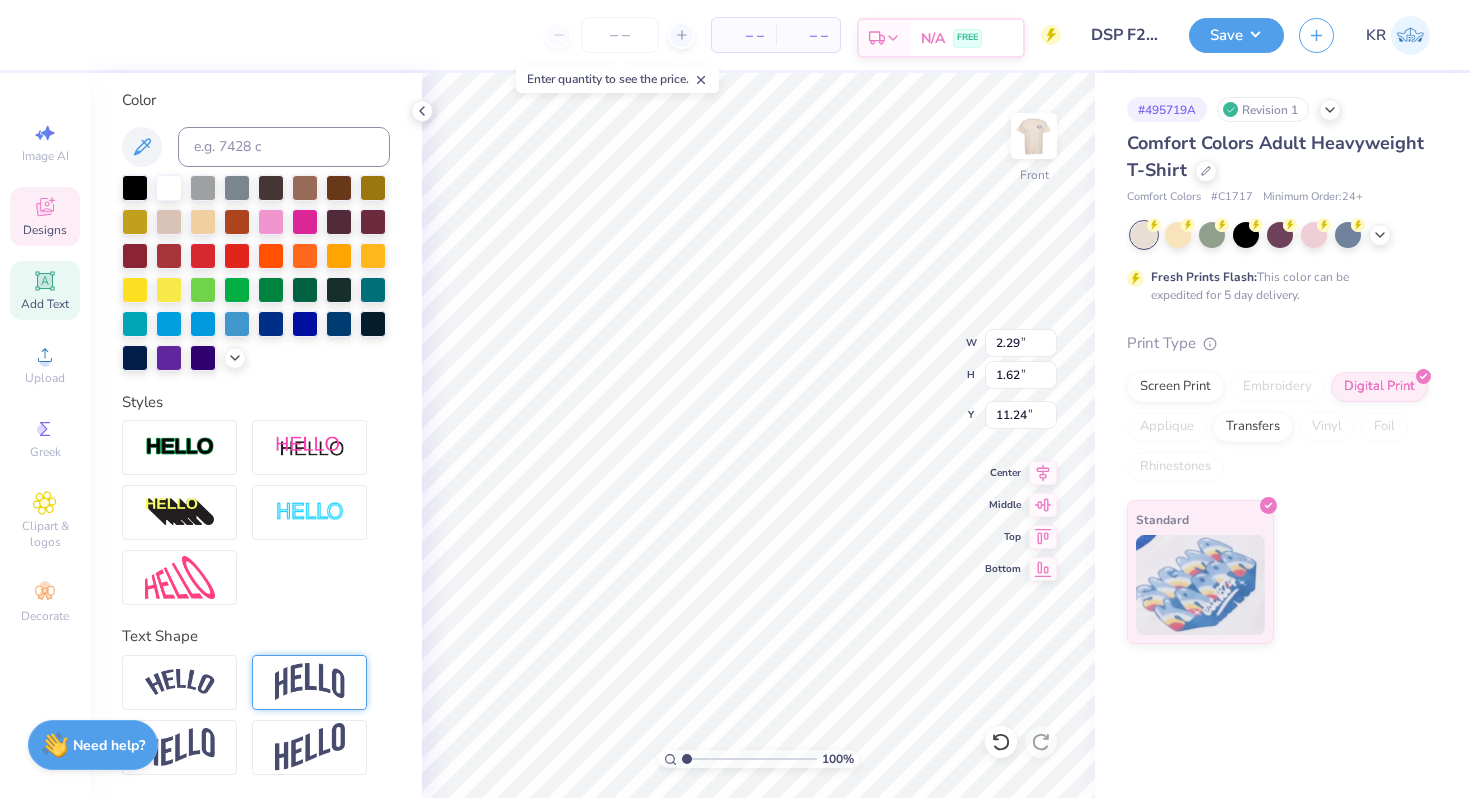 type on "5.48" 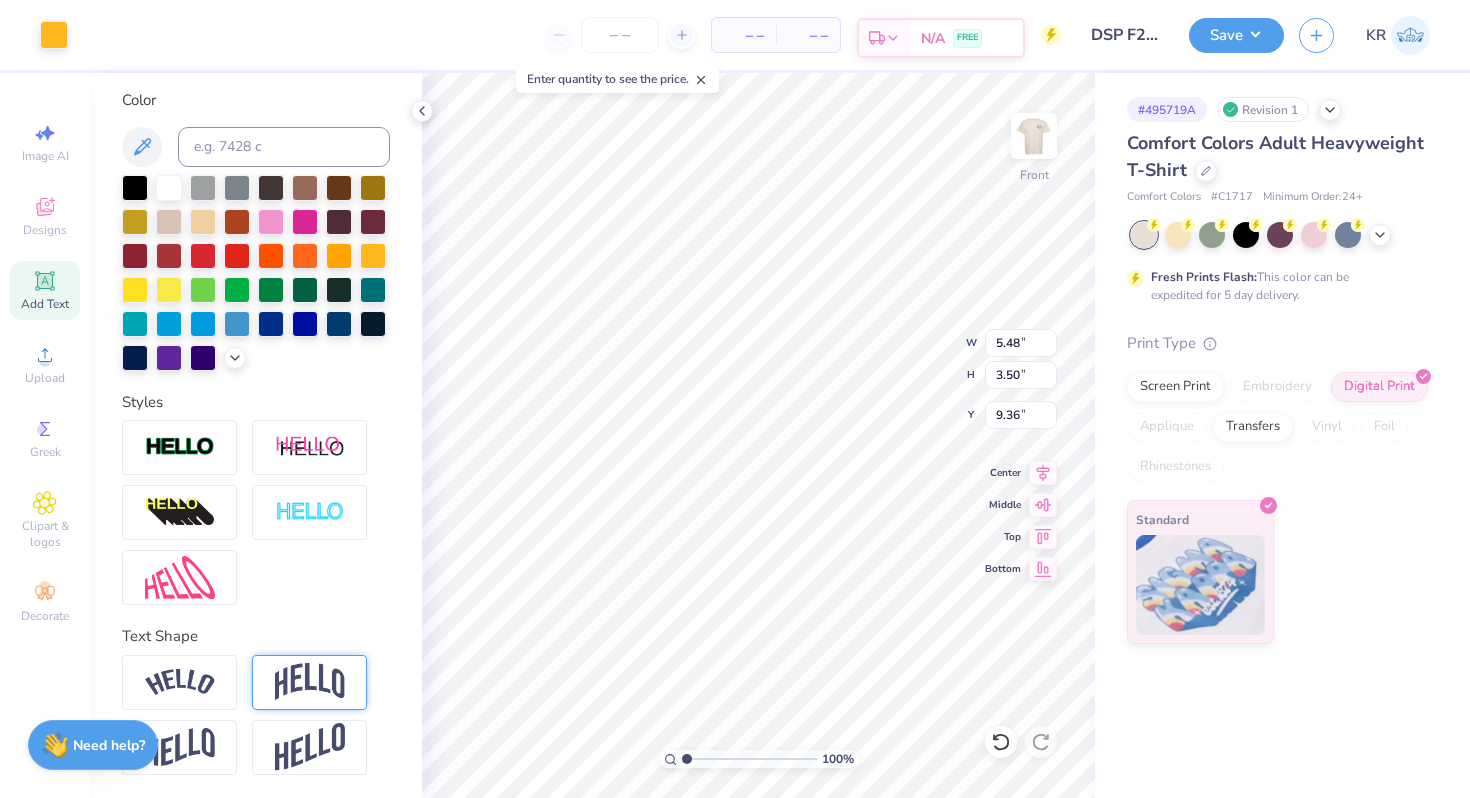 type on "7.47" 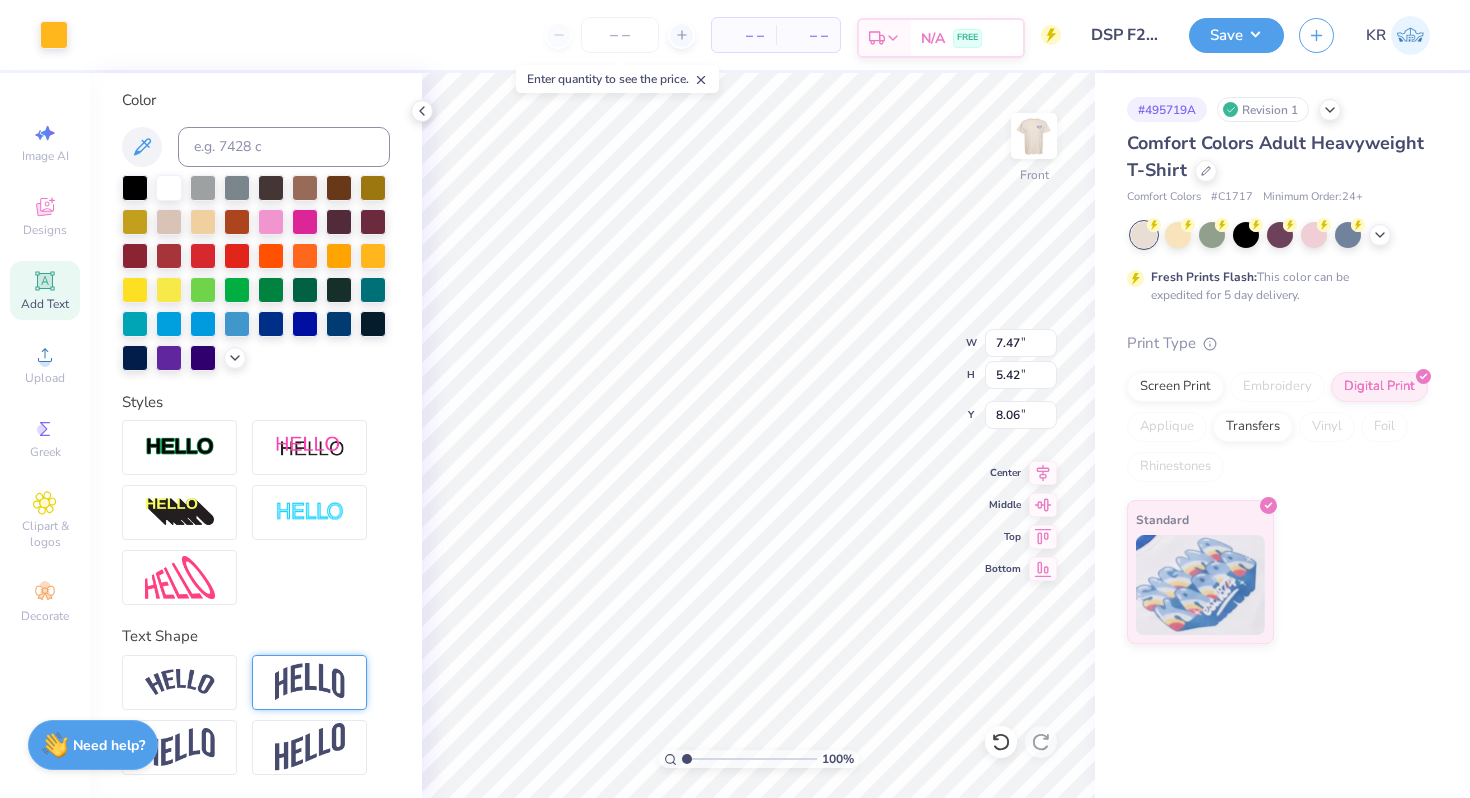 type on "7.02" 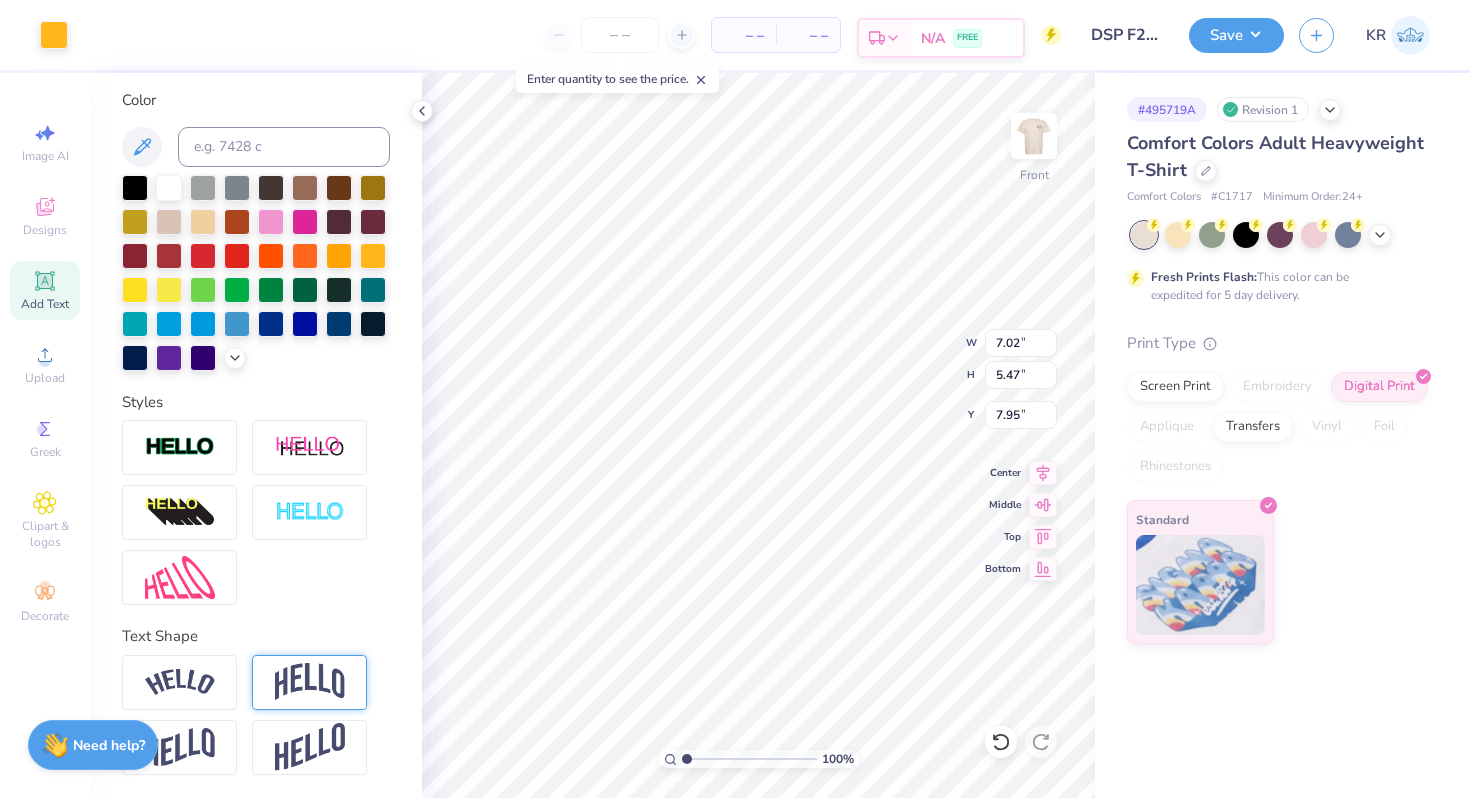 type on "7.76" 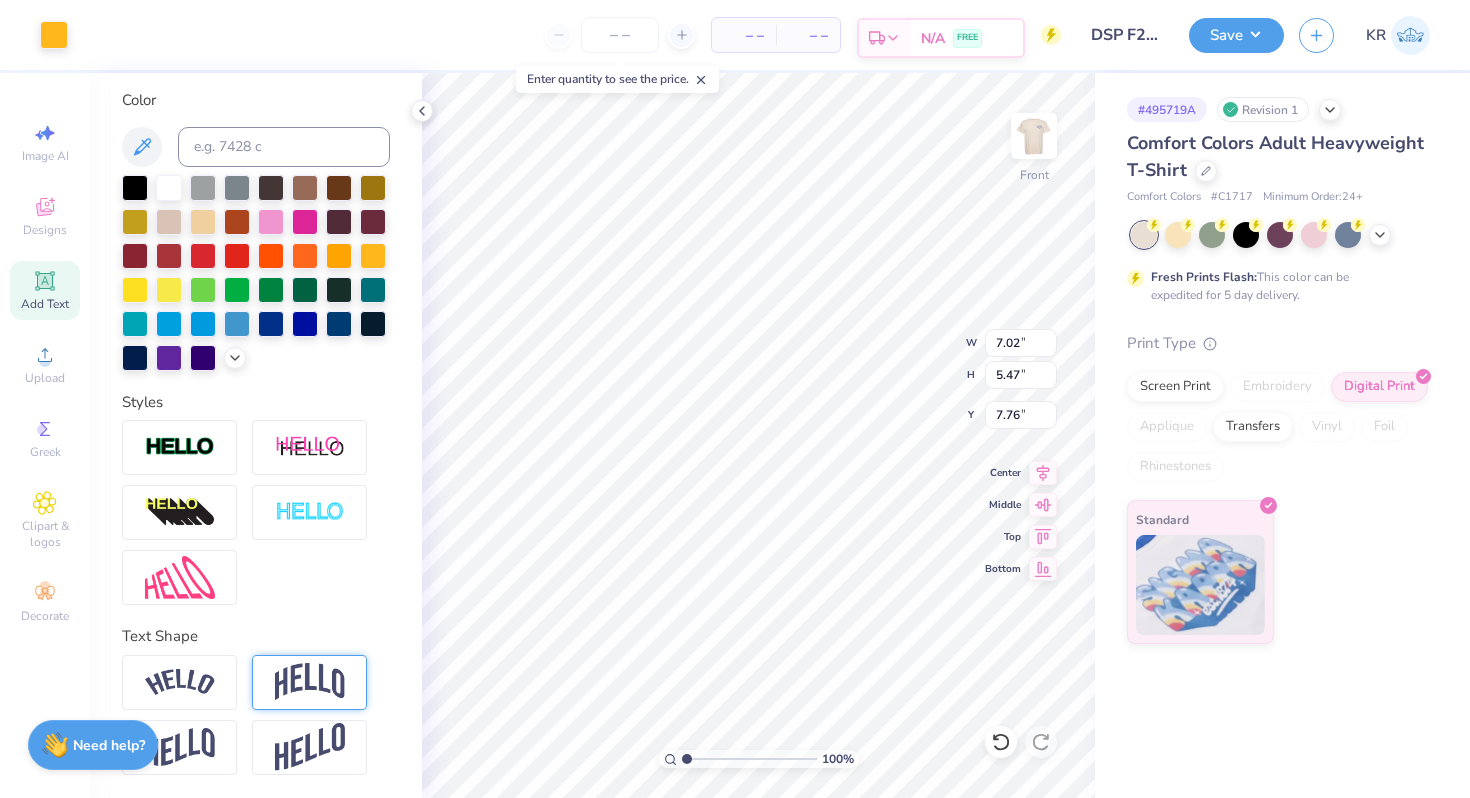 type on "7.44" 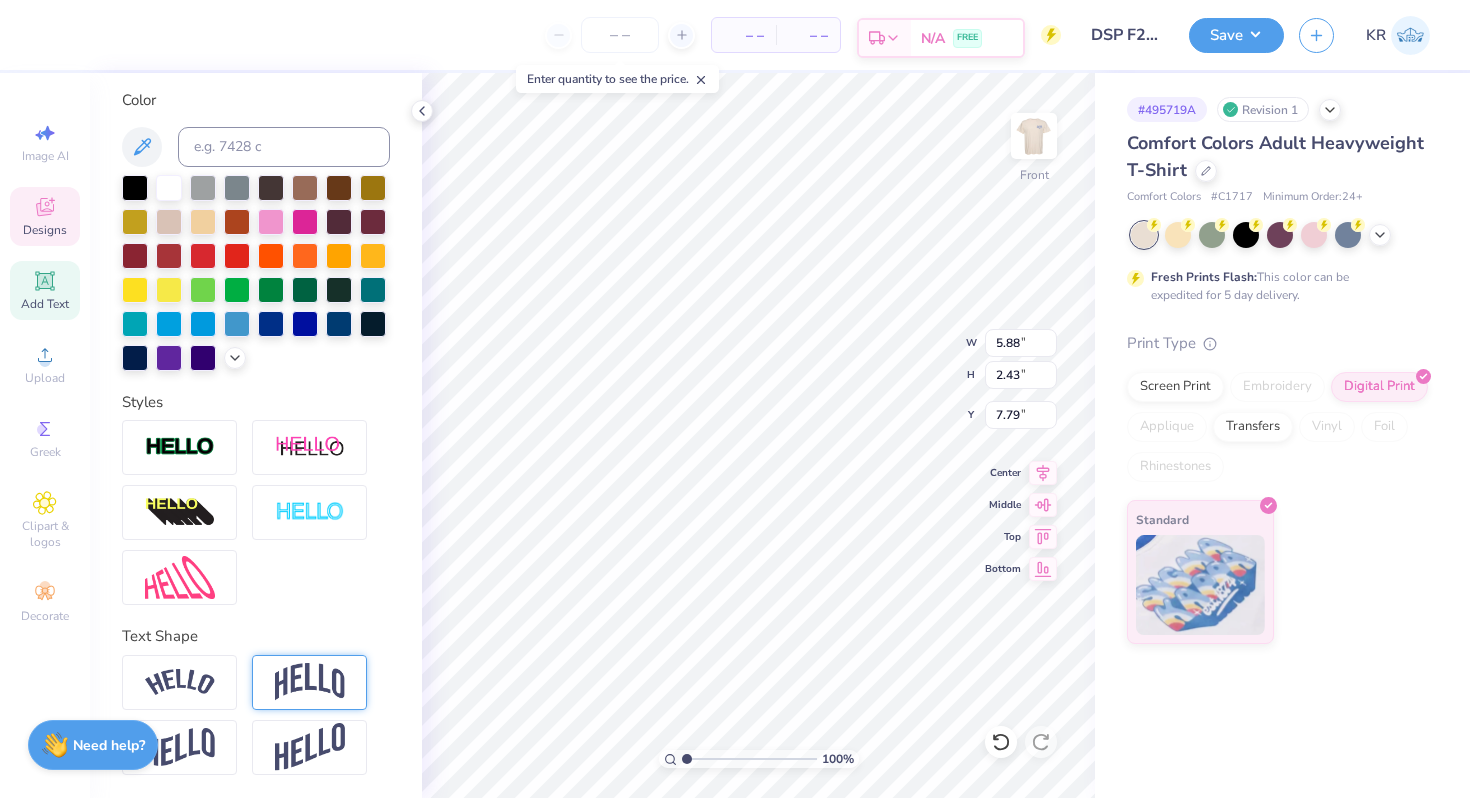 type on "3.92" 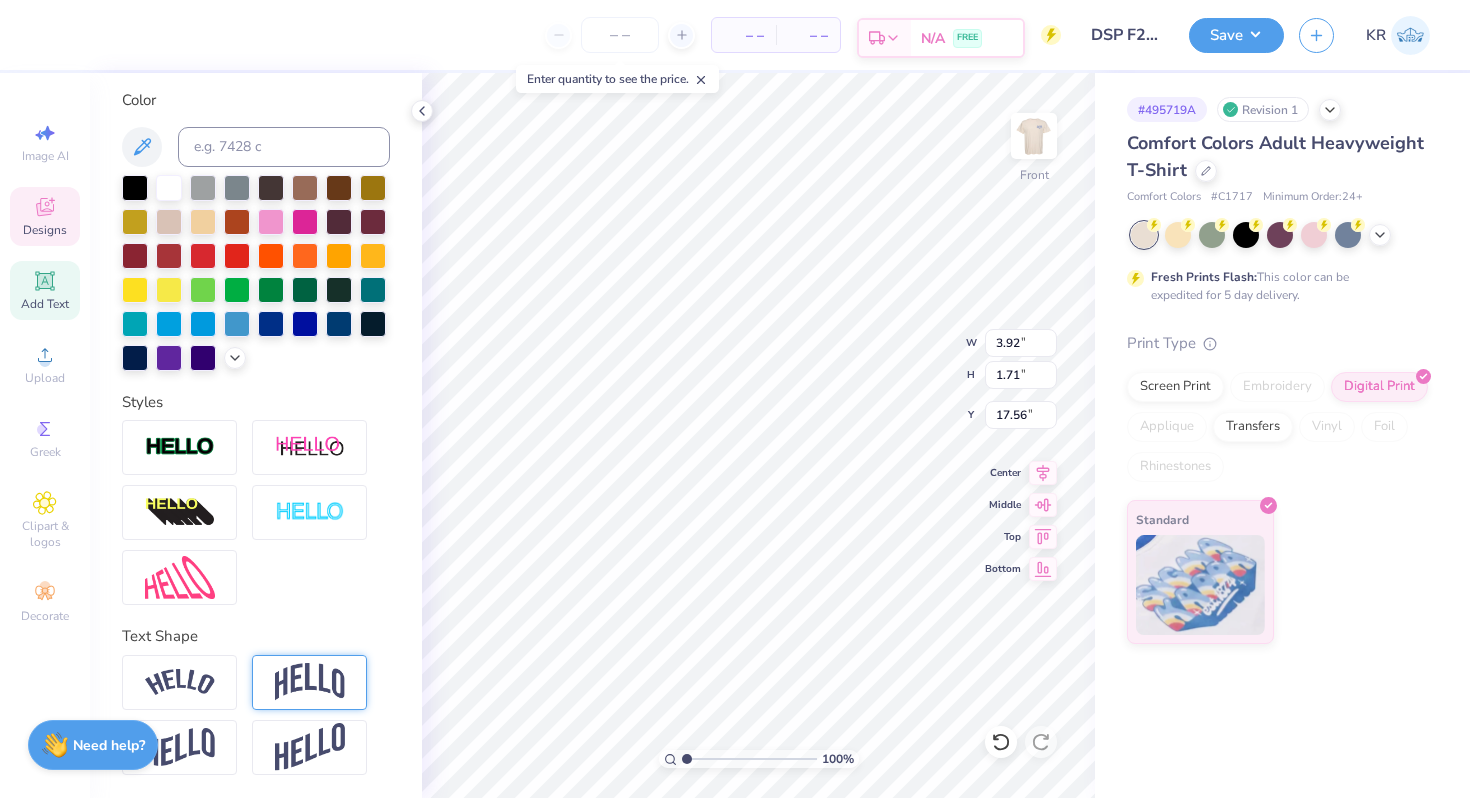 type on "2.51" 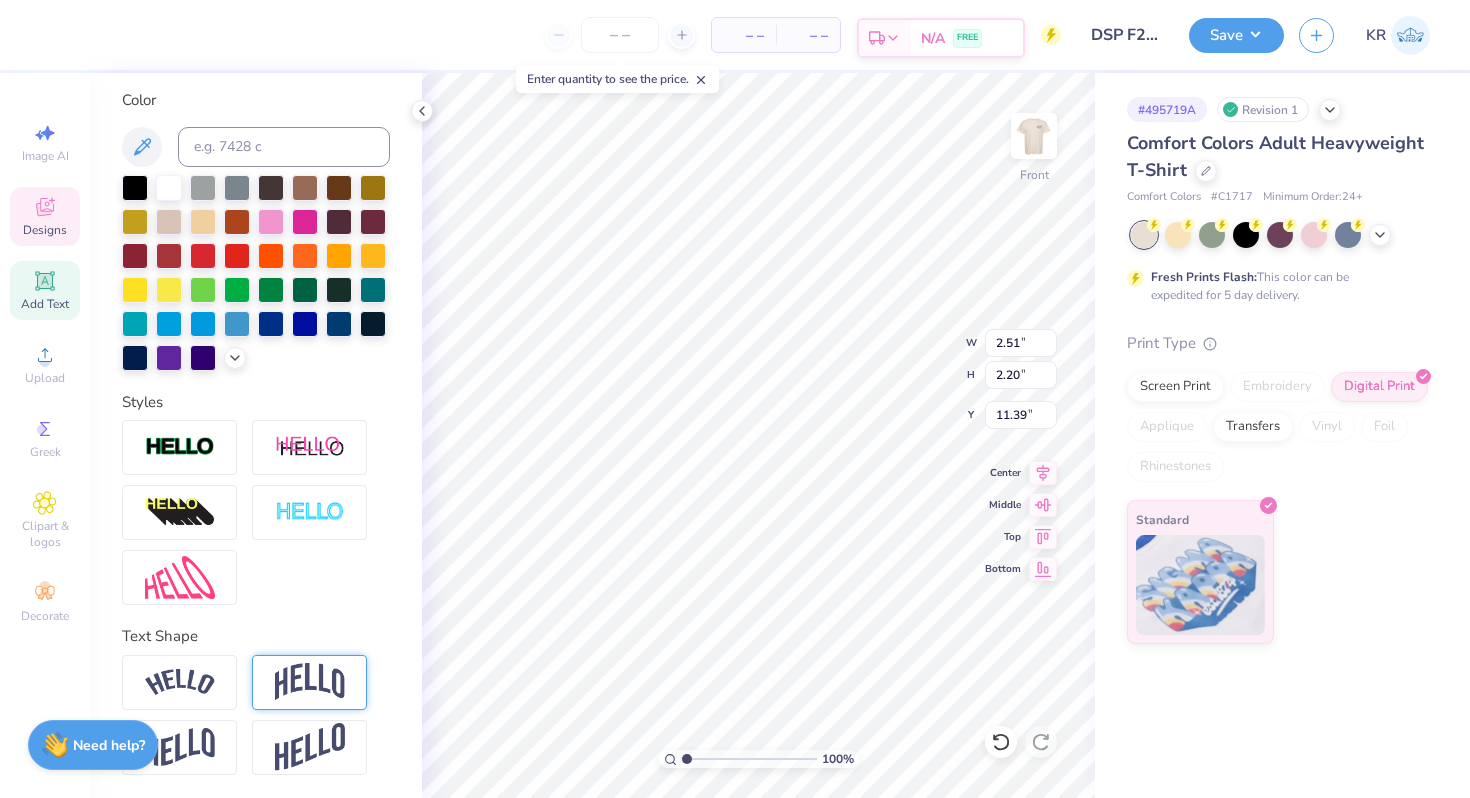 type on "11.55" 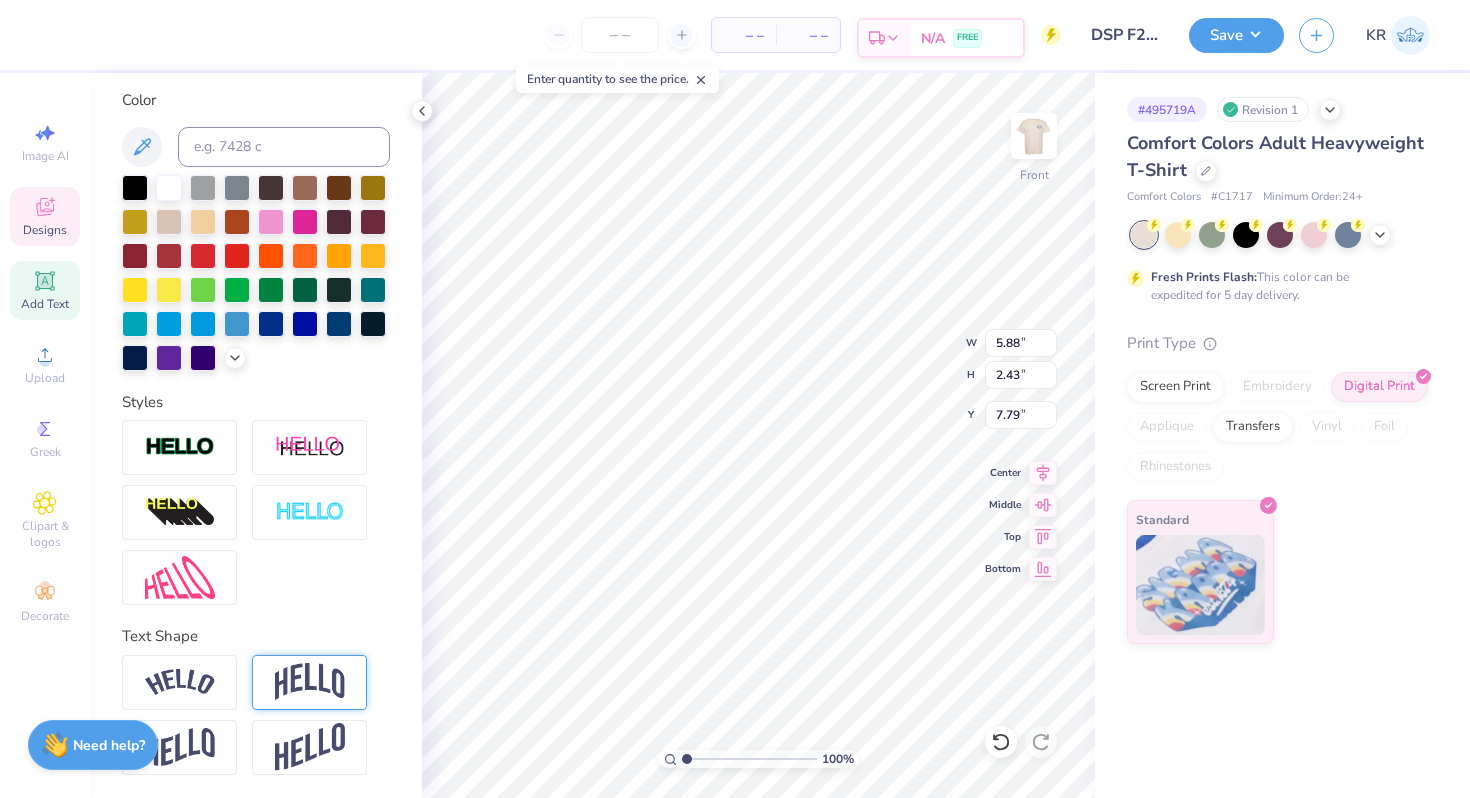 type on "7.45" 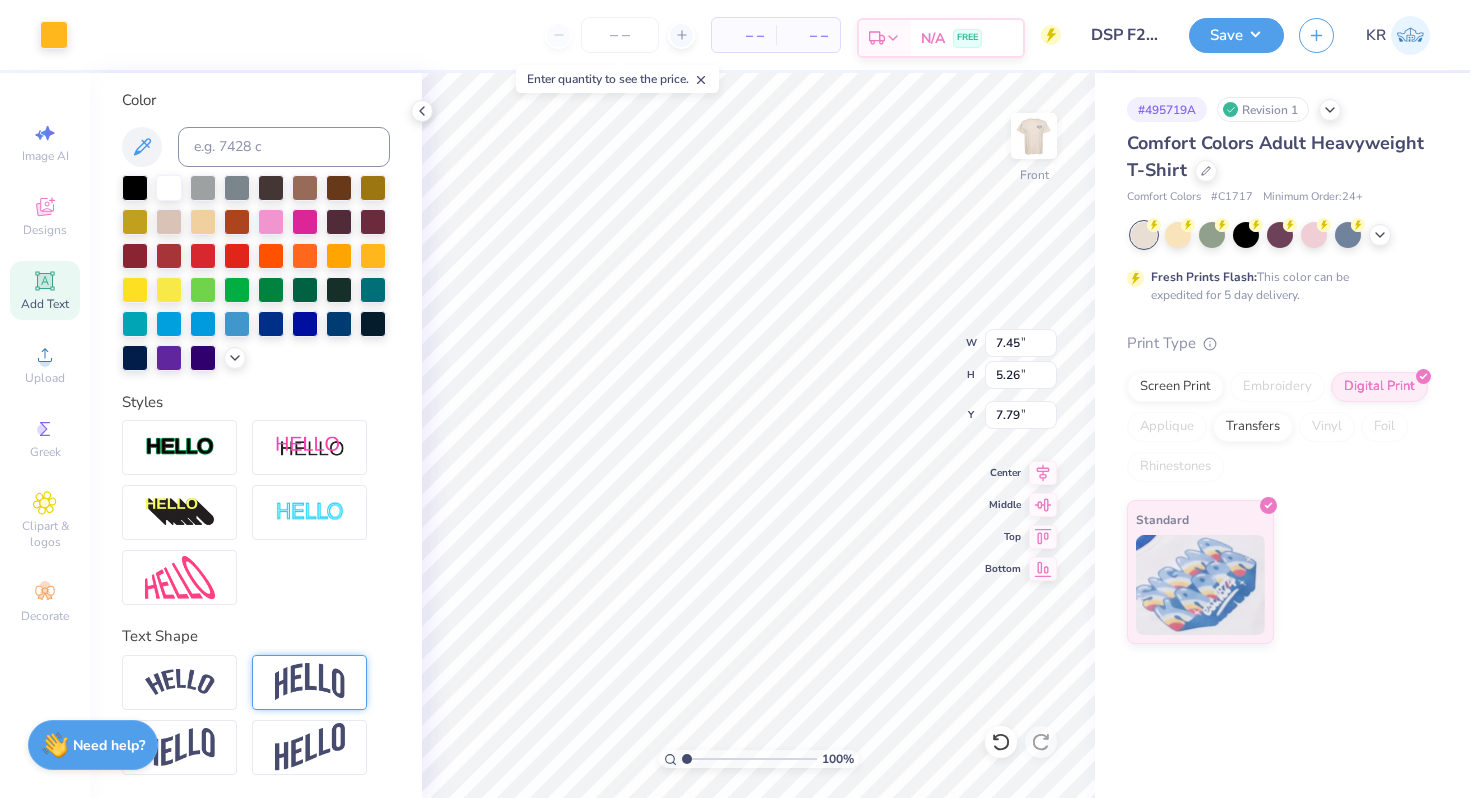 type on "7.03" 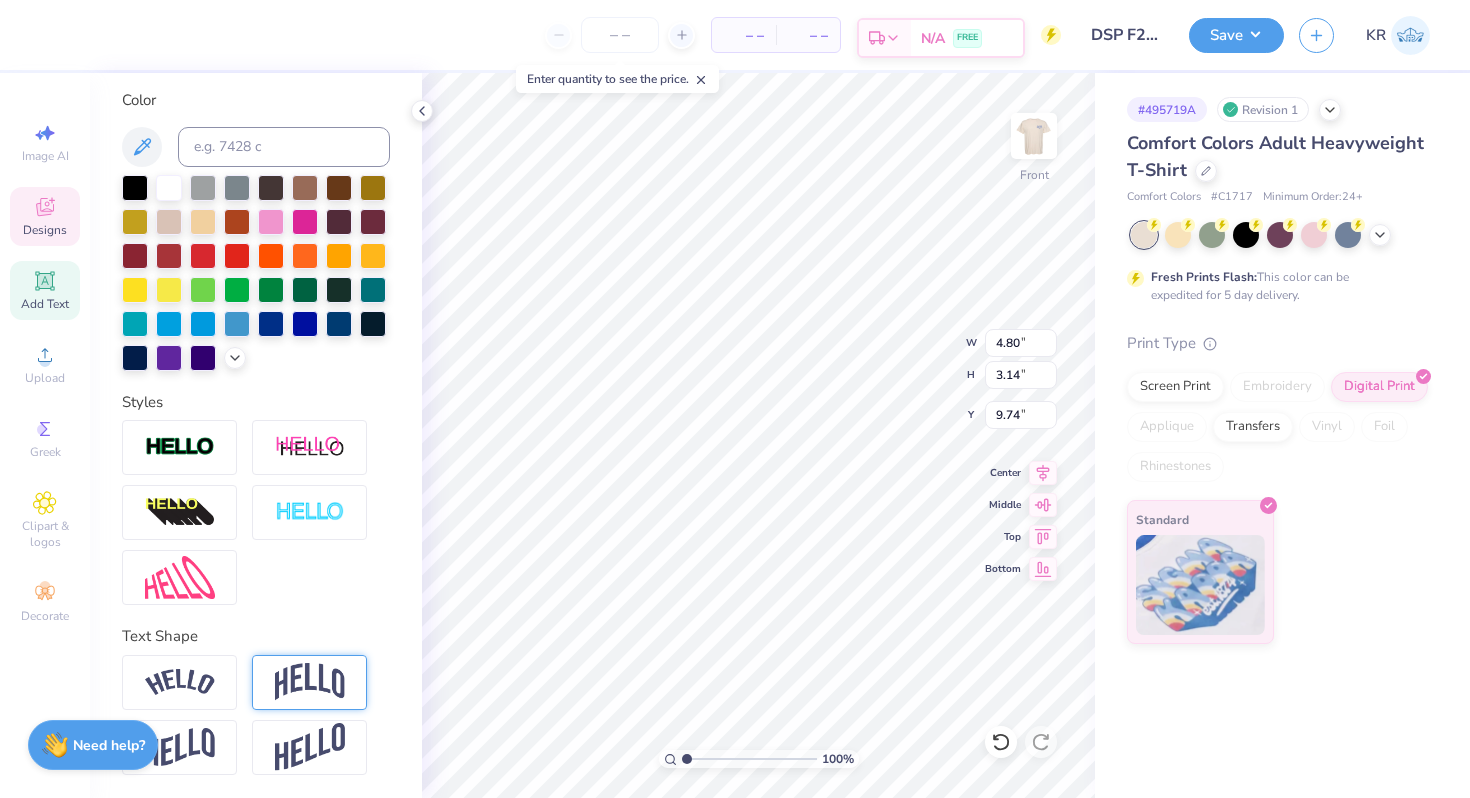type on "5.55" 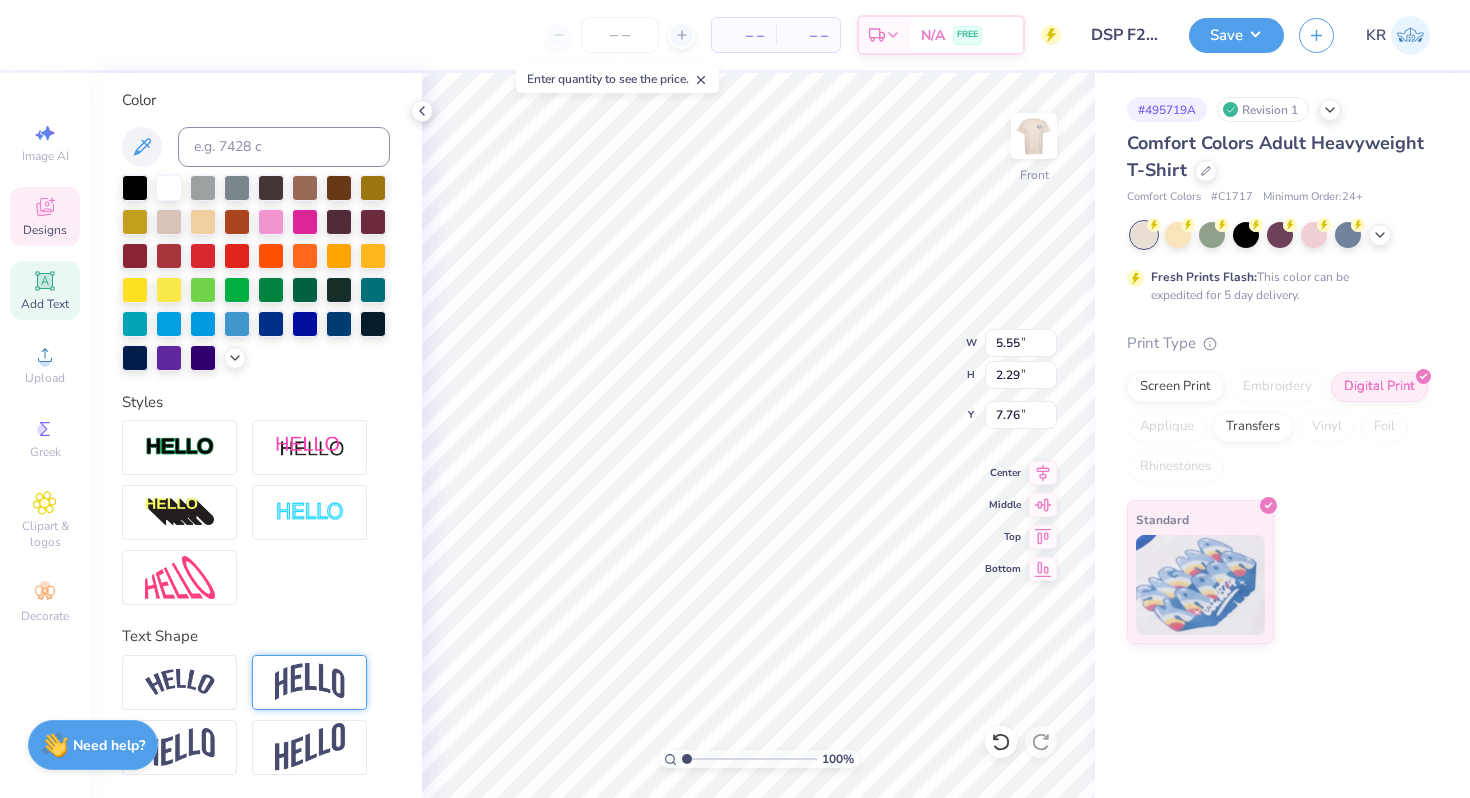 type on "4.80" 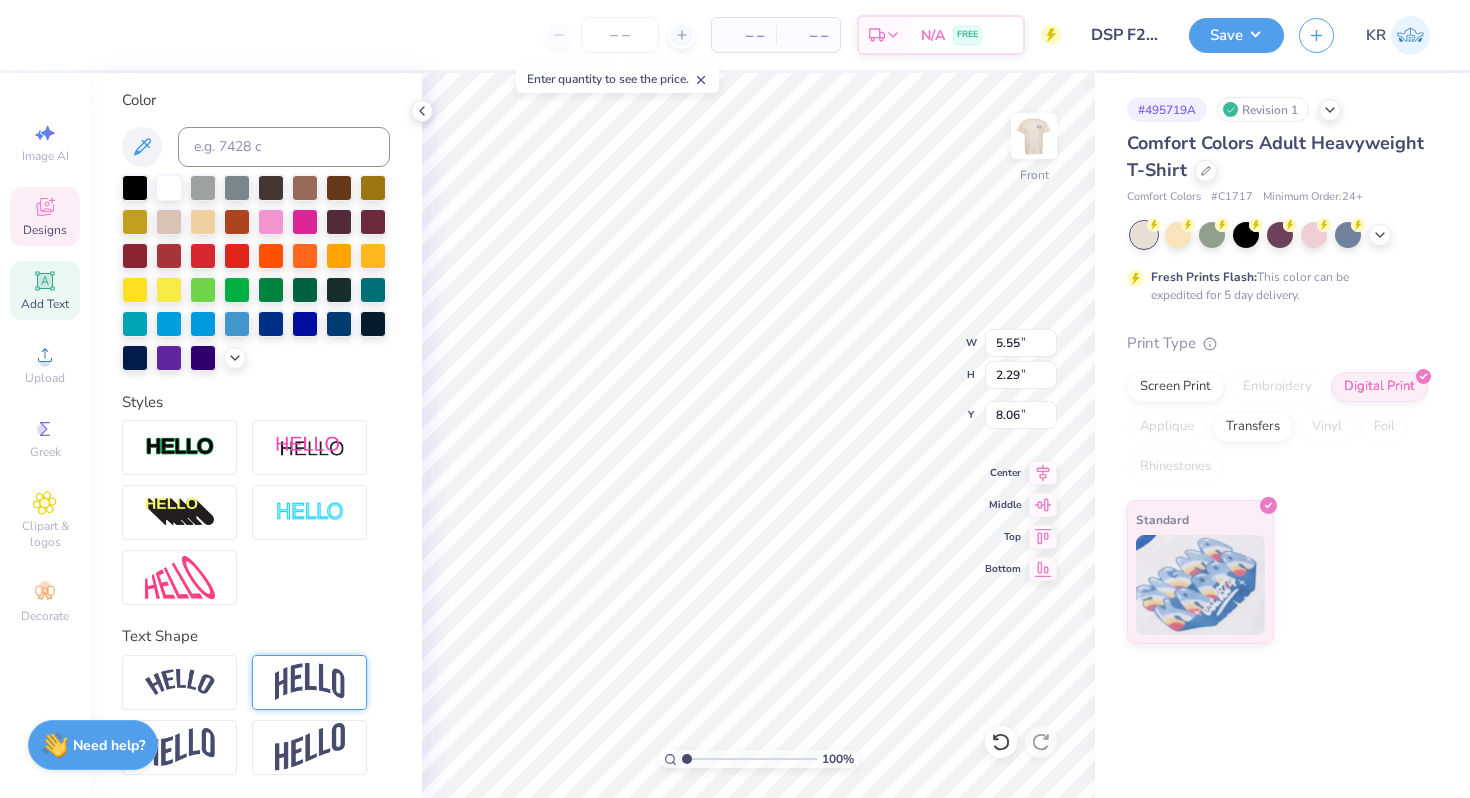 type on "6.83" 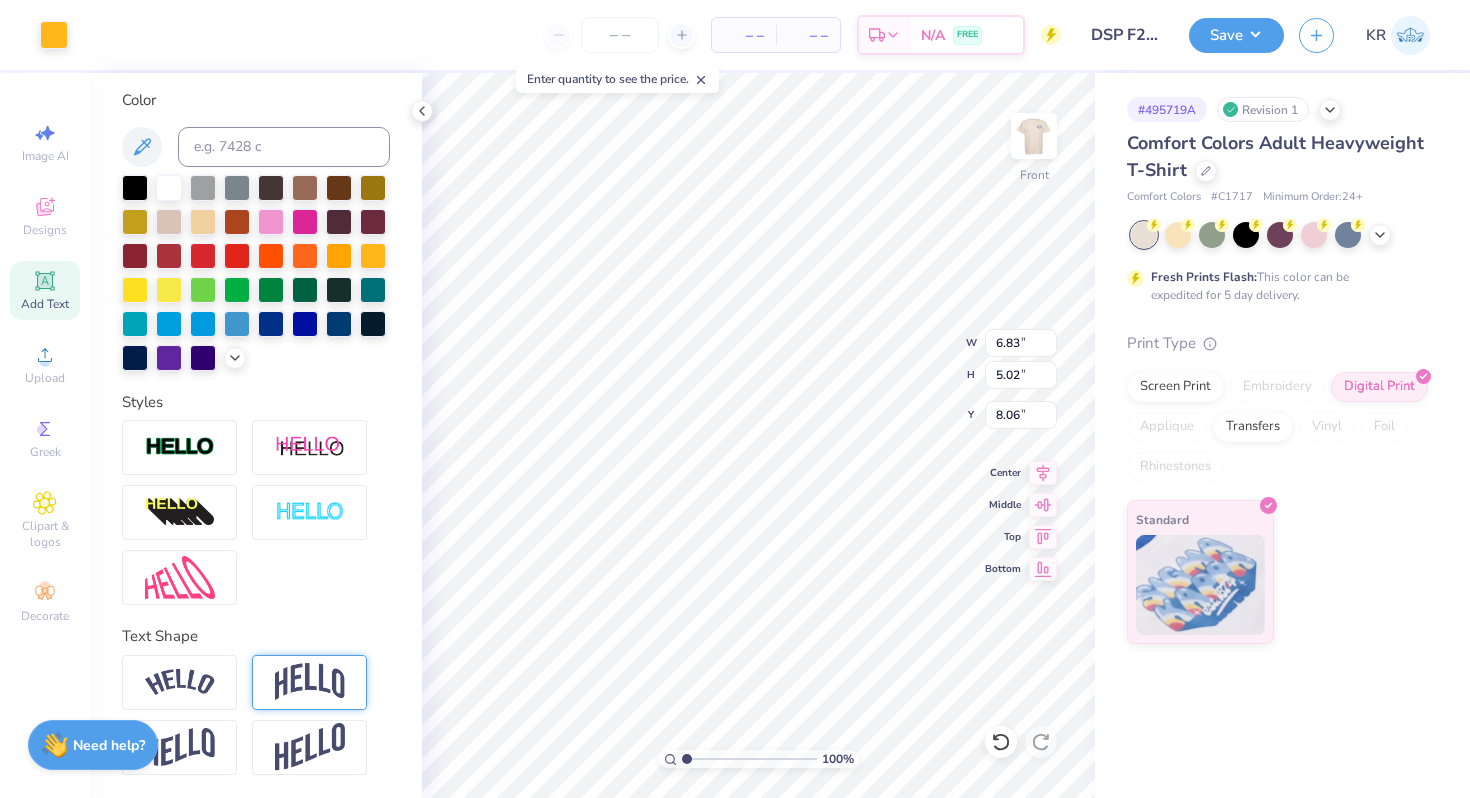 type on "7.87" 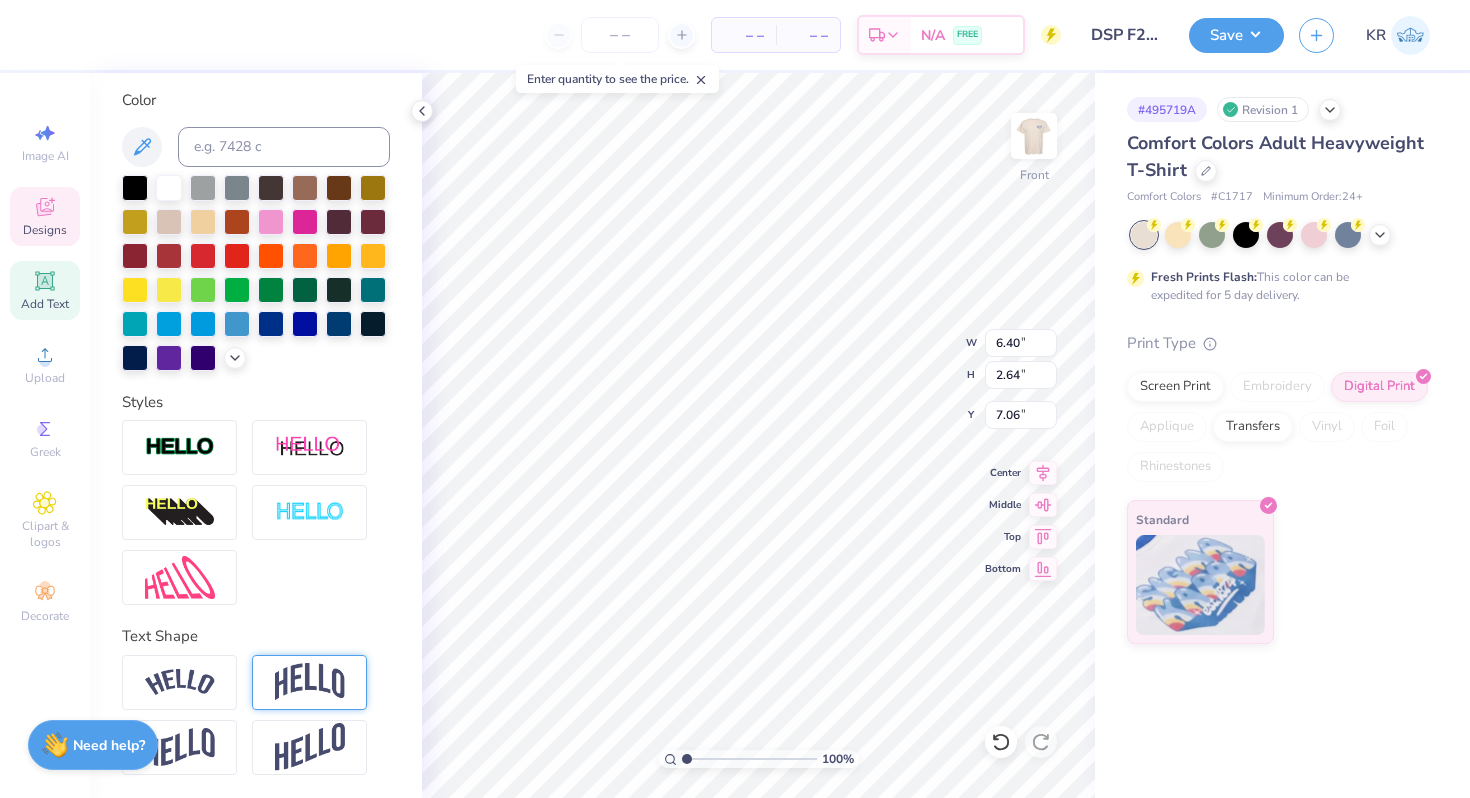 type on "7.06" 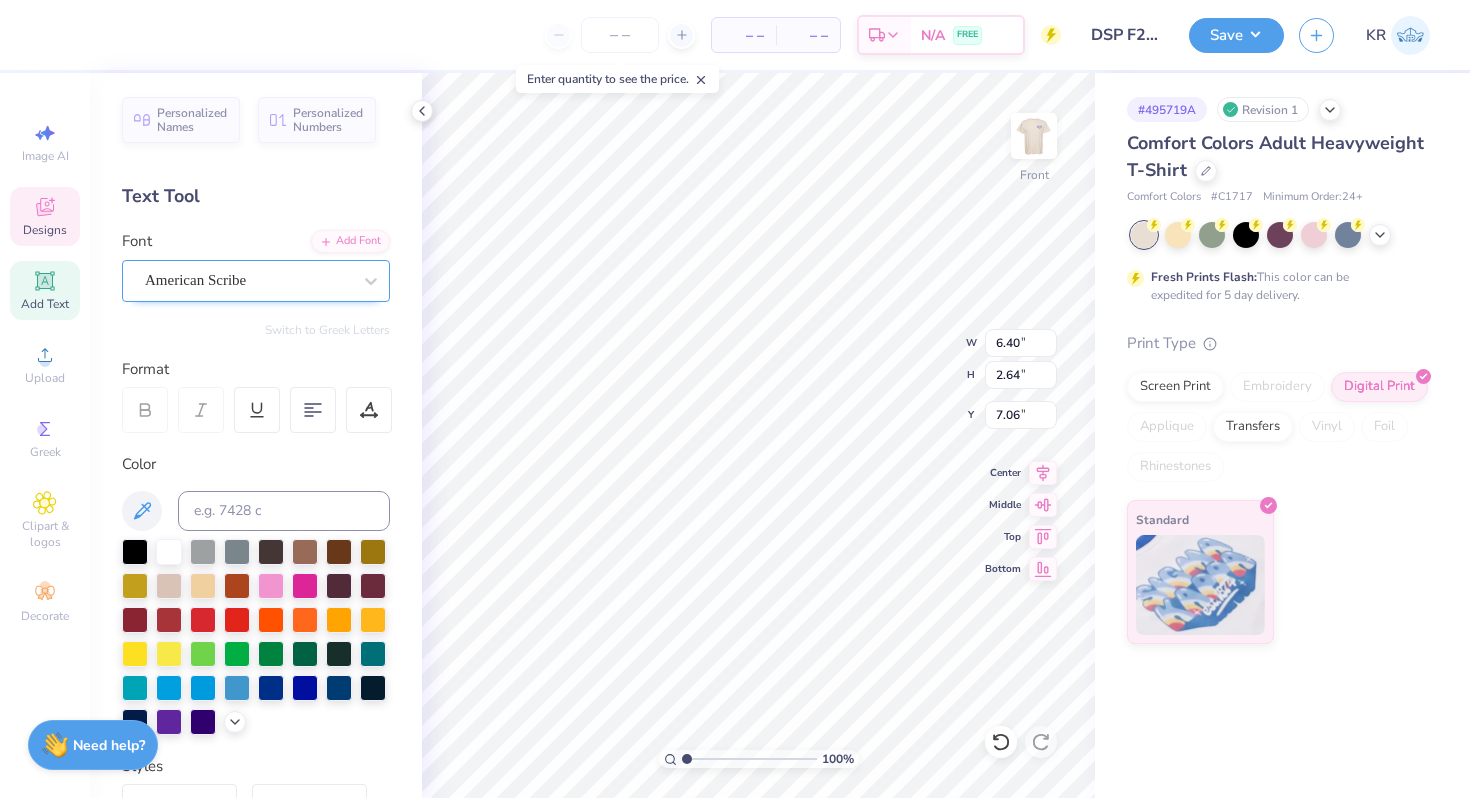 click on "American Scribe" at bounding box center (248, 280) 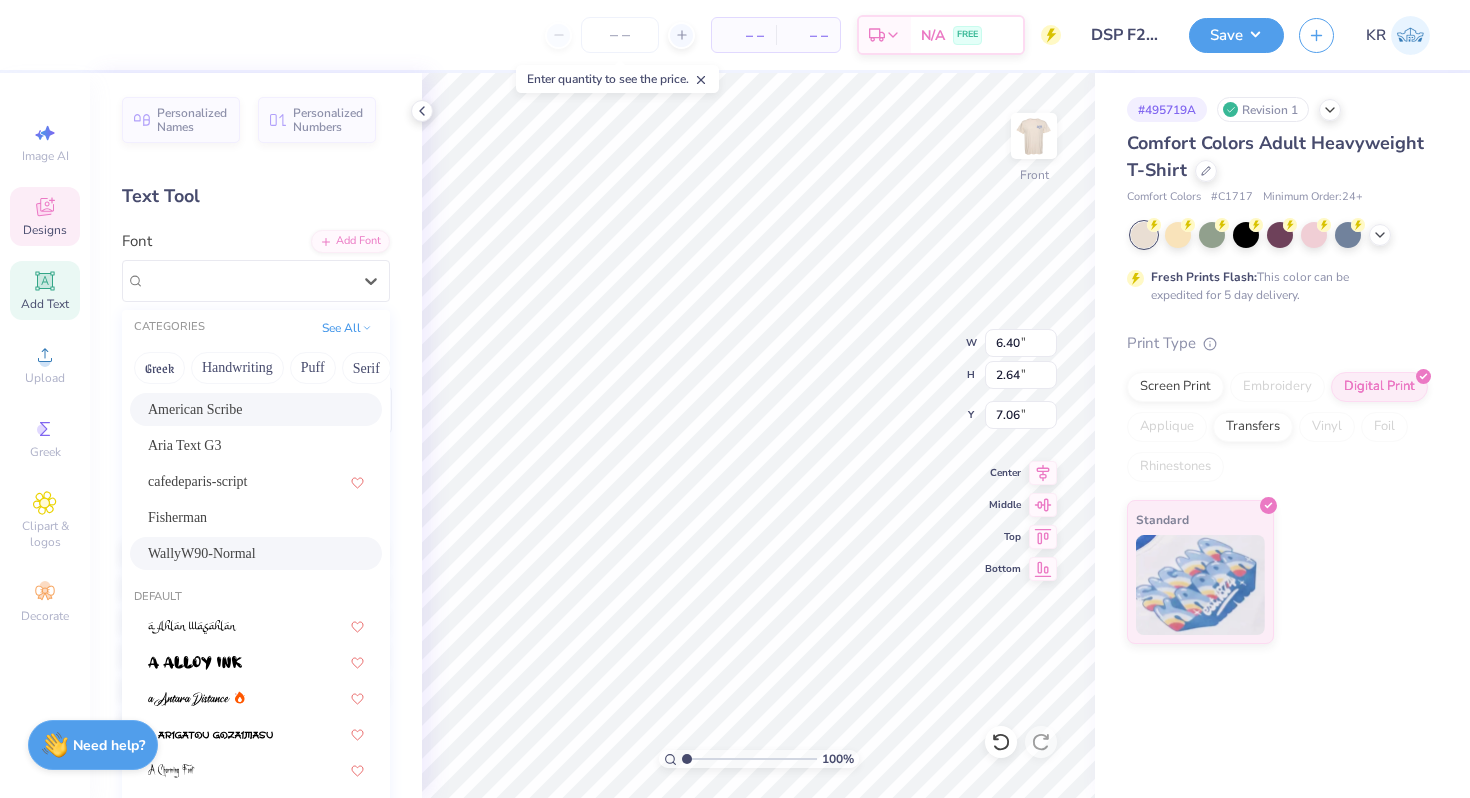 scroll, scrollTop: 234, scrollLeft: 0, axis: vertical 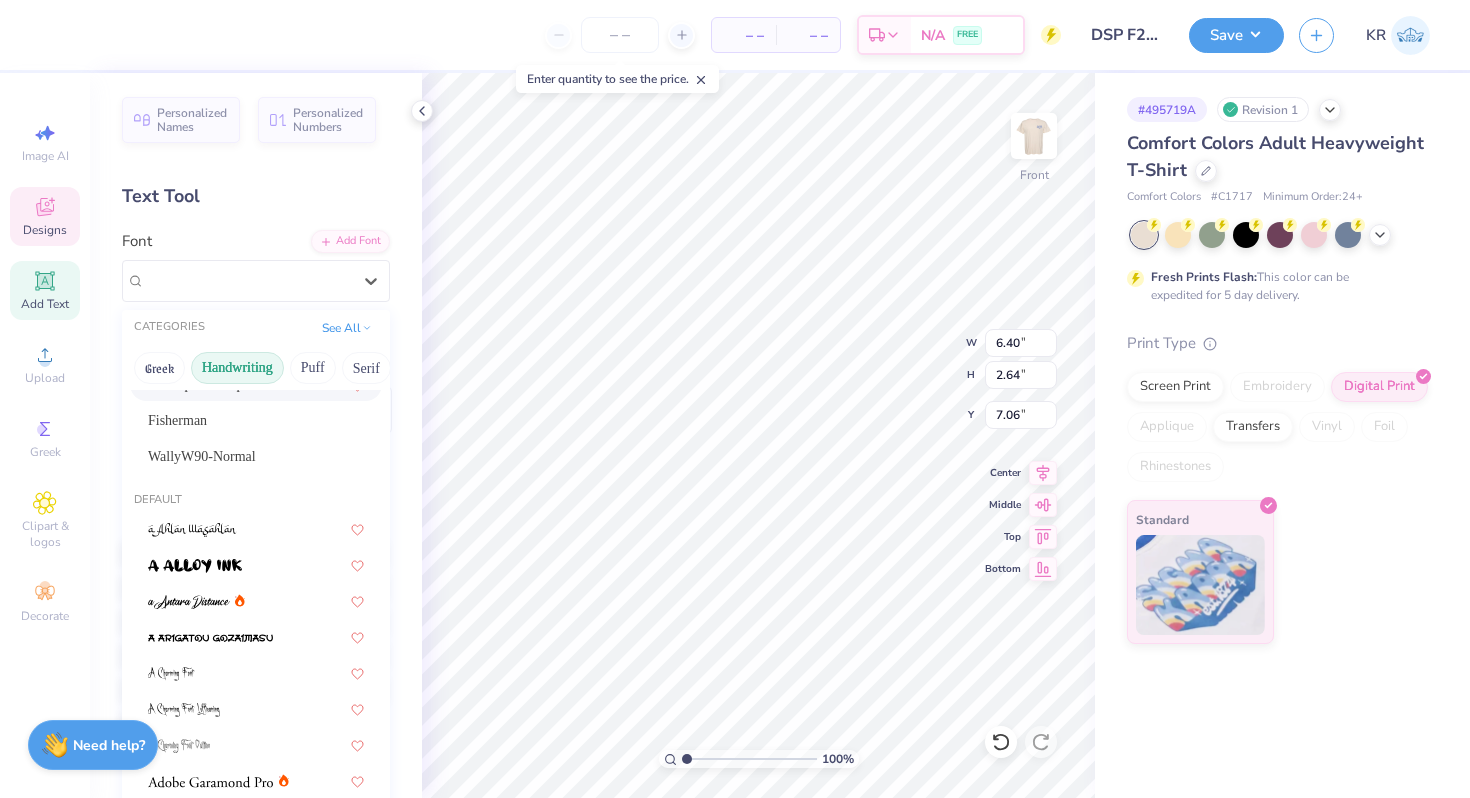 click on "Handwriting" at bounding box center [237, 368] 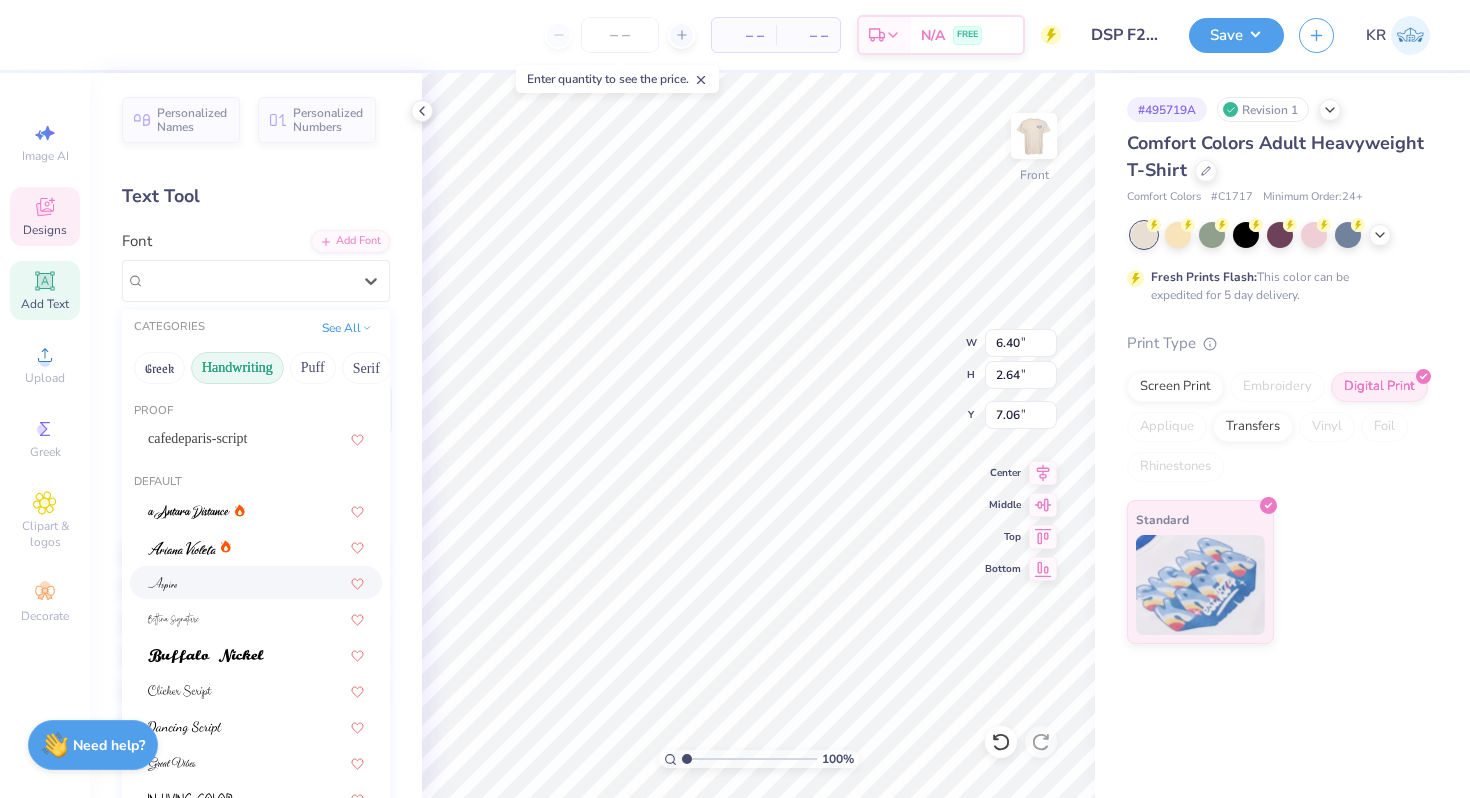 click at bounding box center (256, 582) 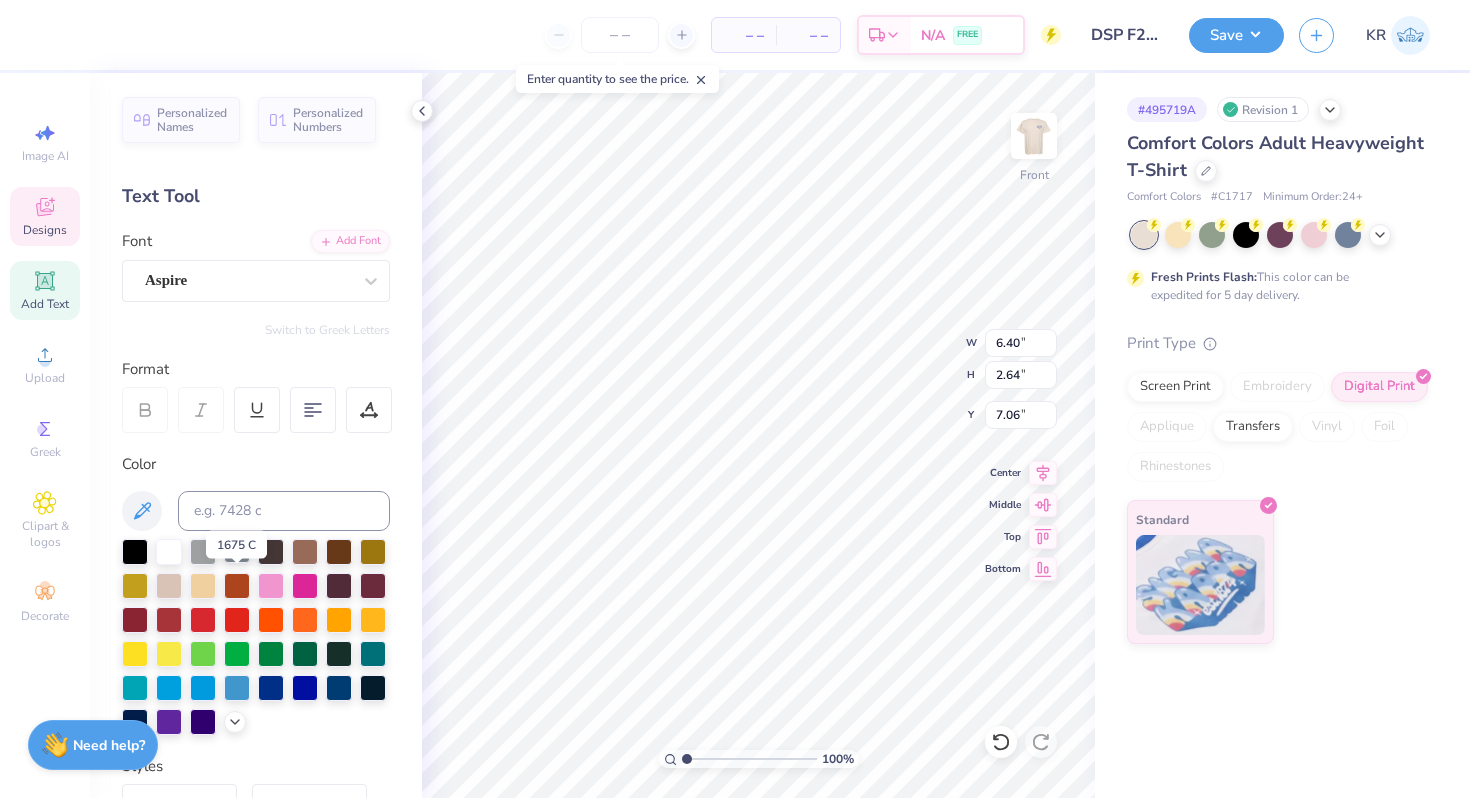 type on "5.05" 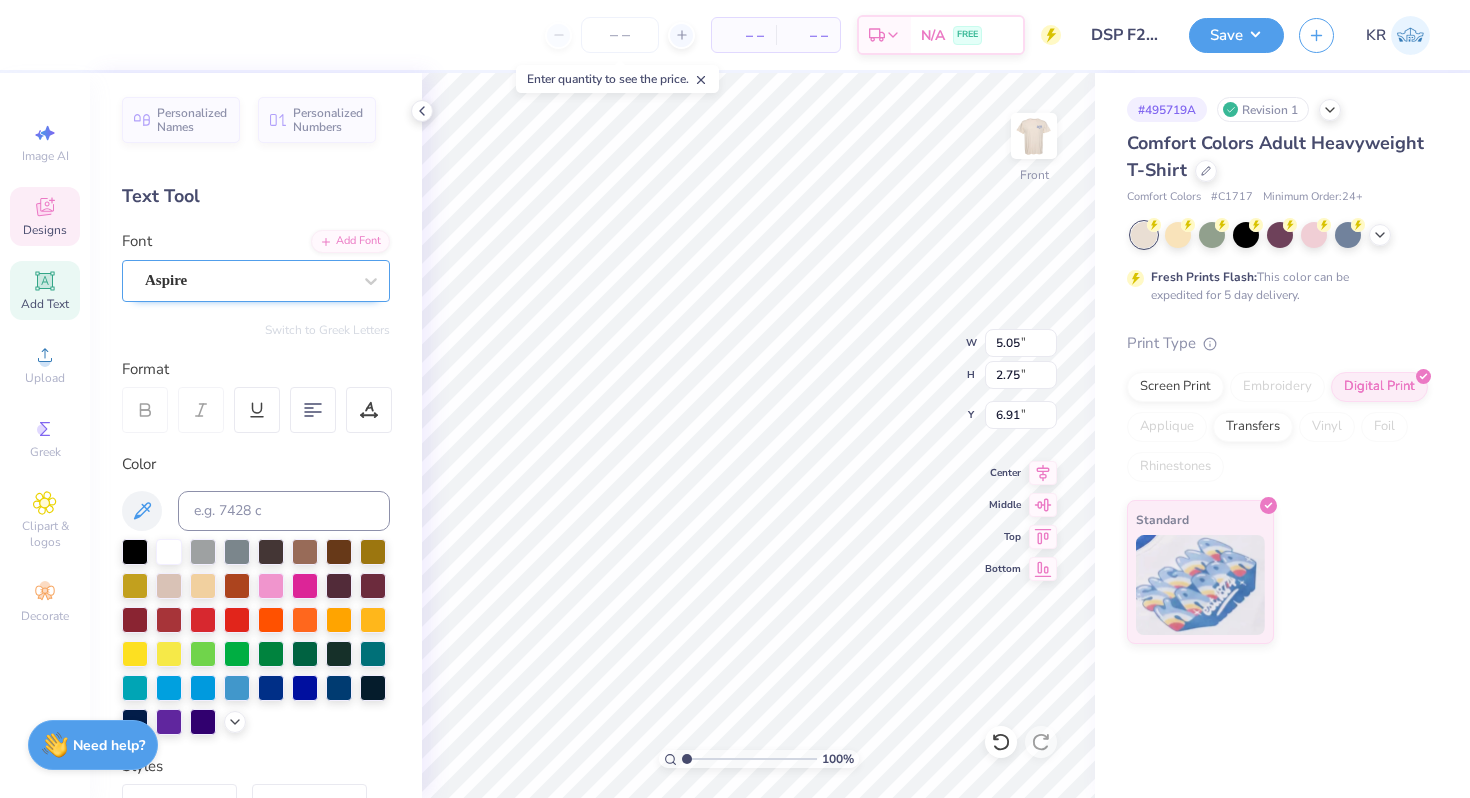 click on "Aspire" at bounding box center [248, 280] 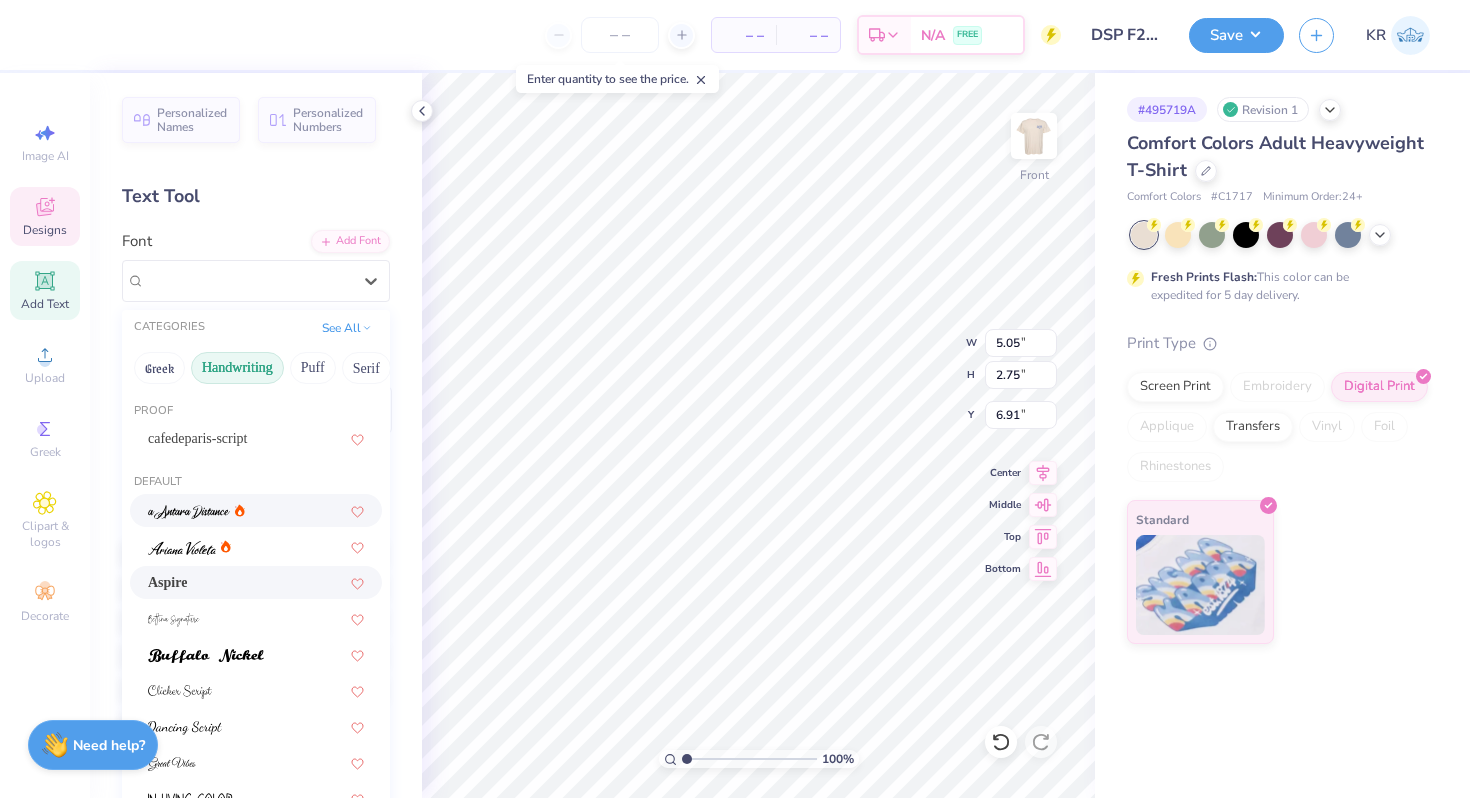 click at bounding box center [256, 510] 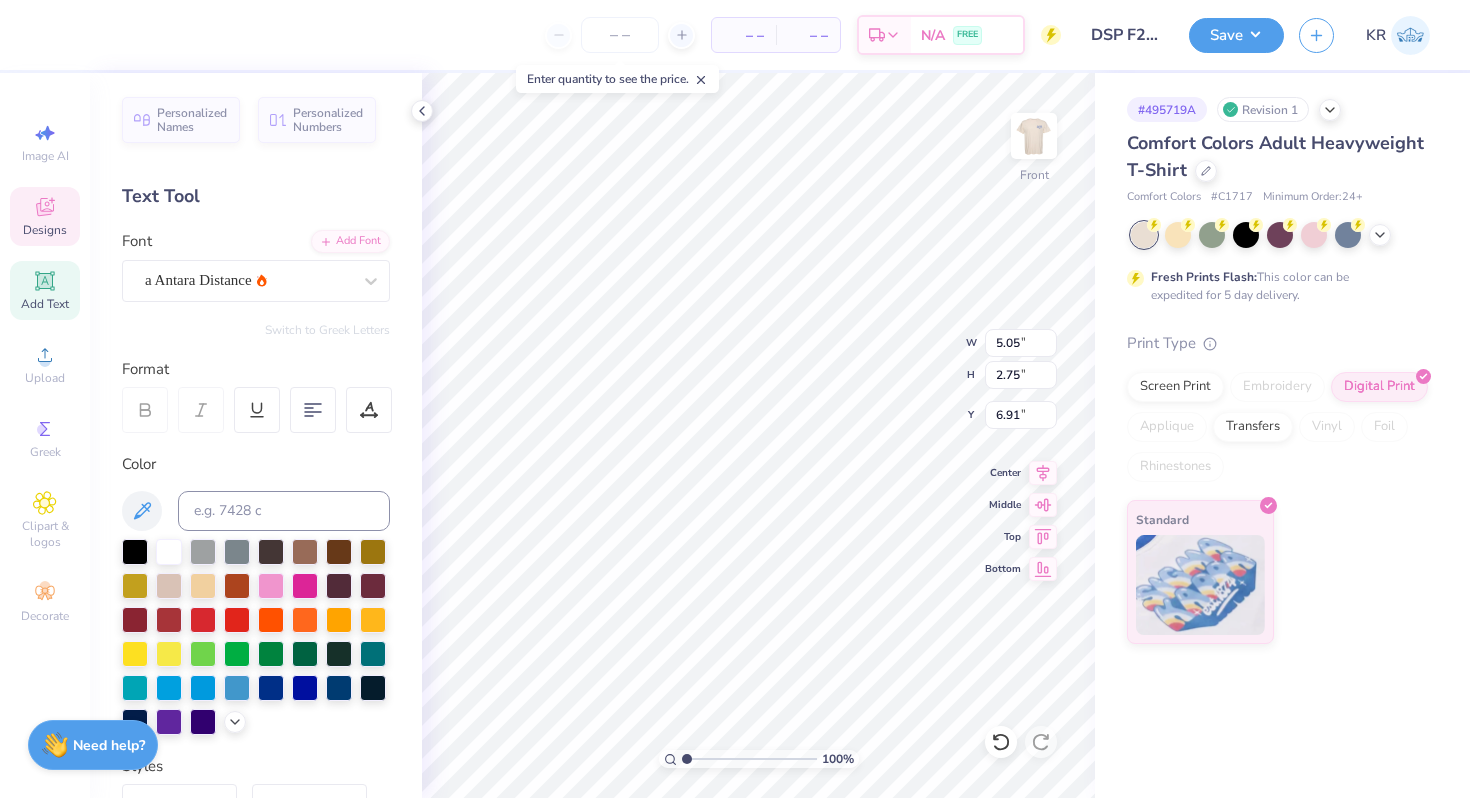 type on "5.21" 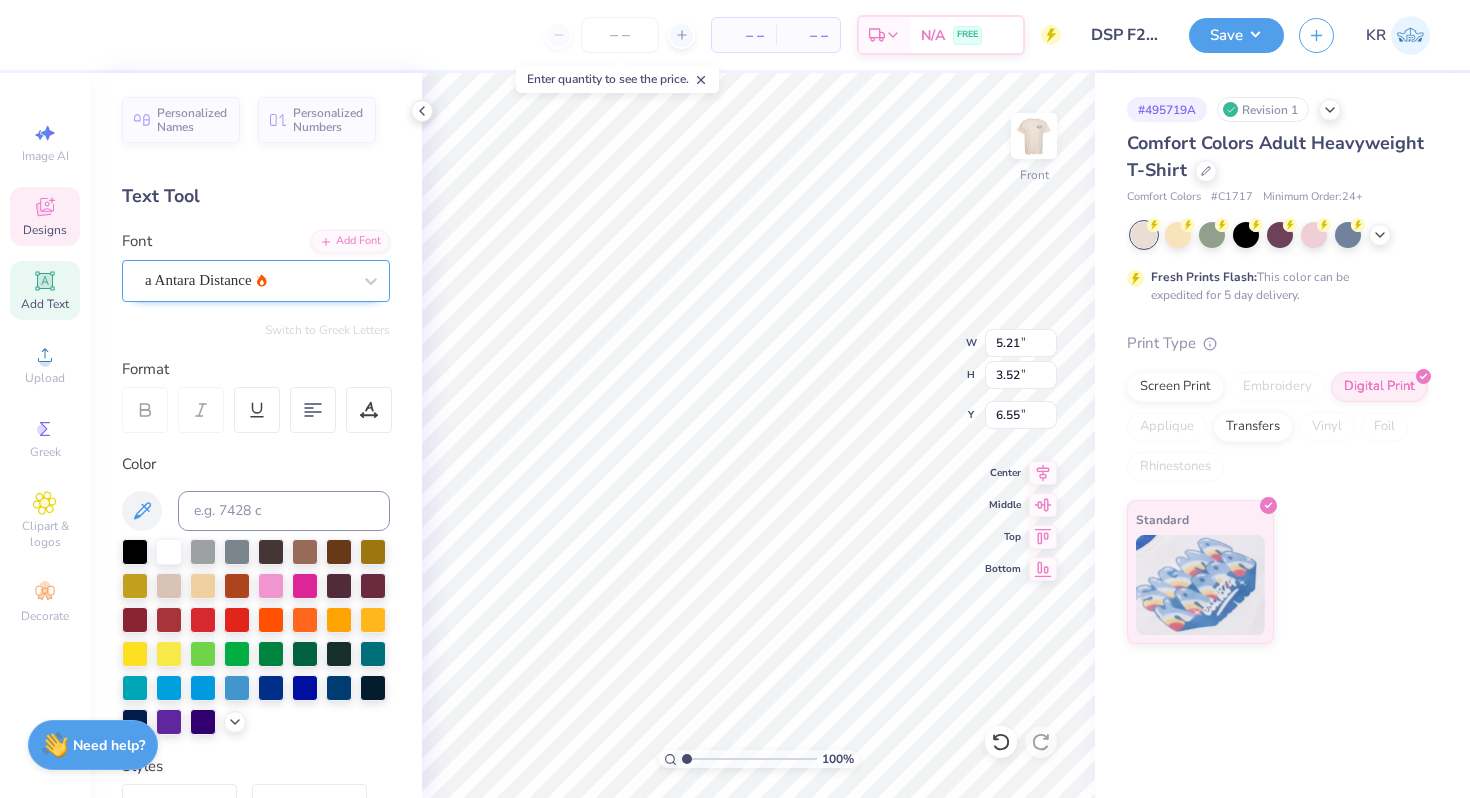 click on "a Antara Distance" at bounding box center (248, 280) 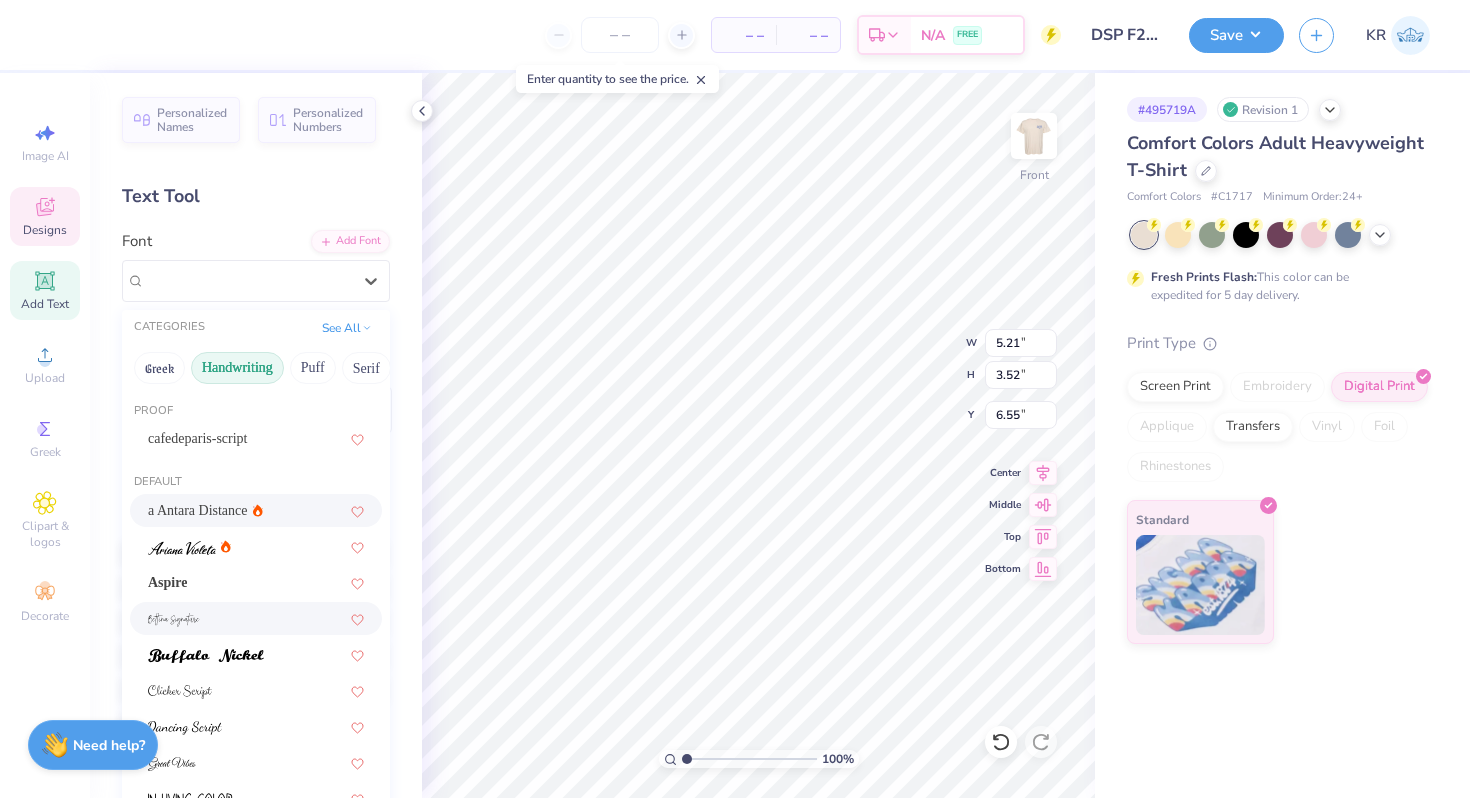 click at bounding box center [256, 618] 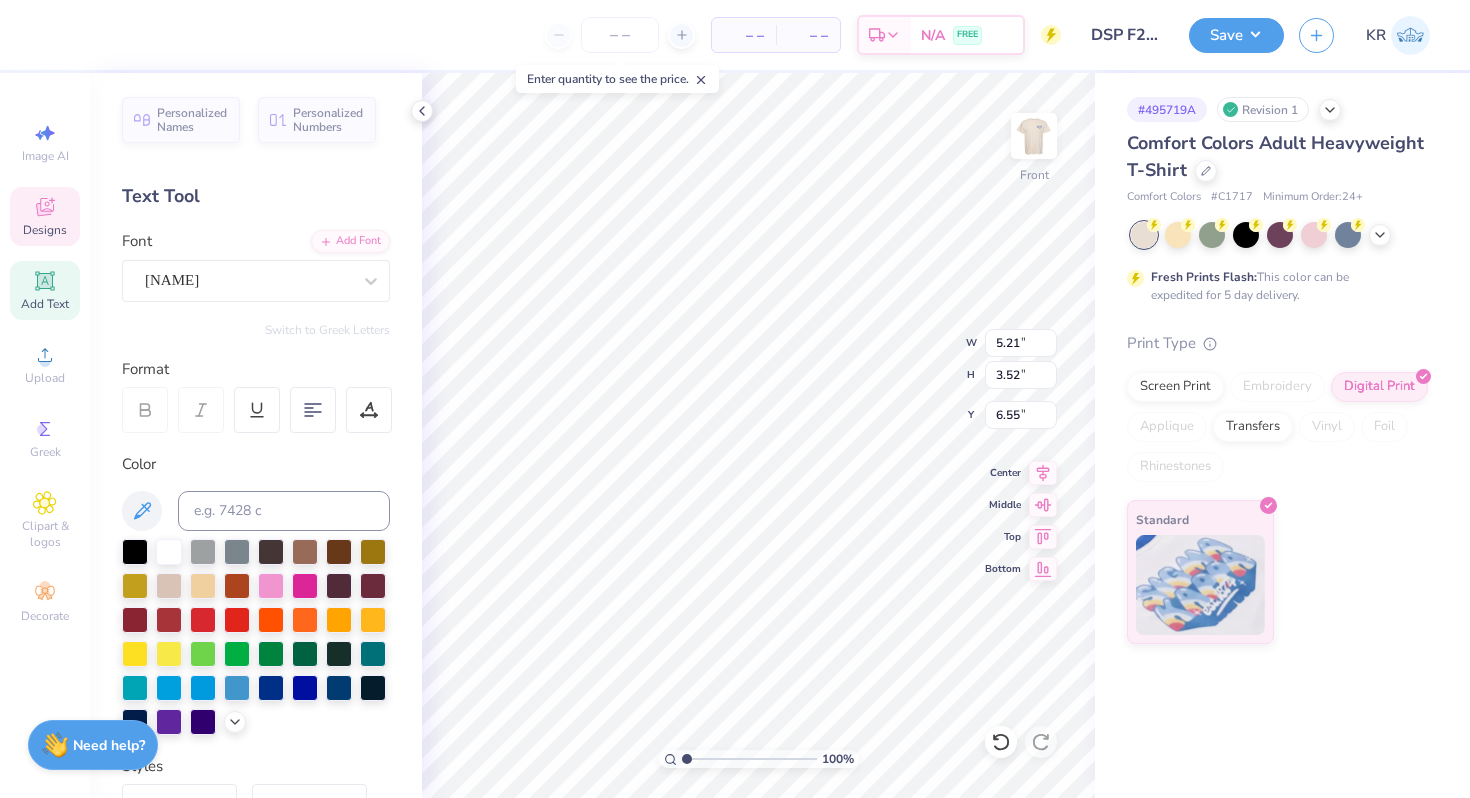 type on "9.50" 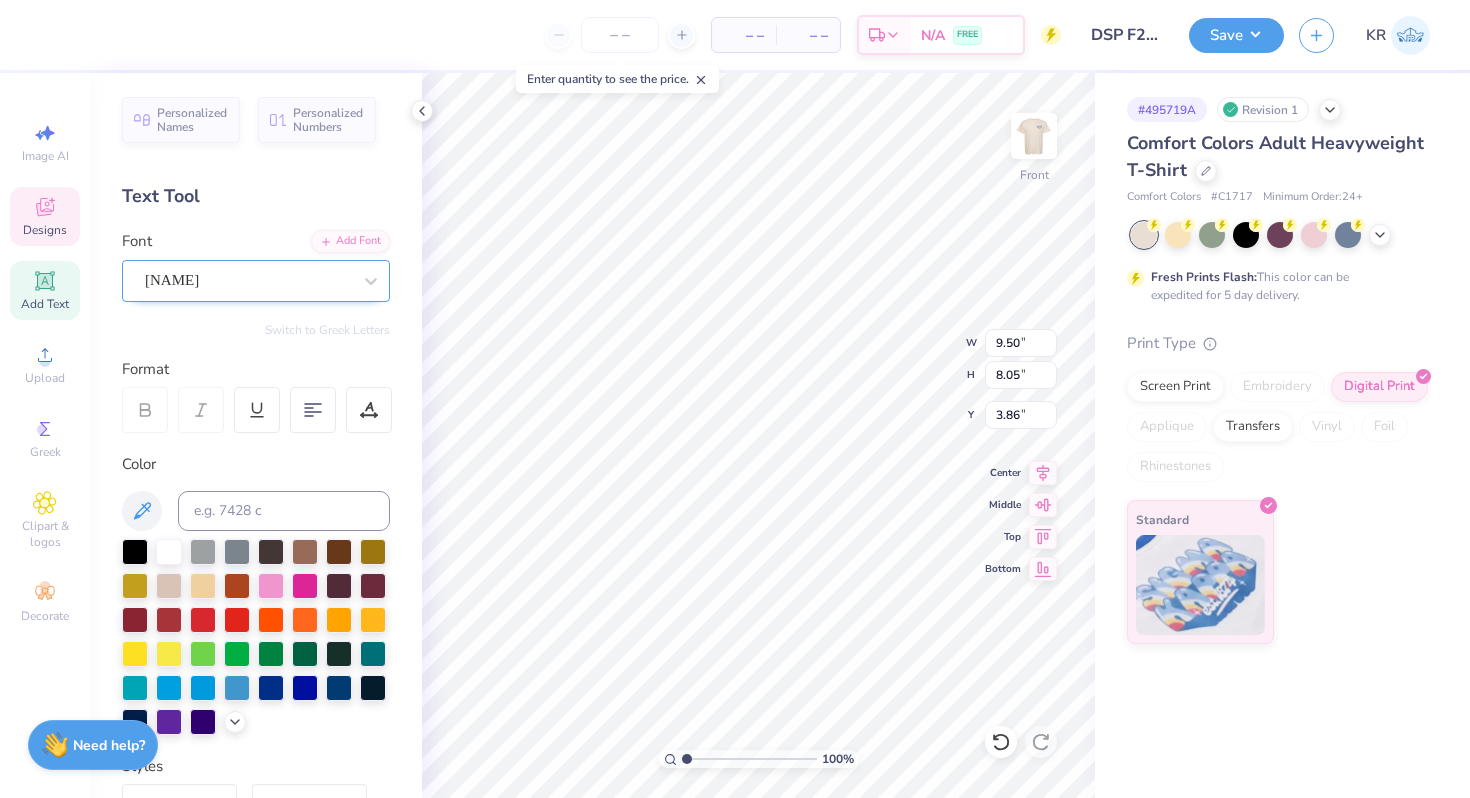 click on "[NAME]" at bounding box center (248, 280) 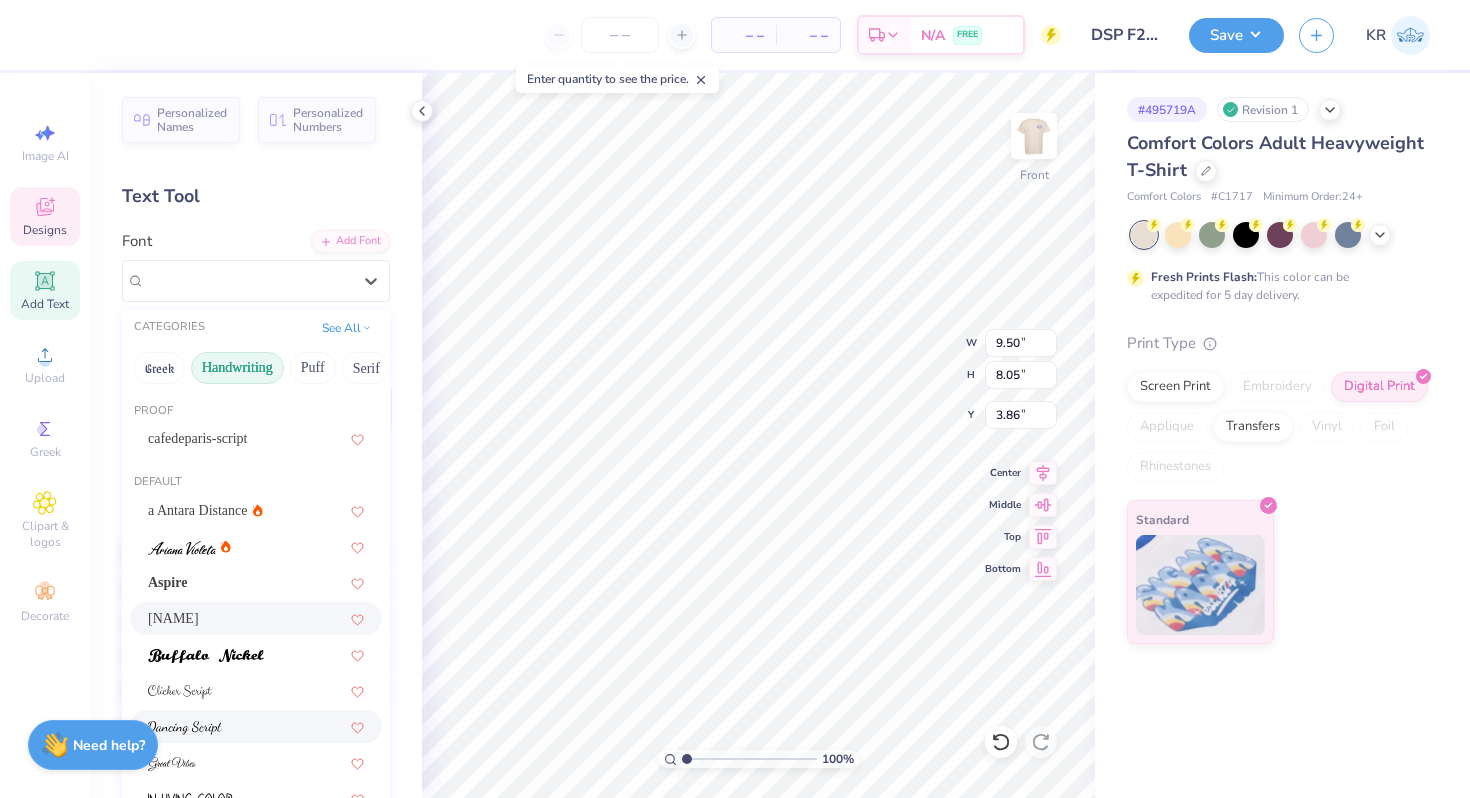 click at bounding box center [256, 726] 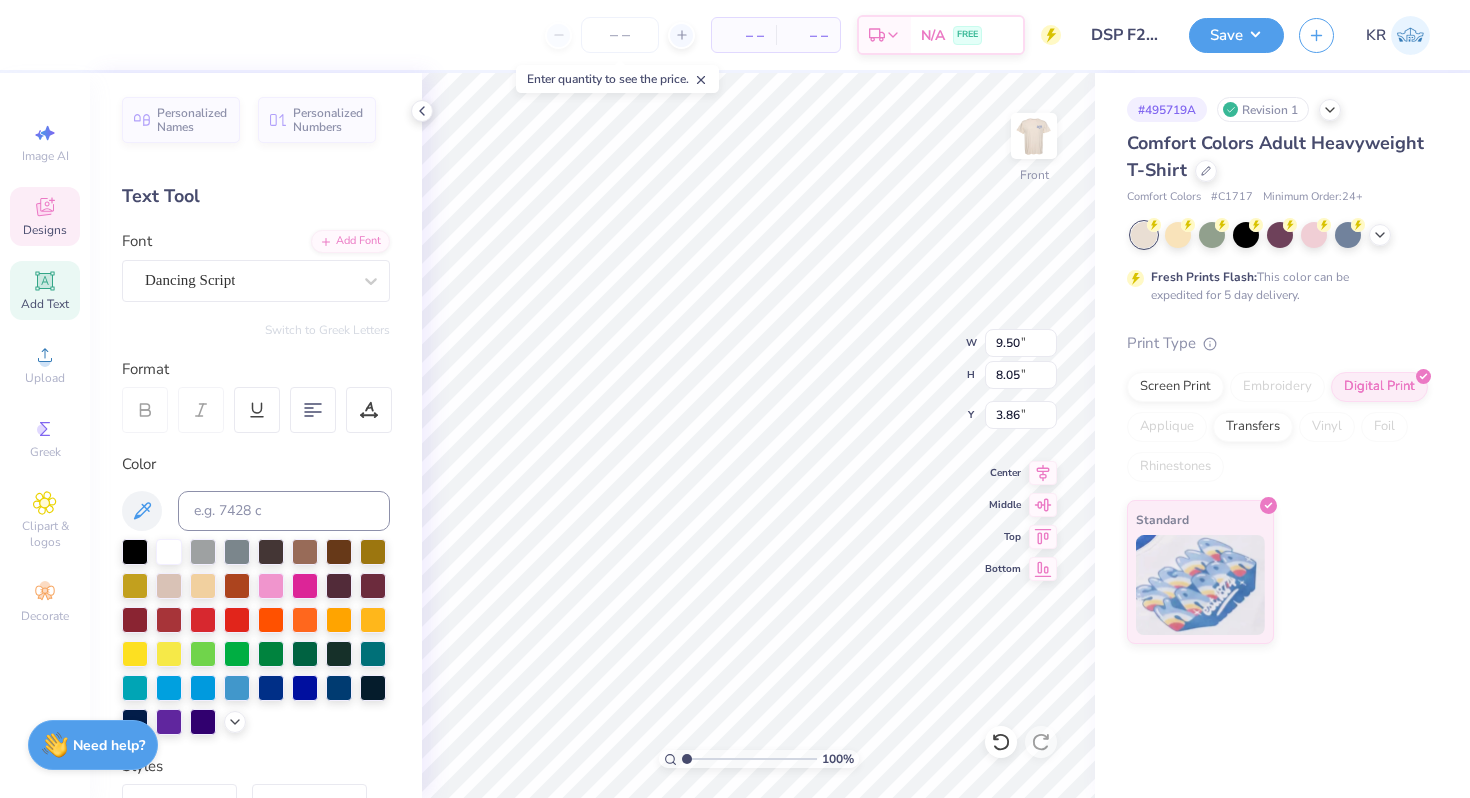 type on "6.05" 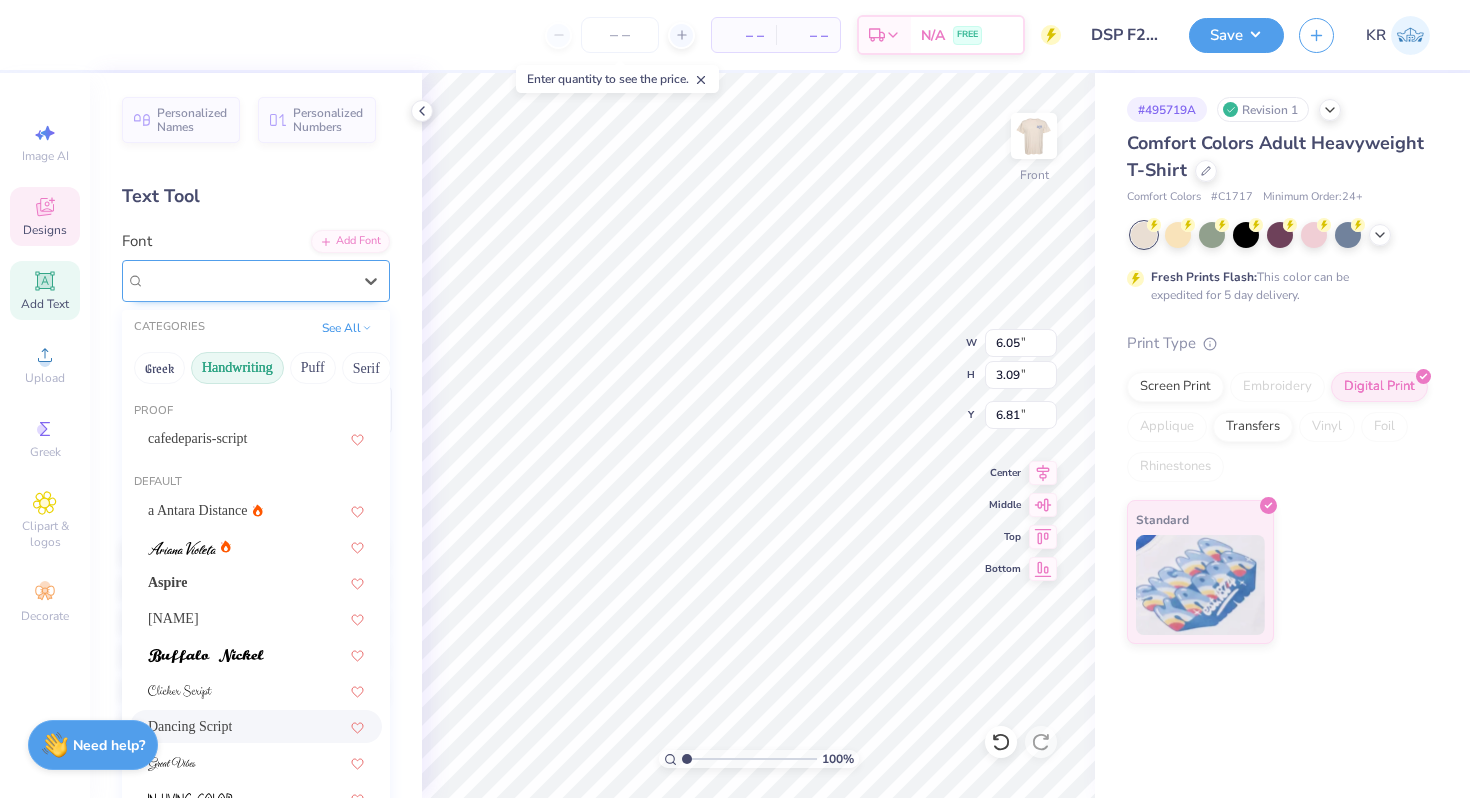 click on "Dancing Script" at bounding box center (248, 280) 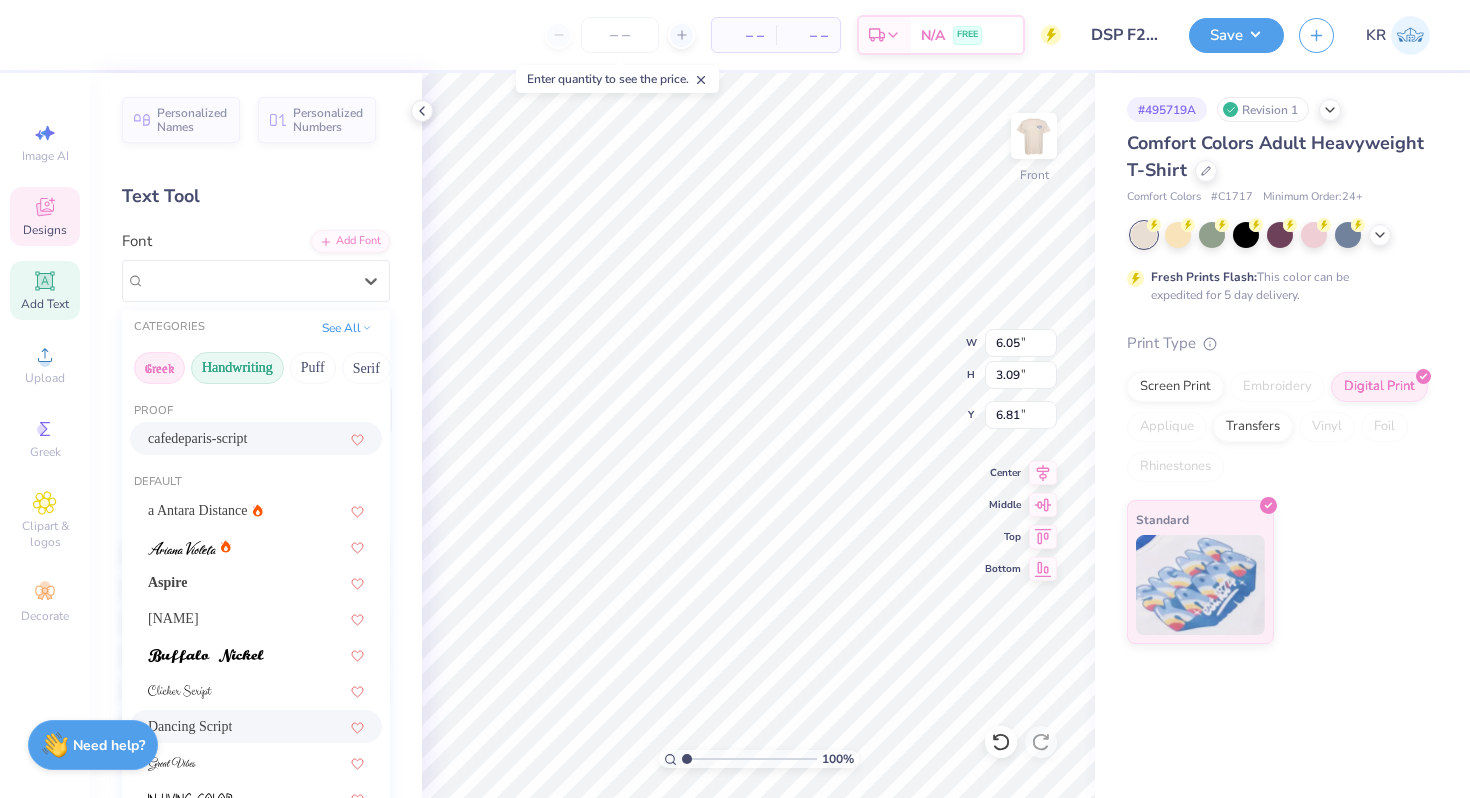 click on "Greek" at bounding box center [159, 368] 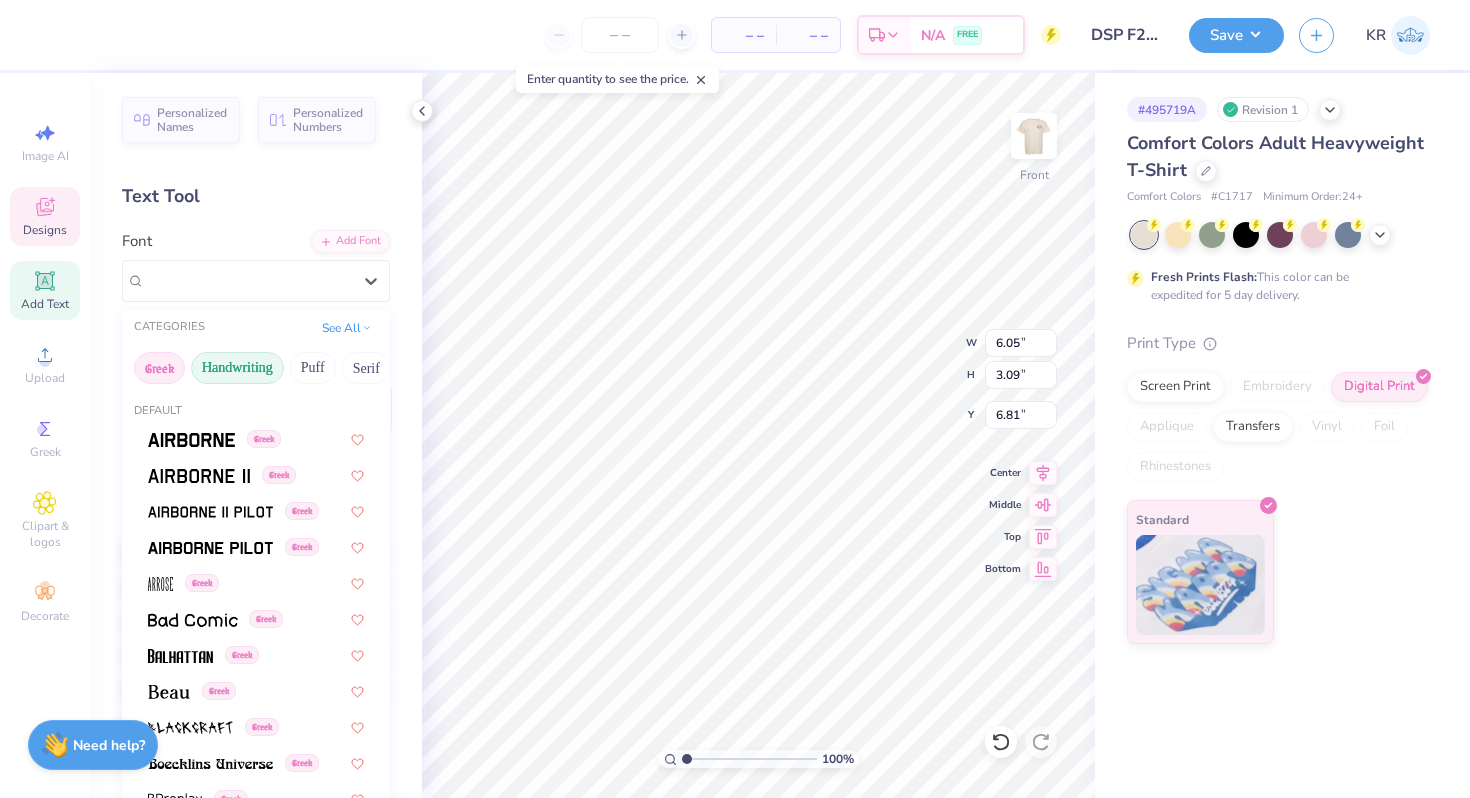 click on "Handwriting" at bounding box center [237, 368] 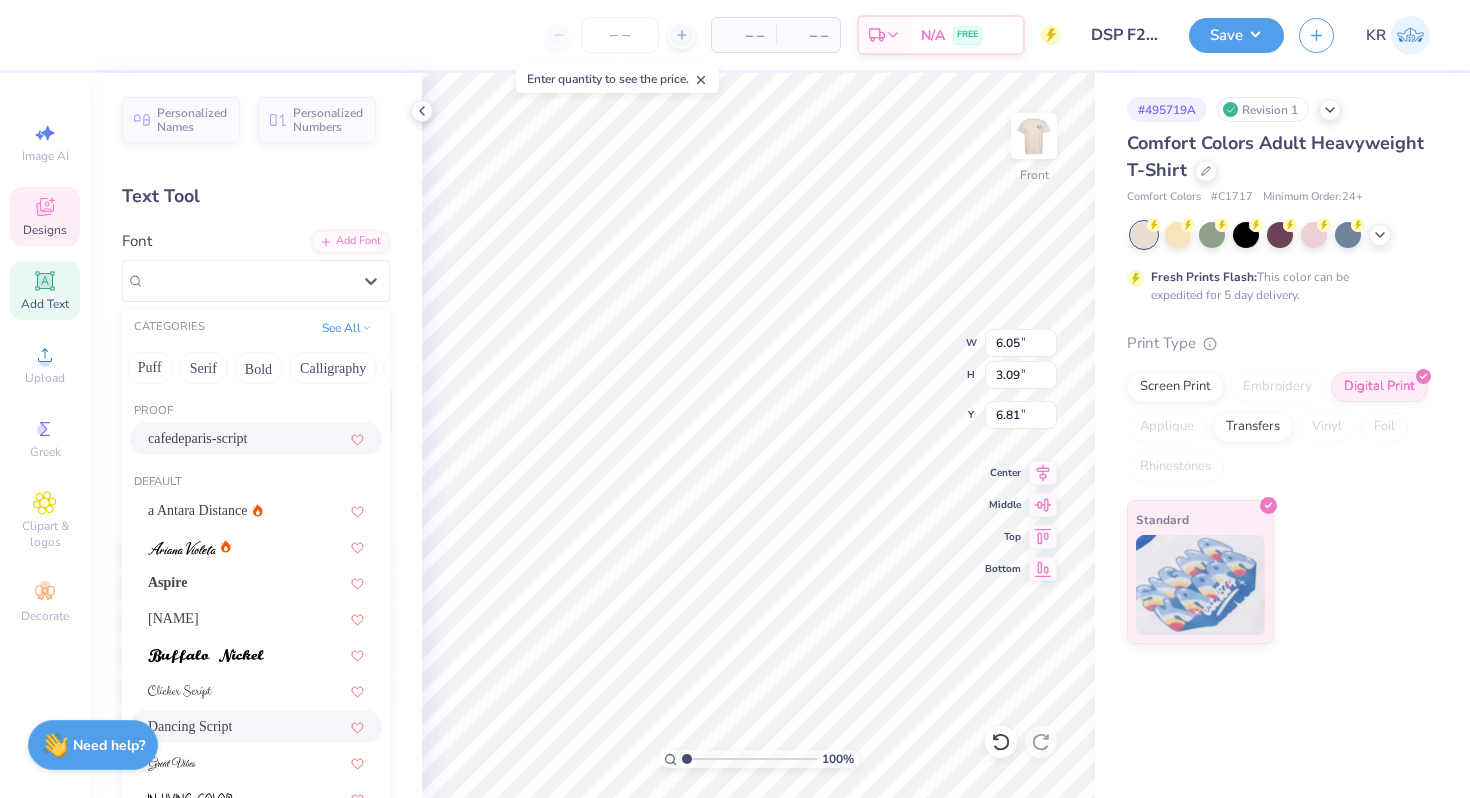 scroll, scrollTop: 0, scrollLeft: 177, axis: horizontal 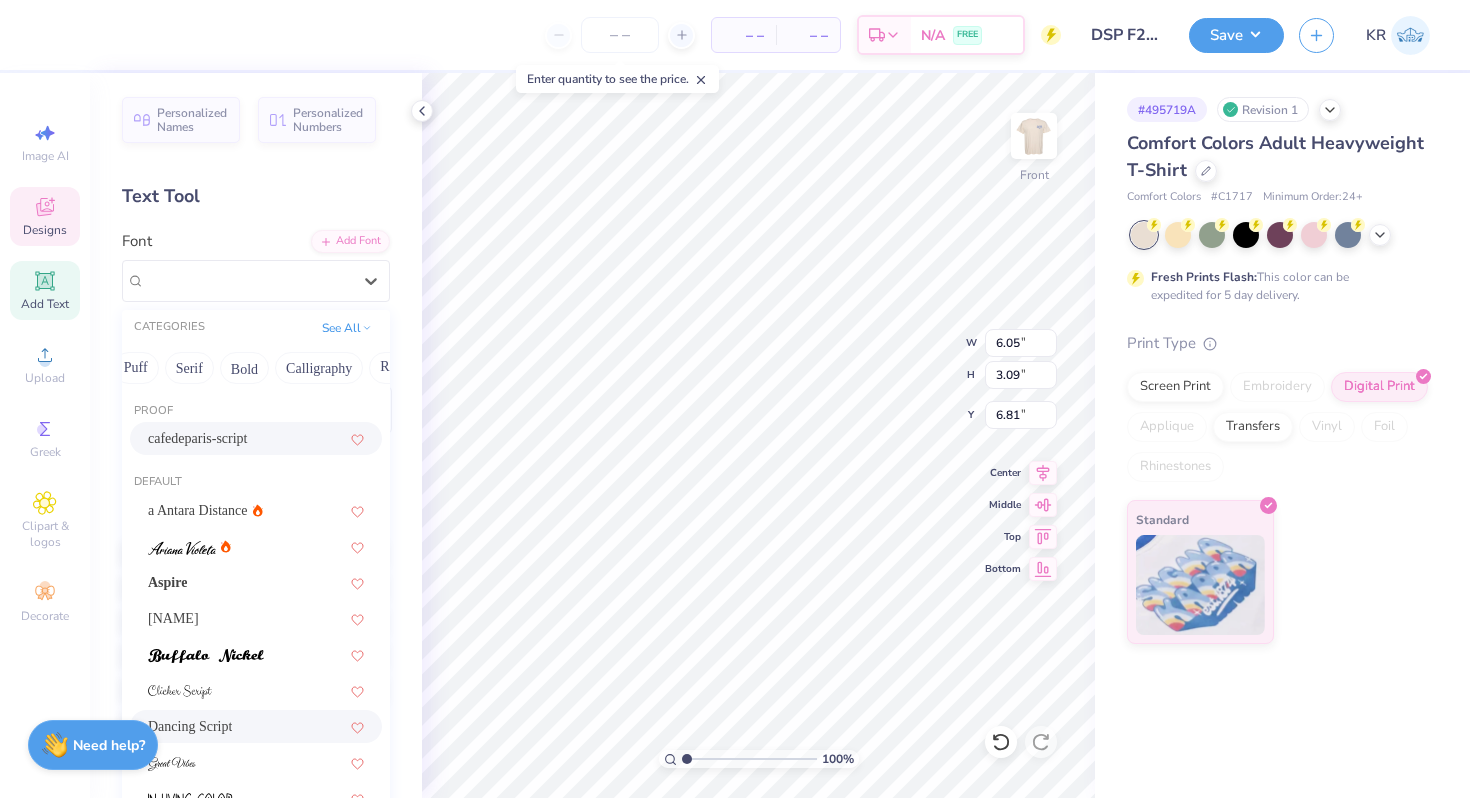 click on "cafedeparis-script" at bounding box center (256, 438) 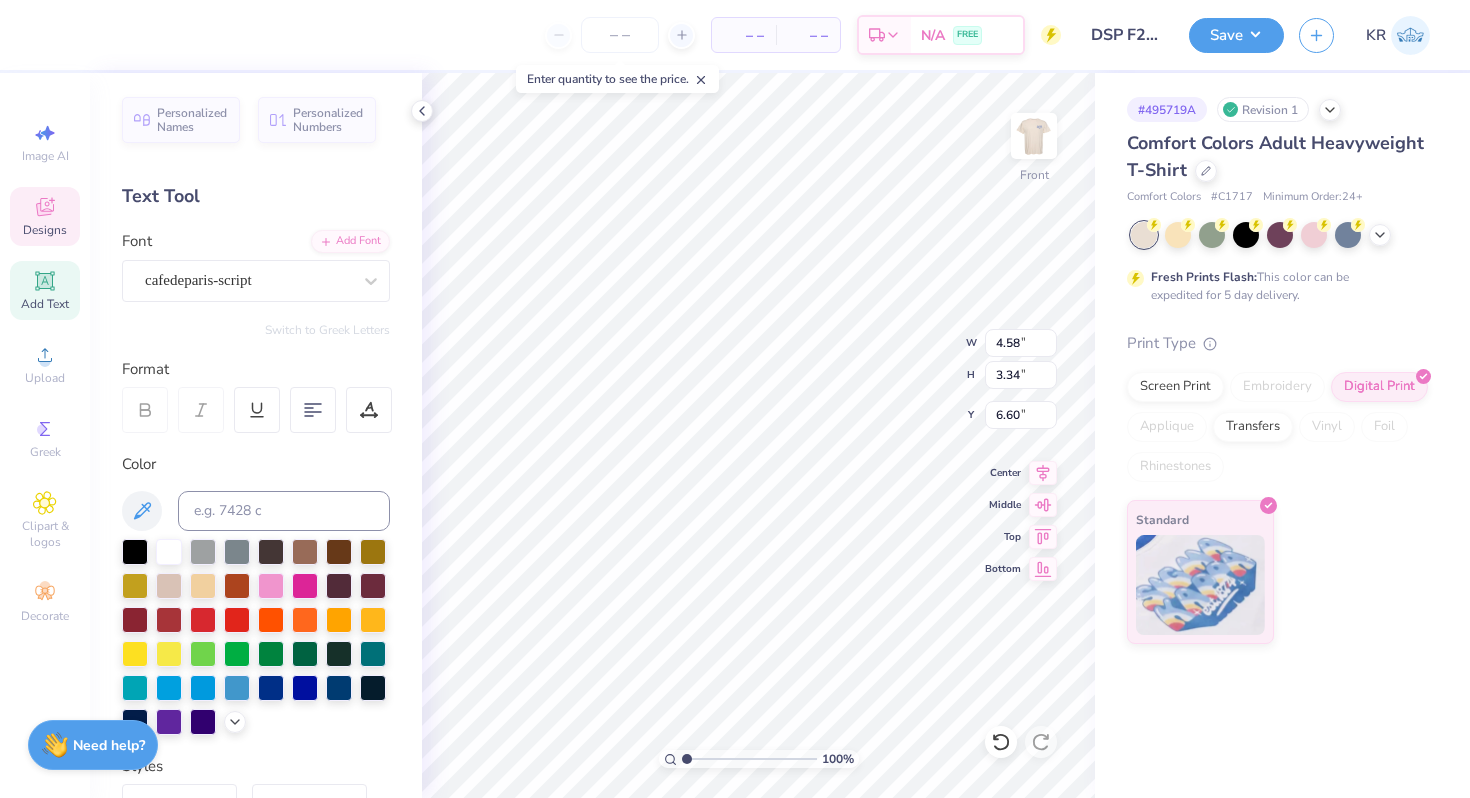 type on "4.58" 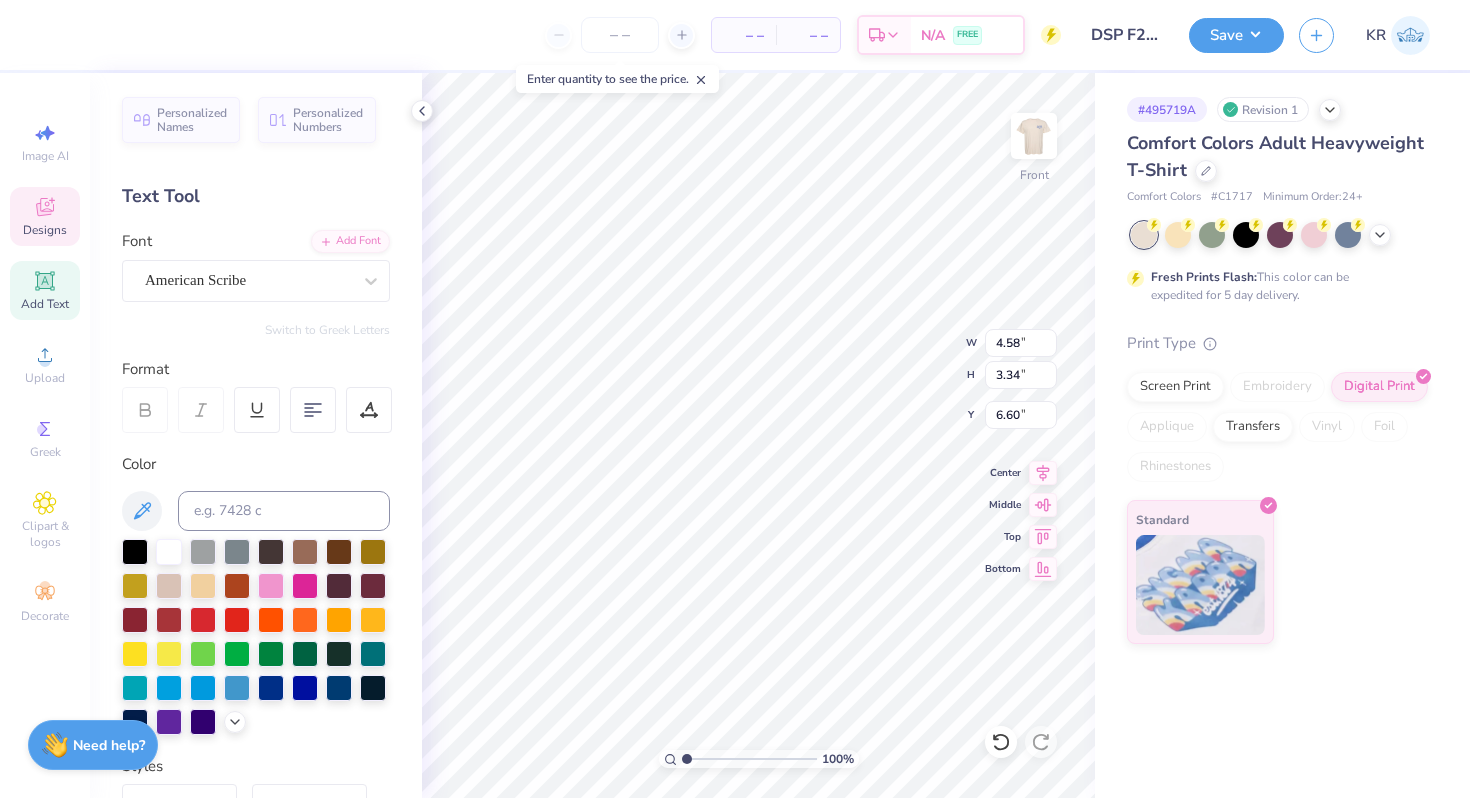 type on "5.54" 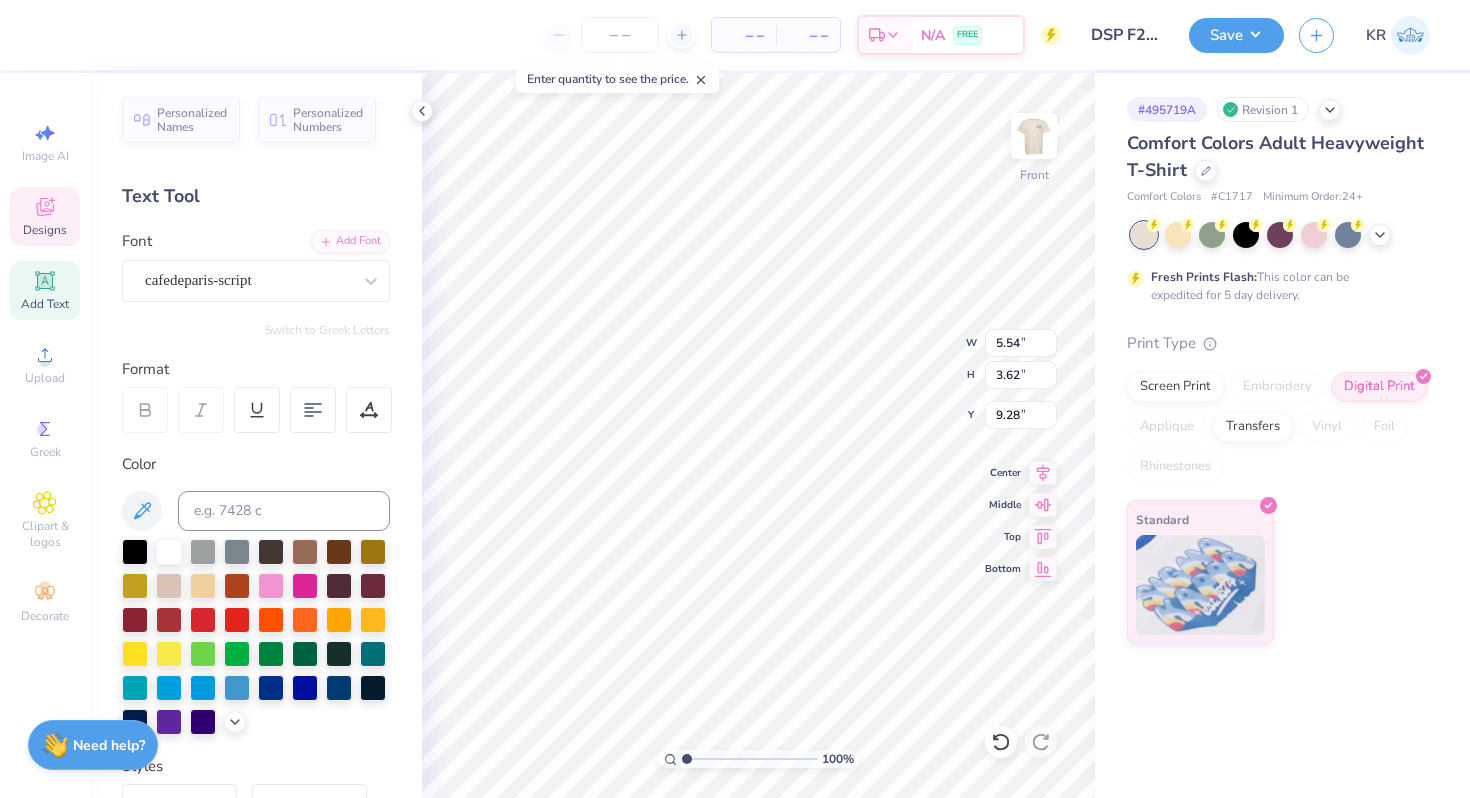 type on "4.58" 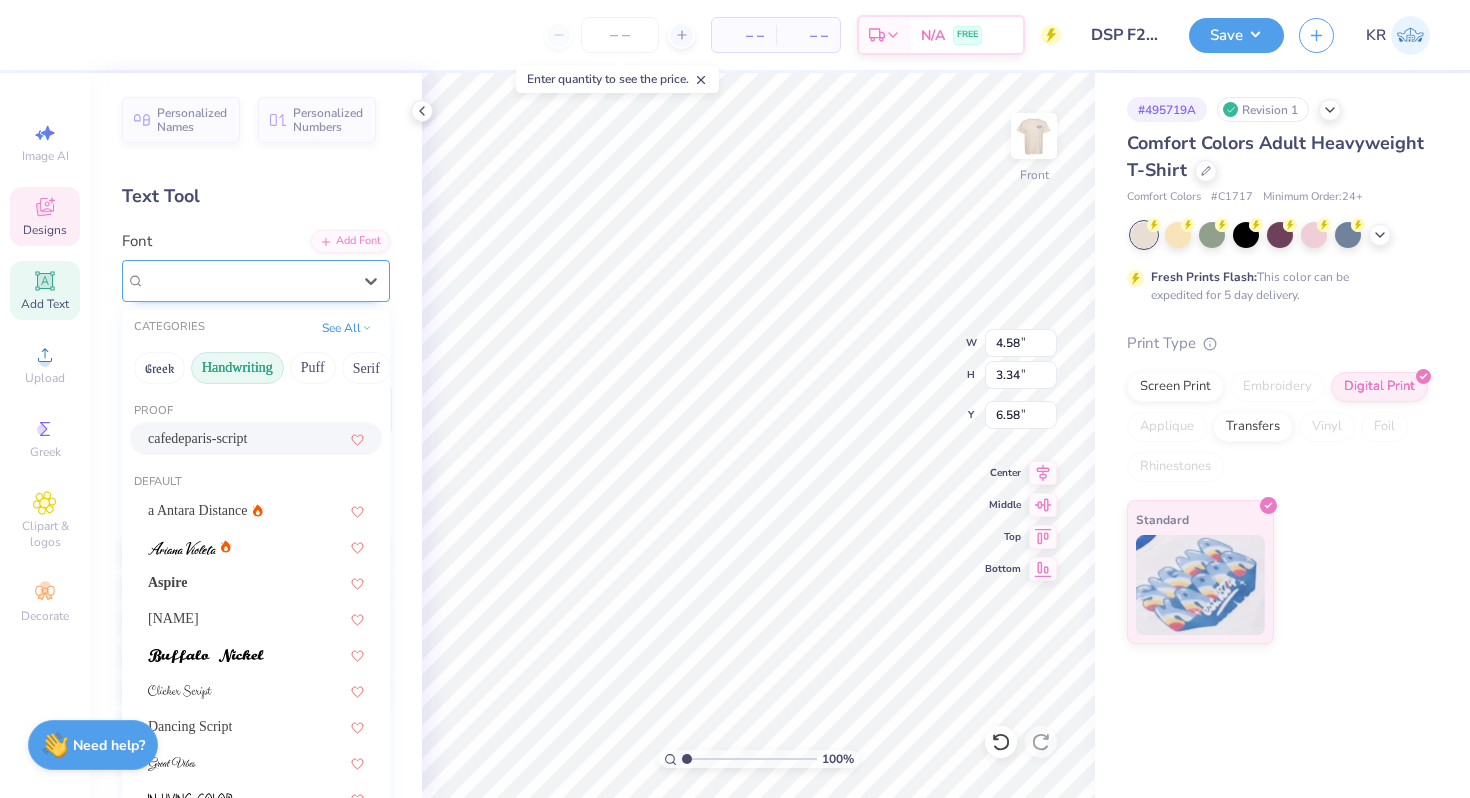 click on "cafedeparis-script" at bounding box center [248, 280] 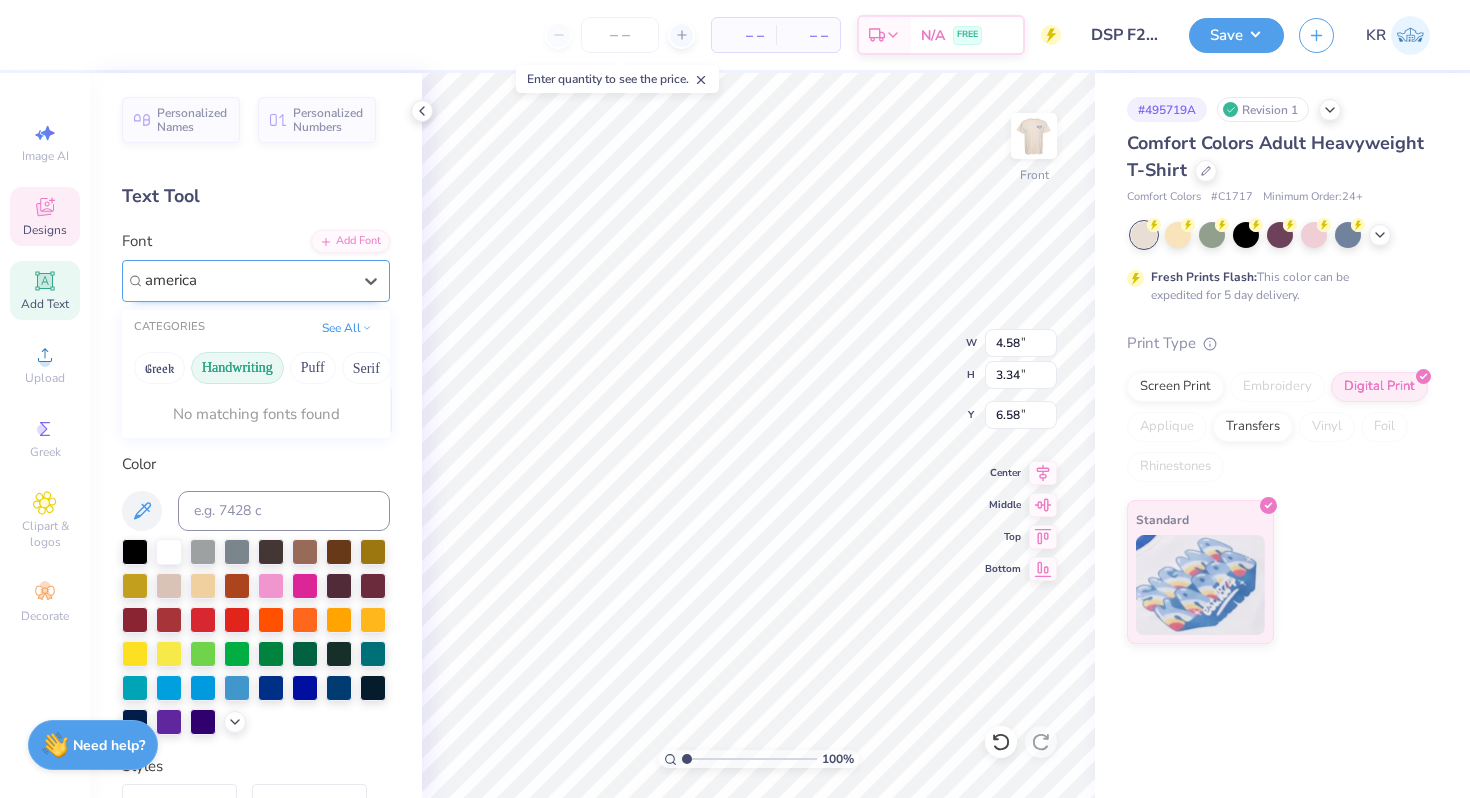 type on "america" 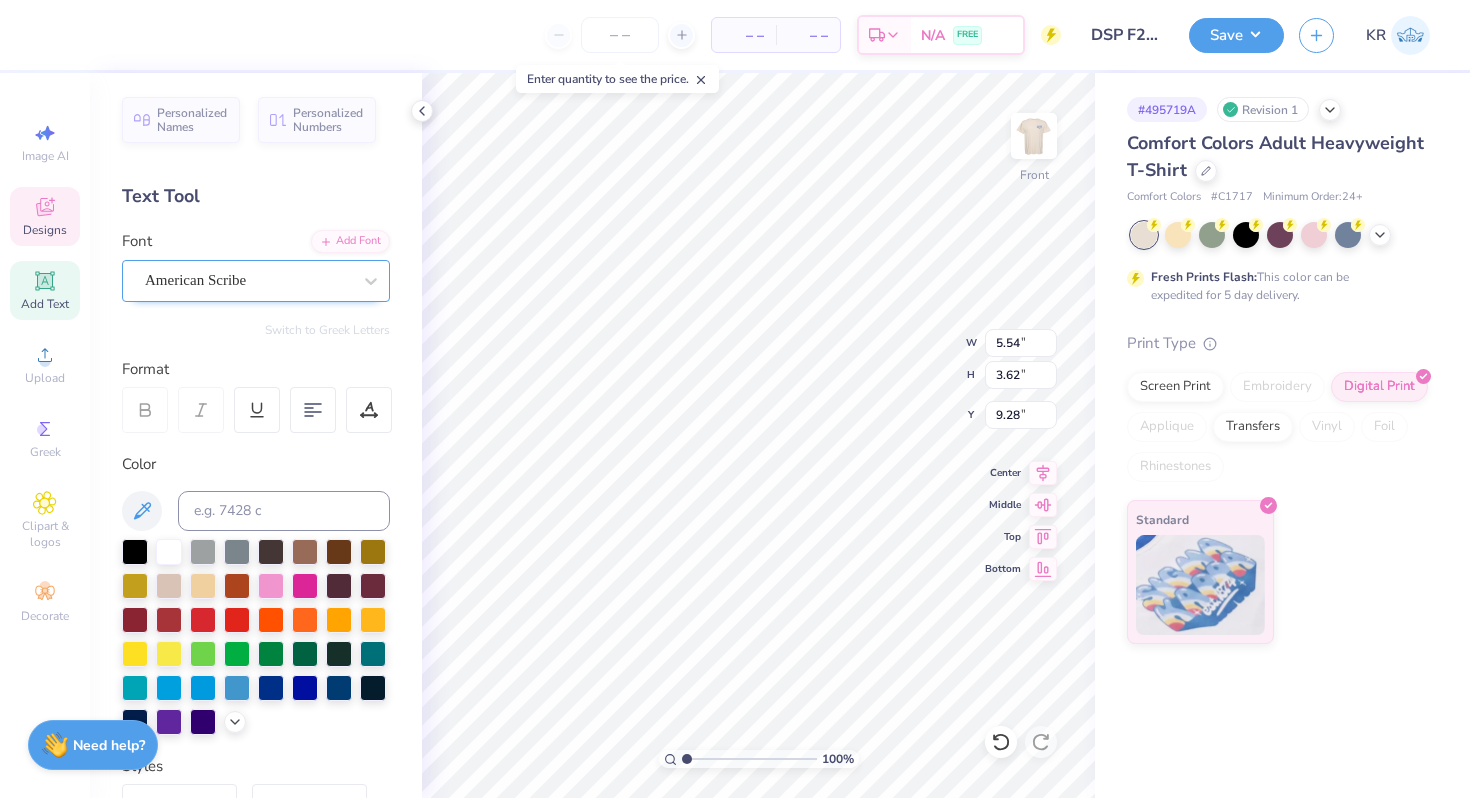 type on "6.90" 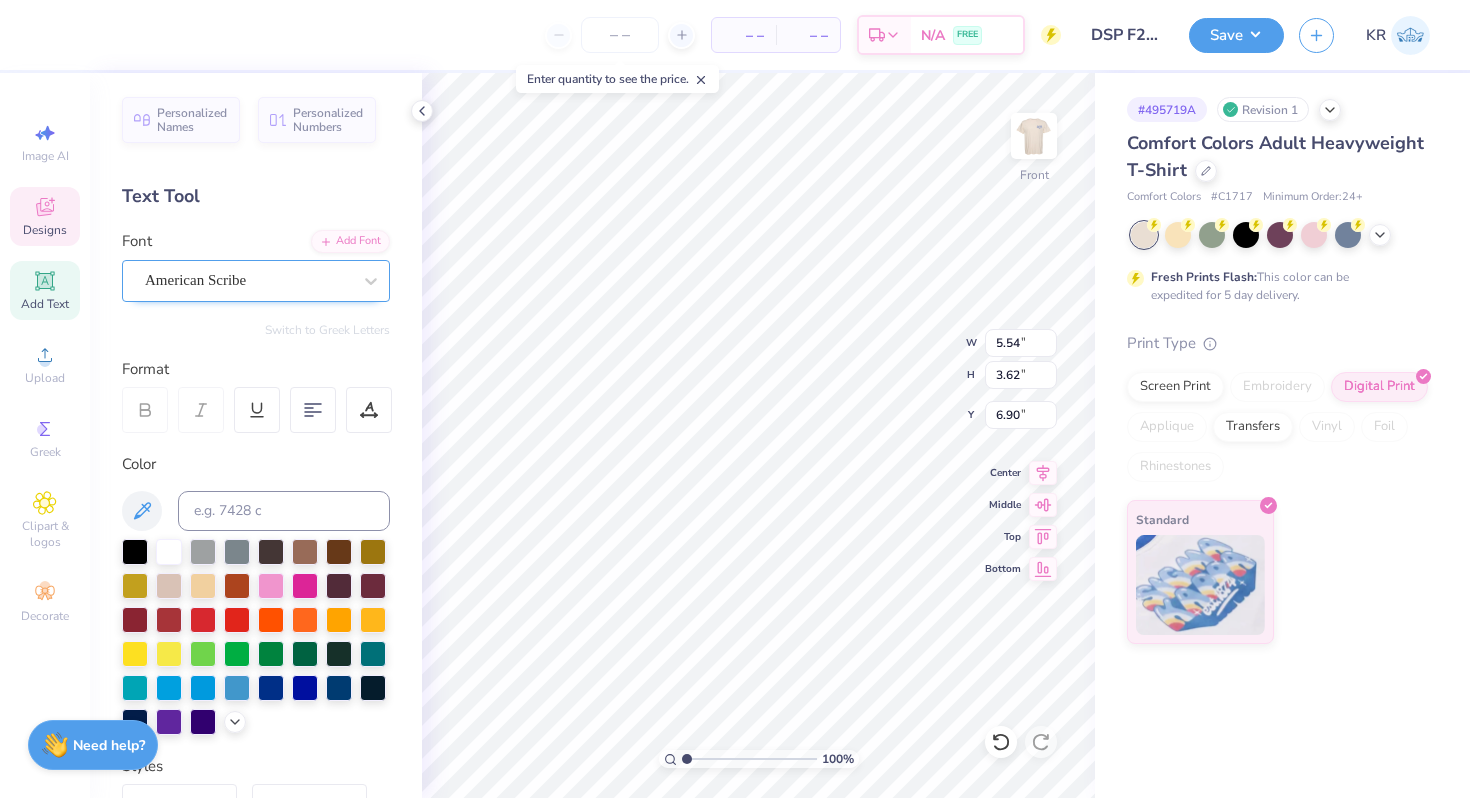 type on "Delta" 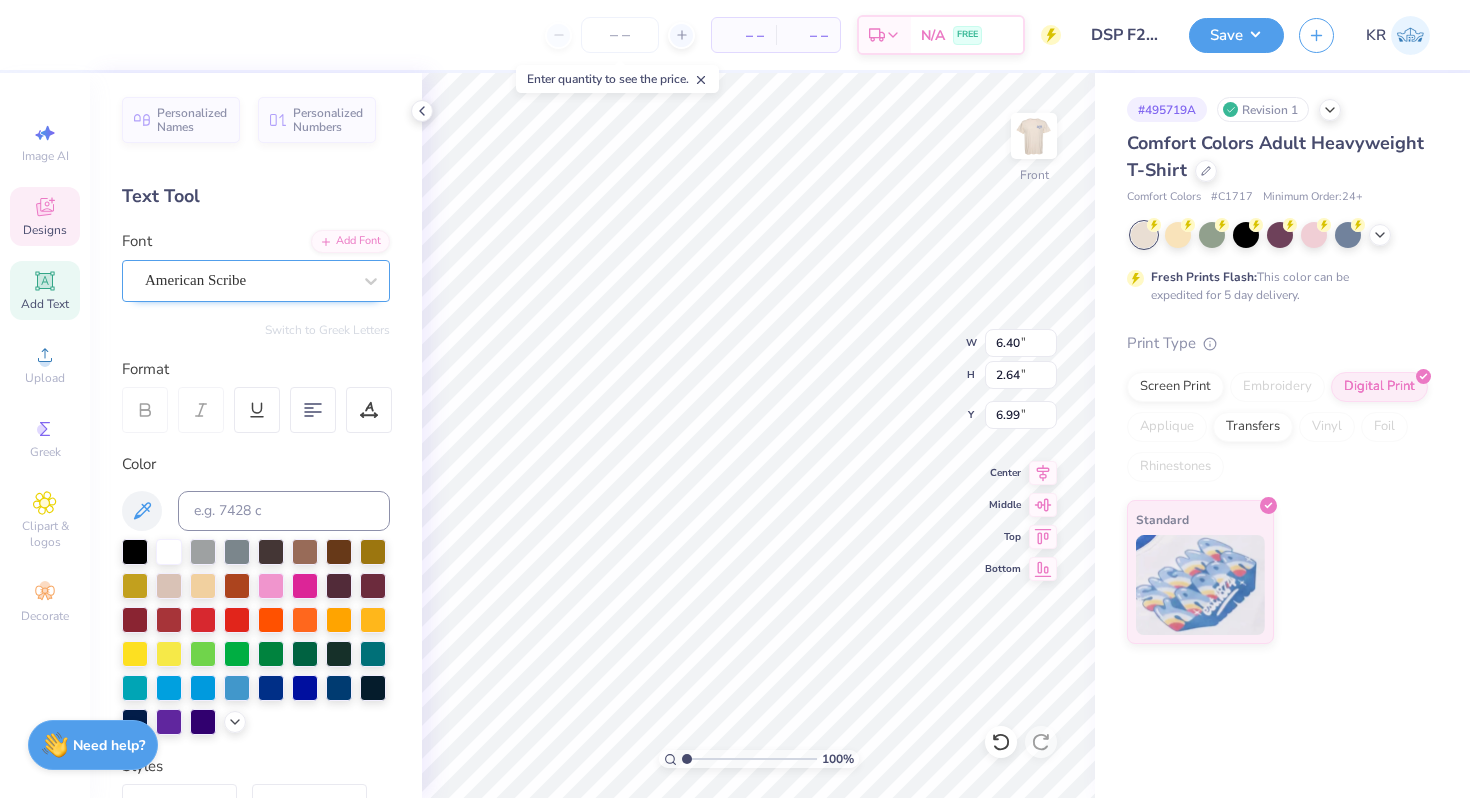 type on "7.32" 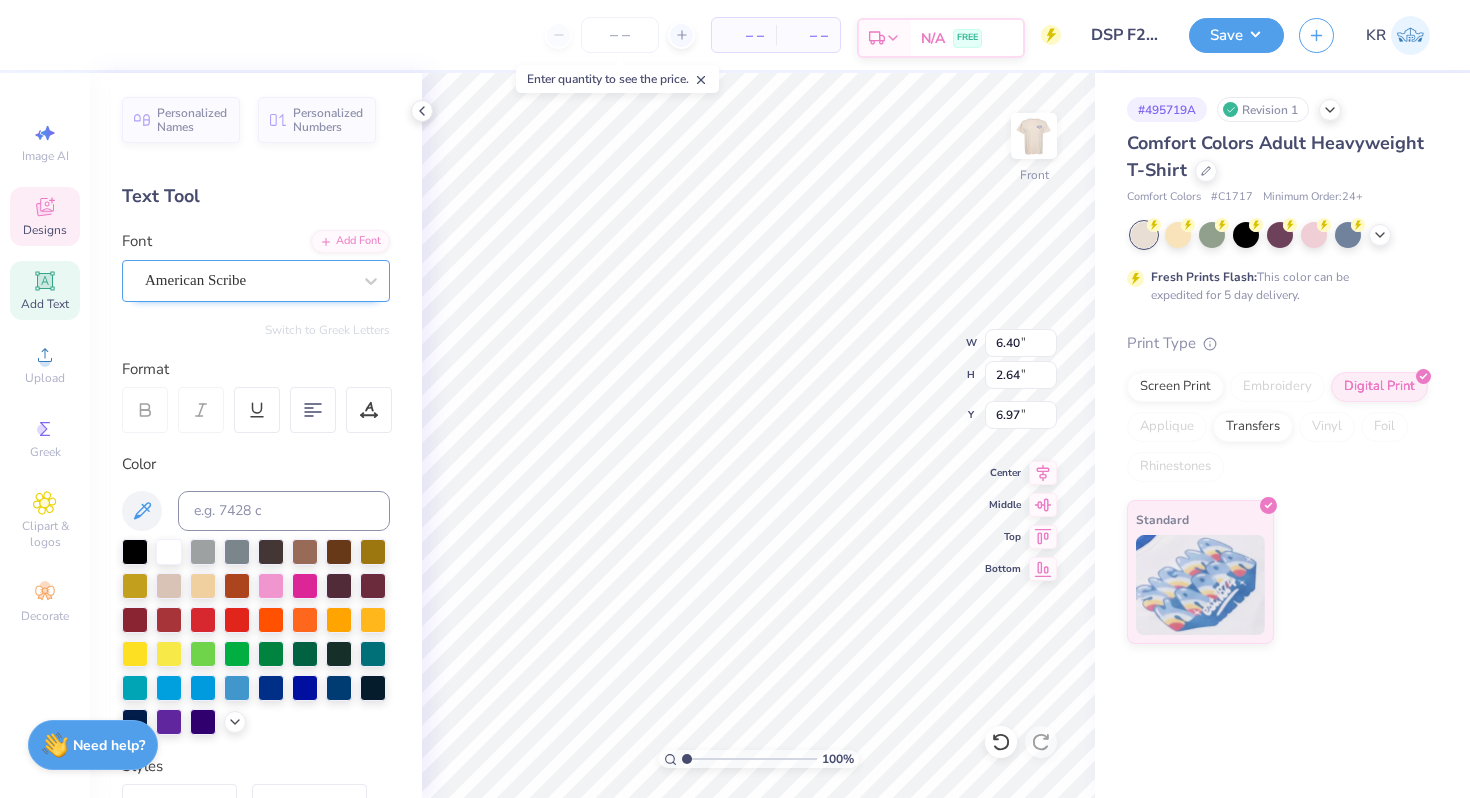 type on "7.08" 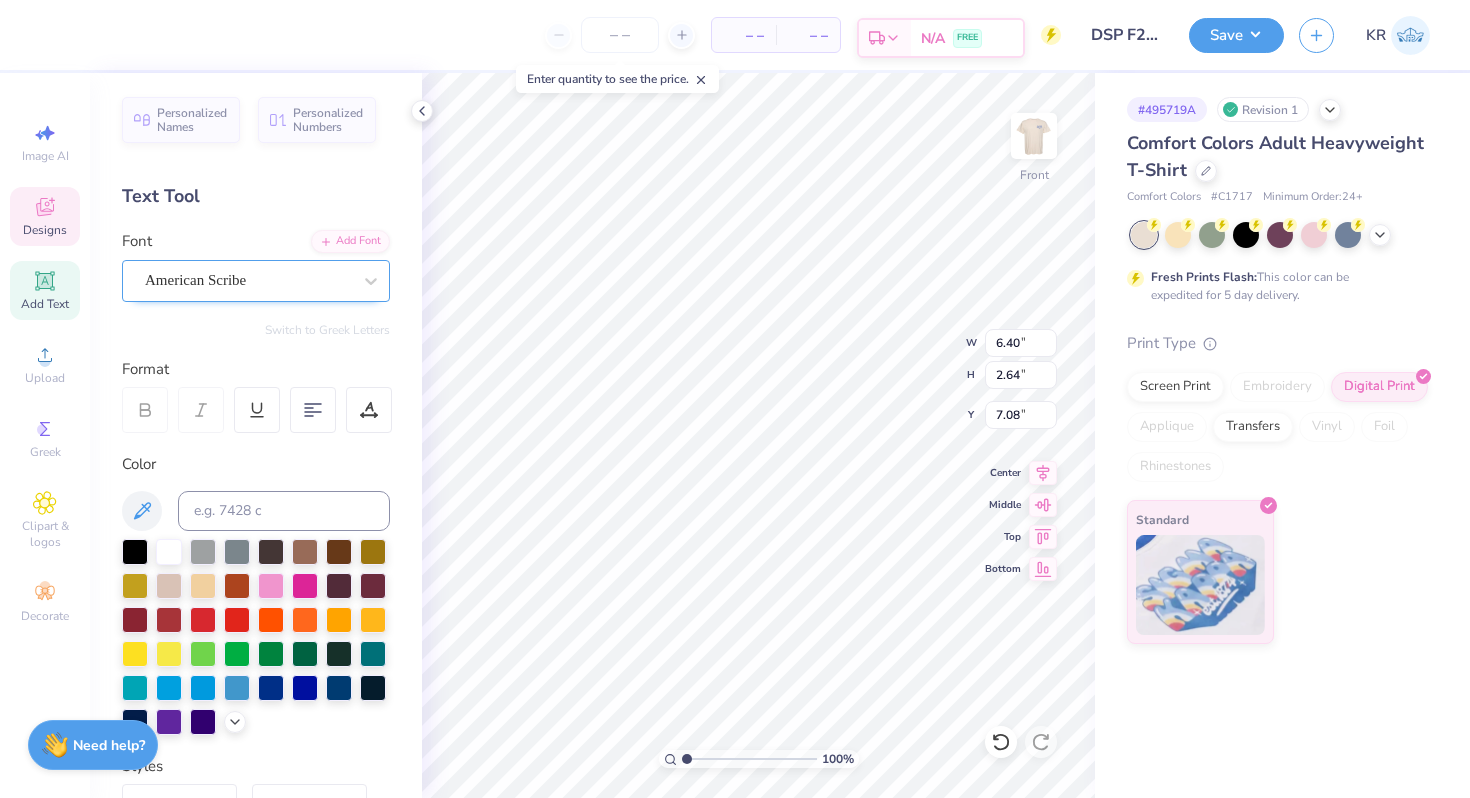 type on "5.54" 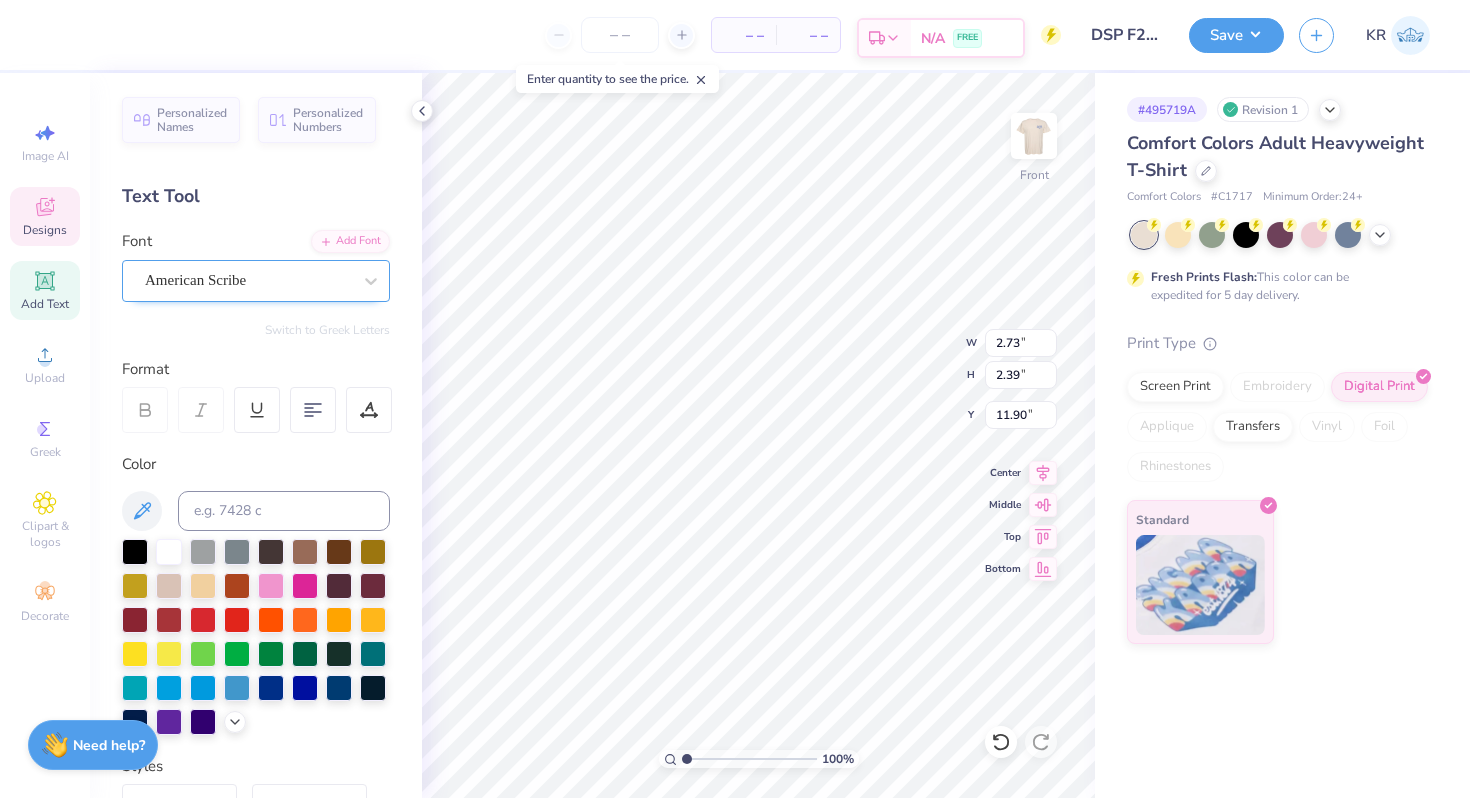 type on "11.66" 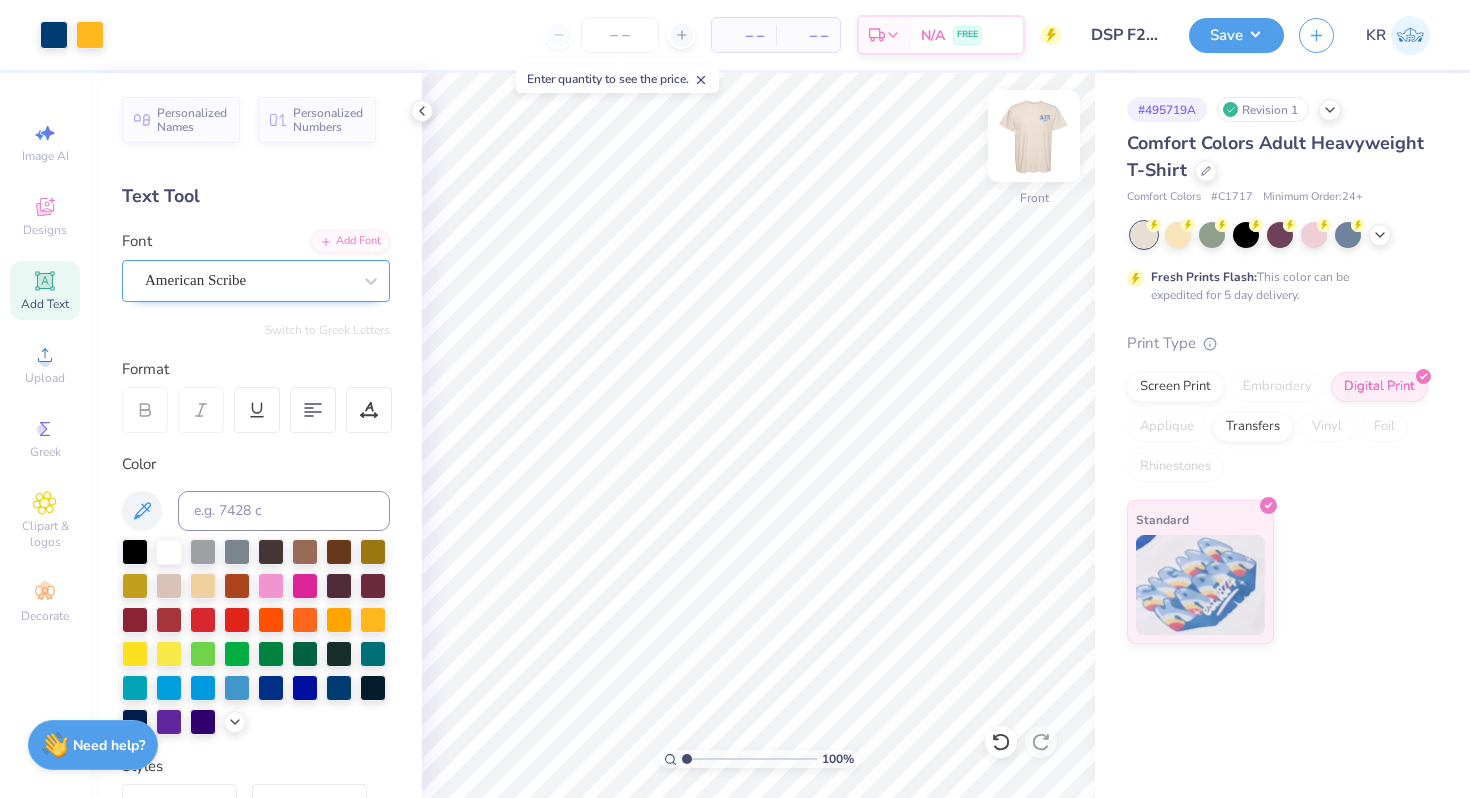 click at bounding box center [1034, 136] 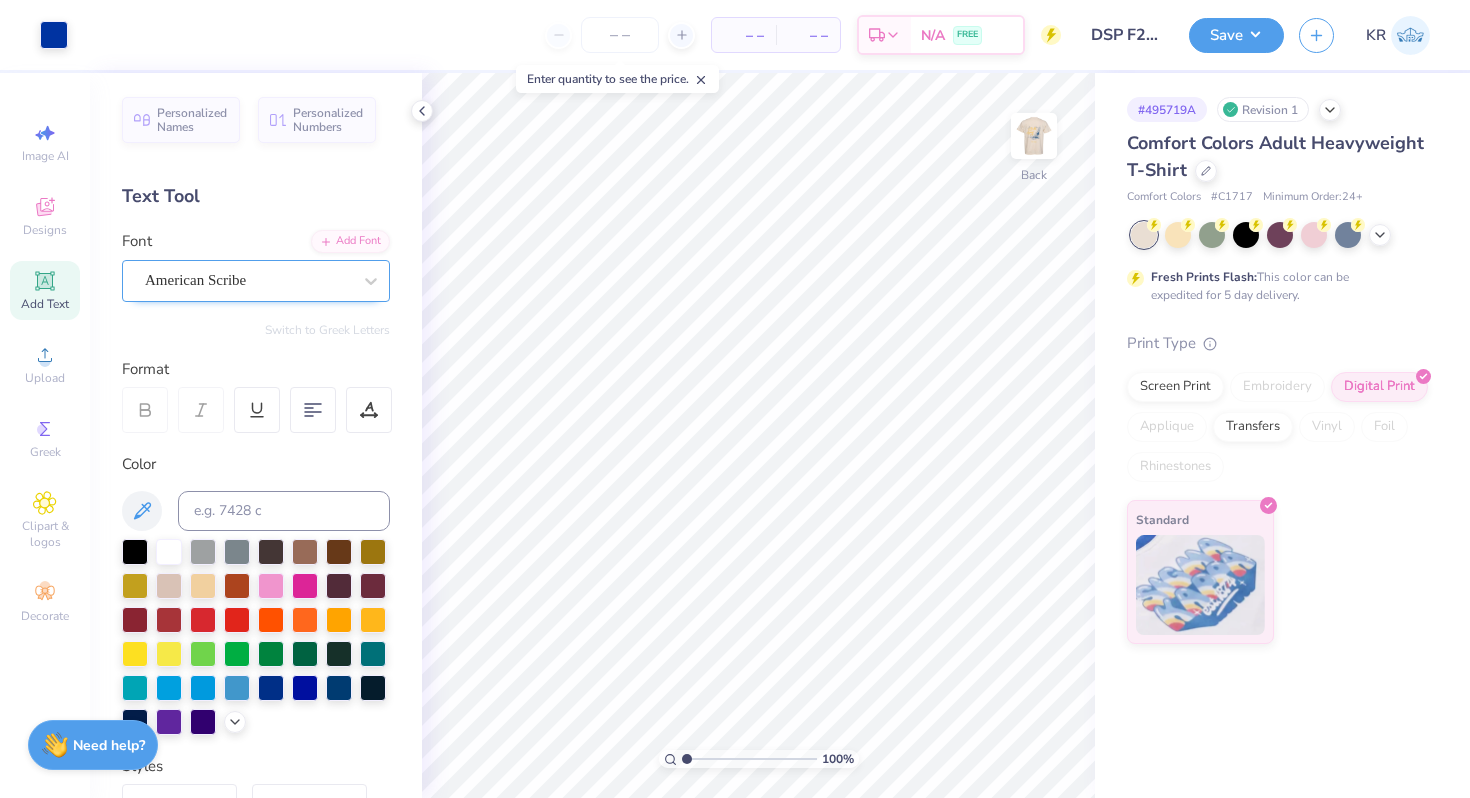 click at bounding box center (1034, 136) 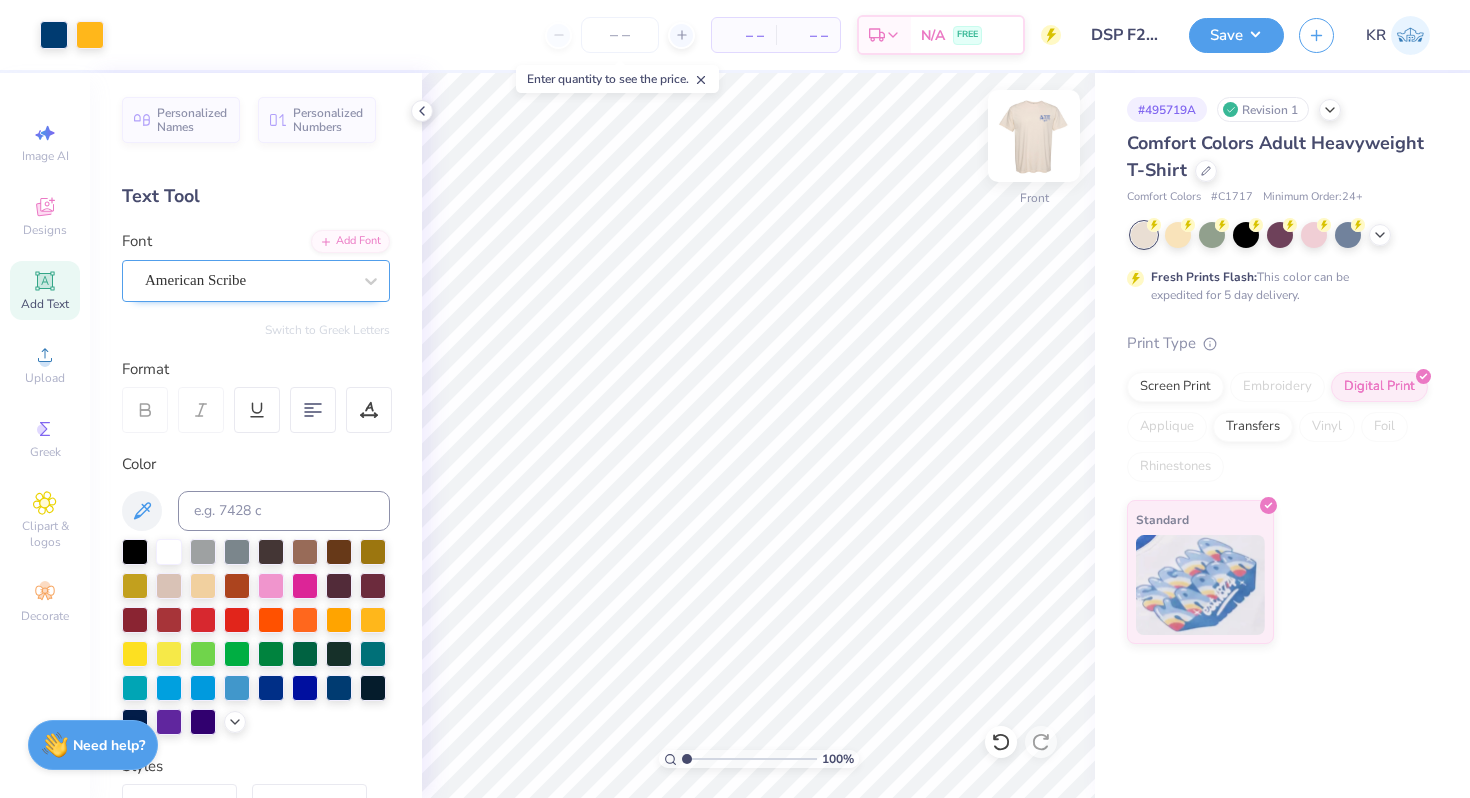 click at bounding box center [1034, 136] 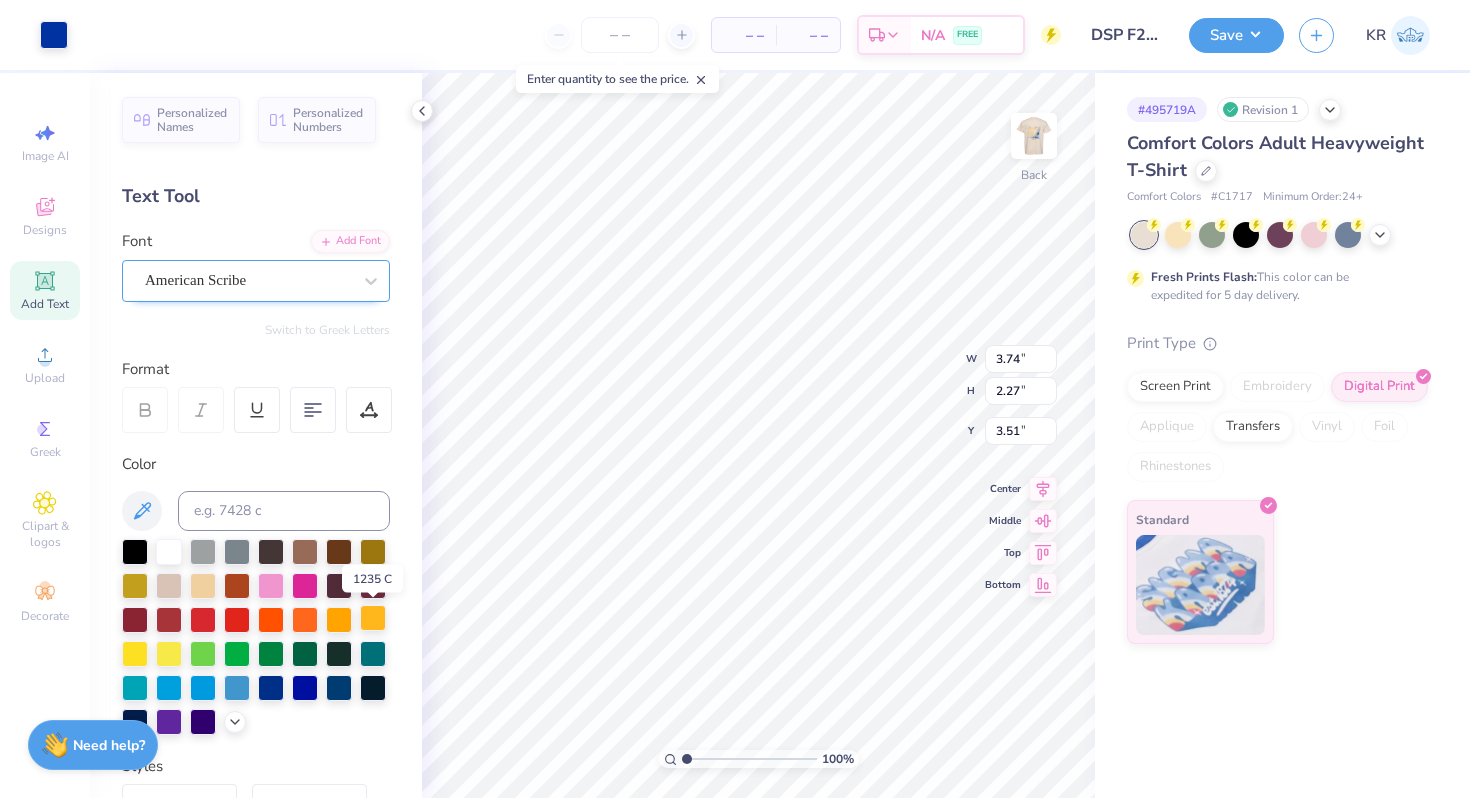 click at bounding box center (373, 618) 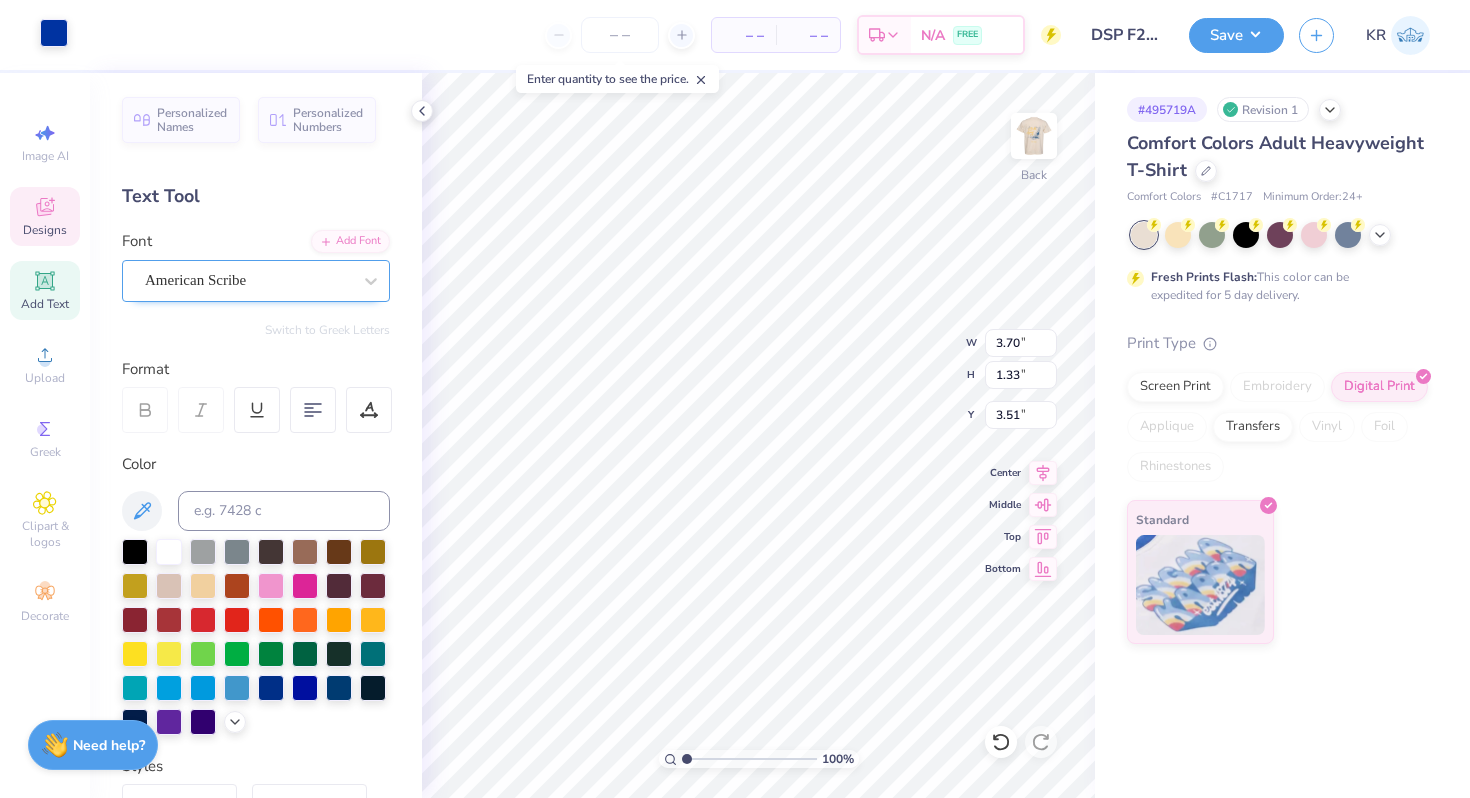 click at bounding box center (54, 33) 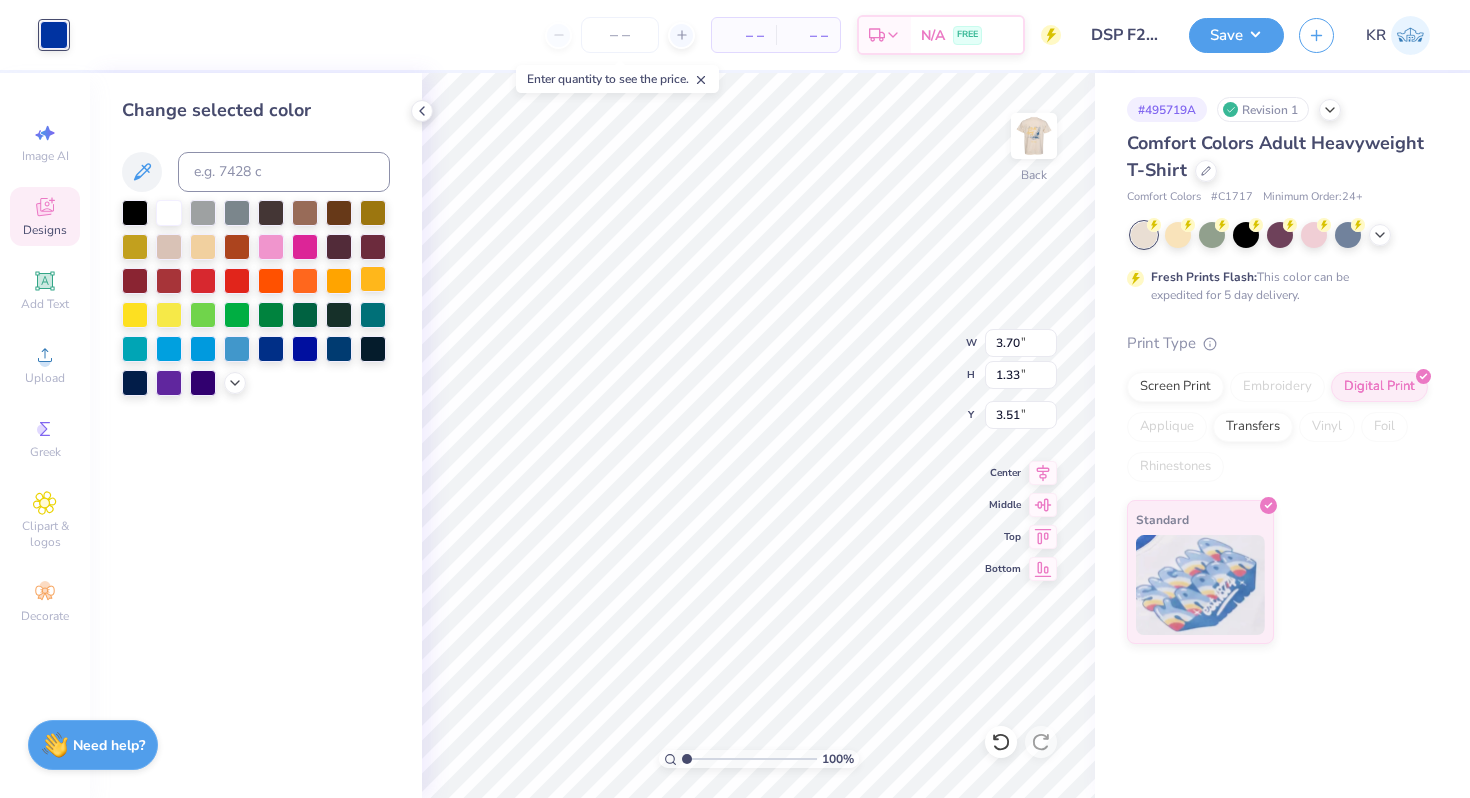 click at bounding box center [373, 279] 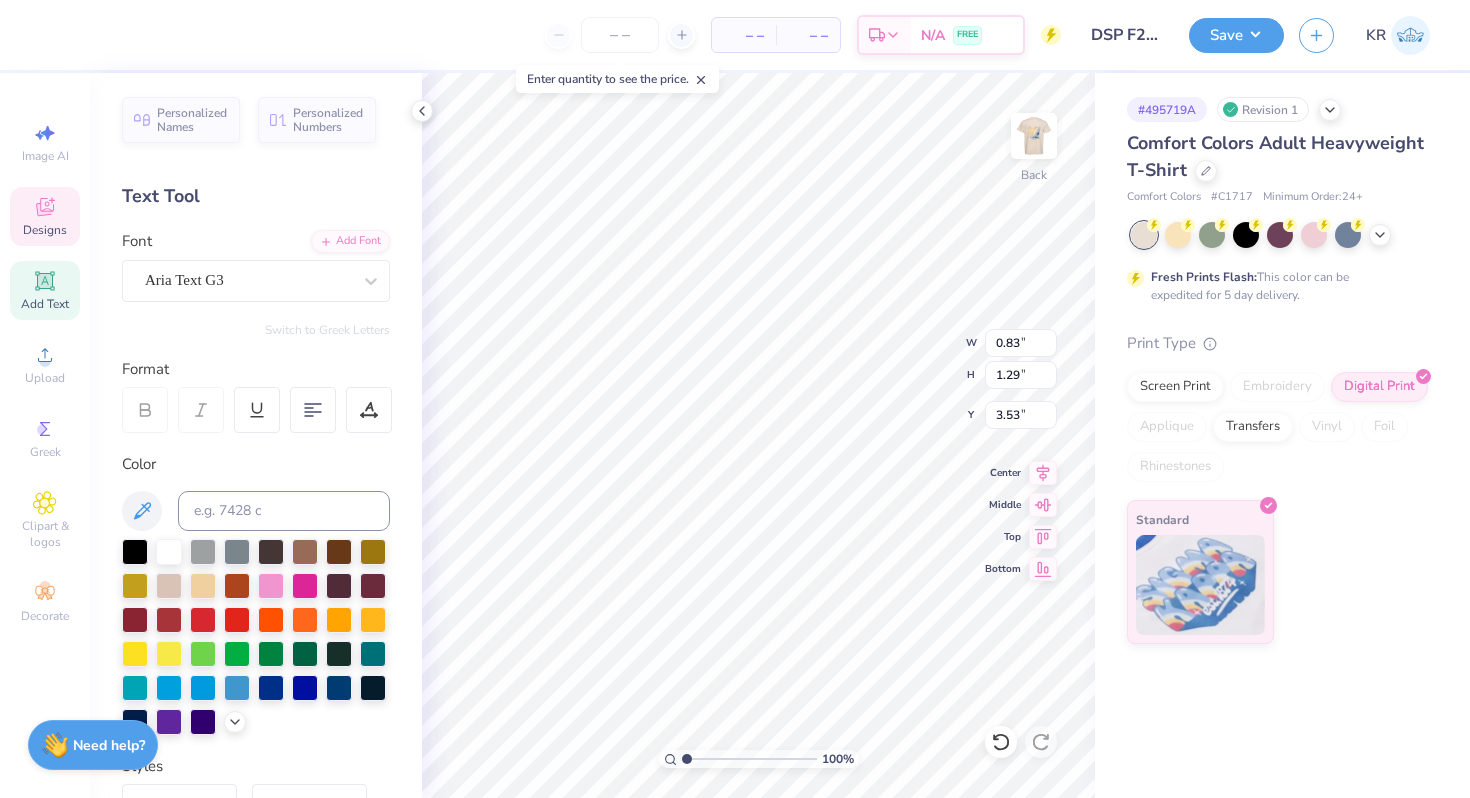 click at bounding box center (20, 35) 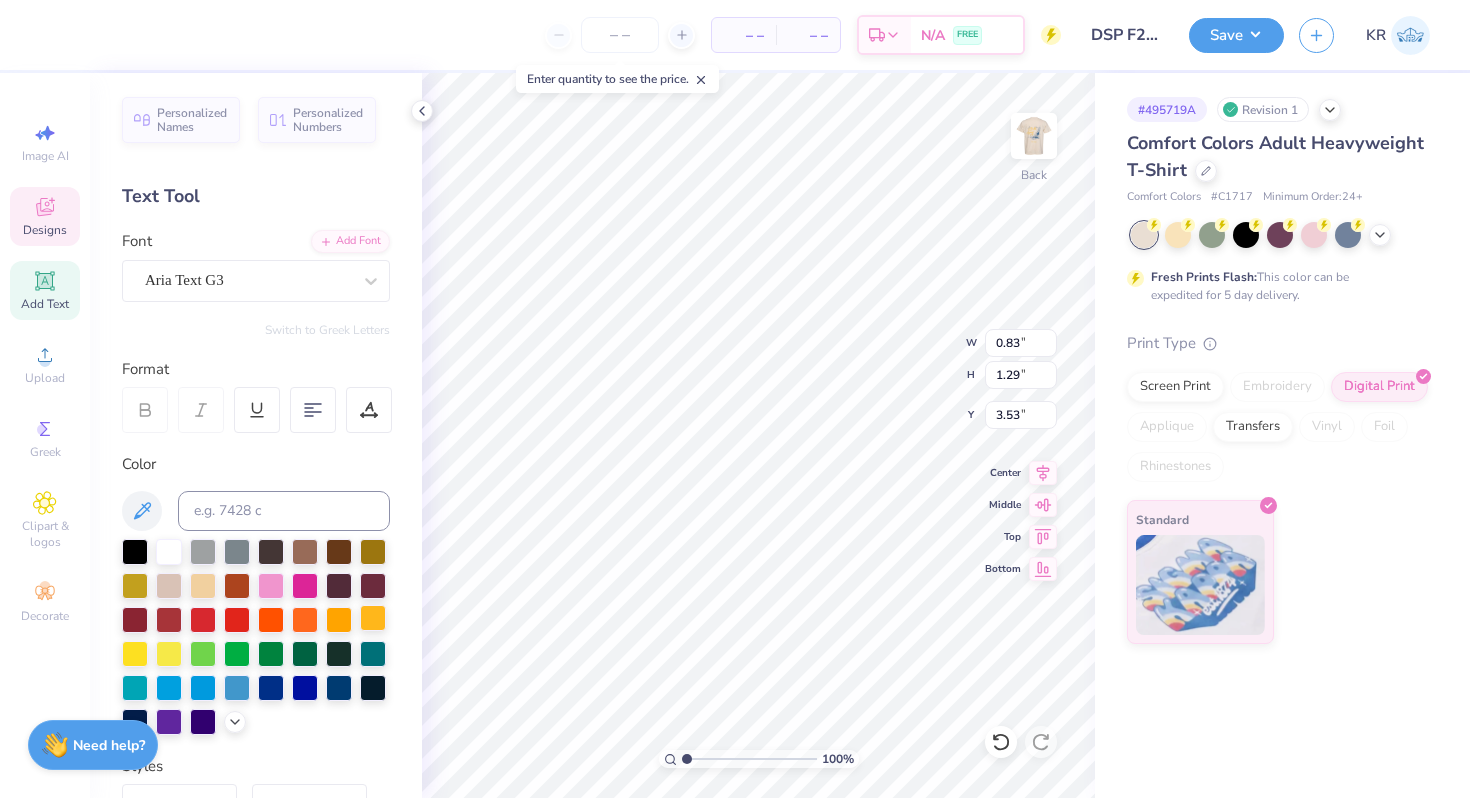 click at bounding box center (373, 618) 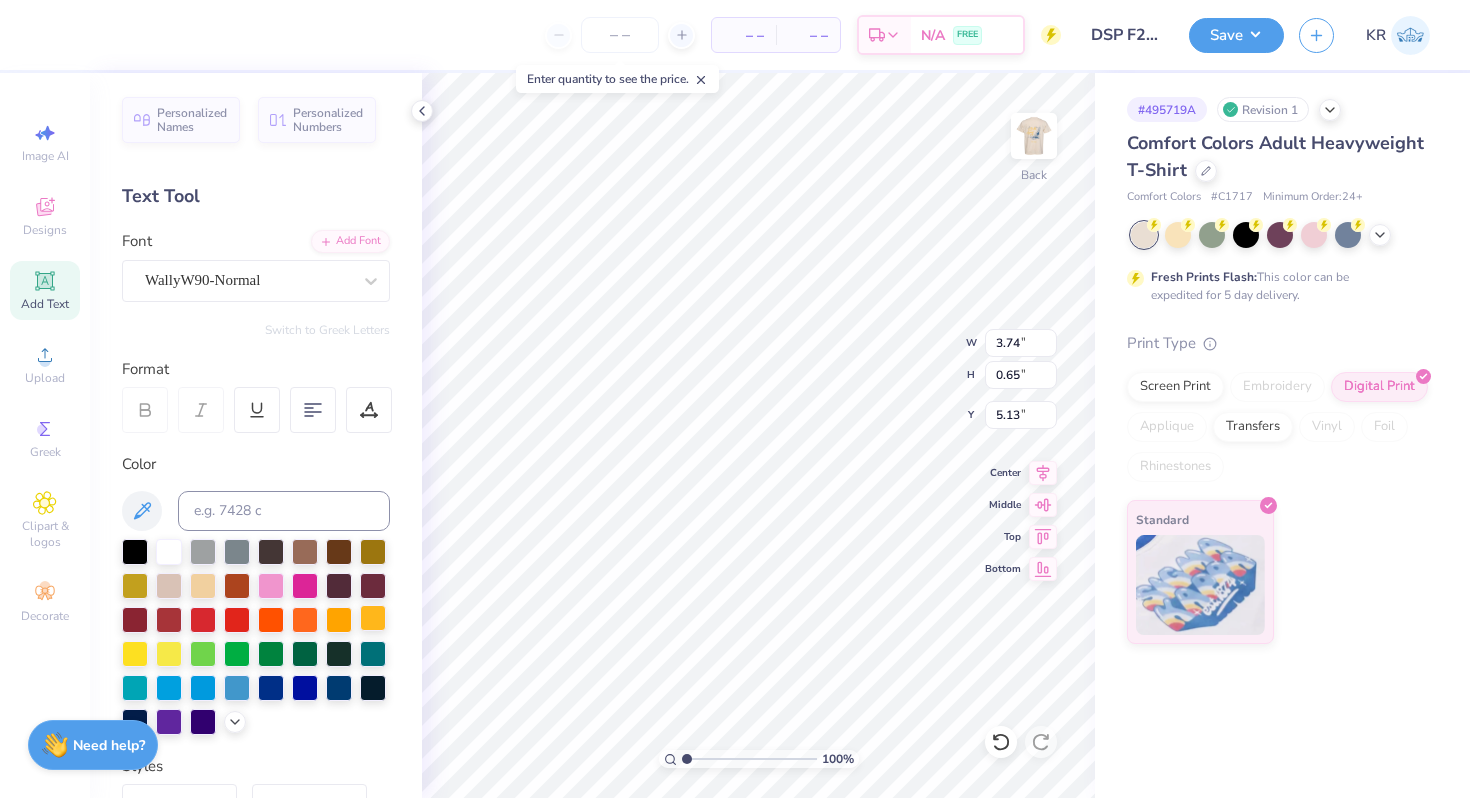 click at bounding box center (373, 618) 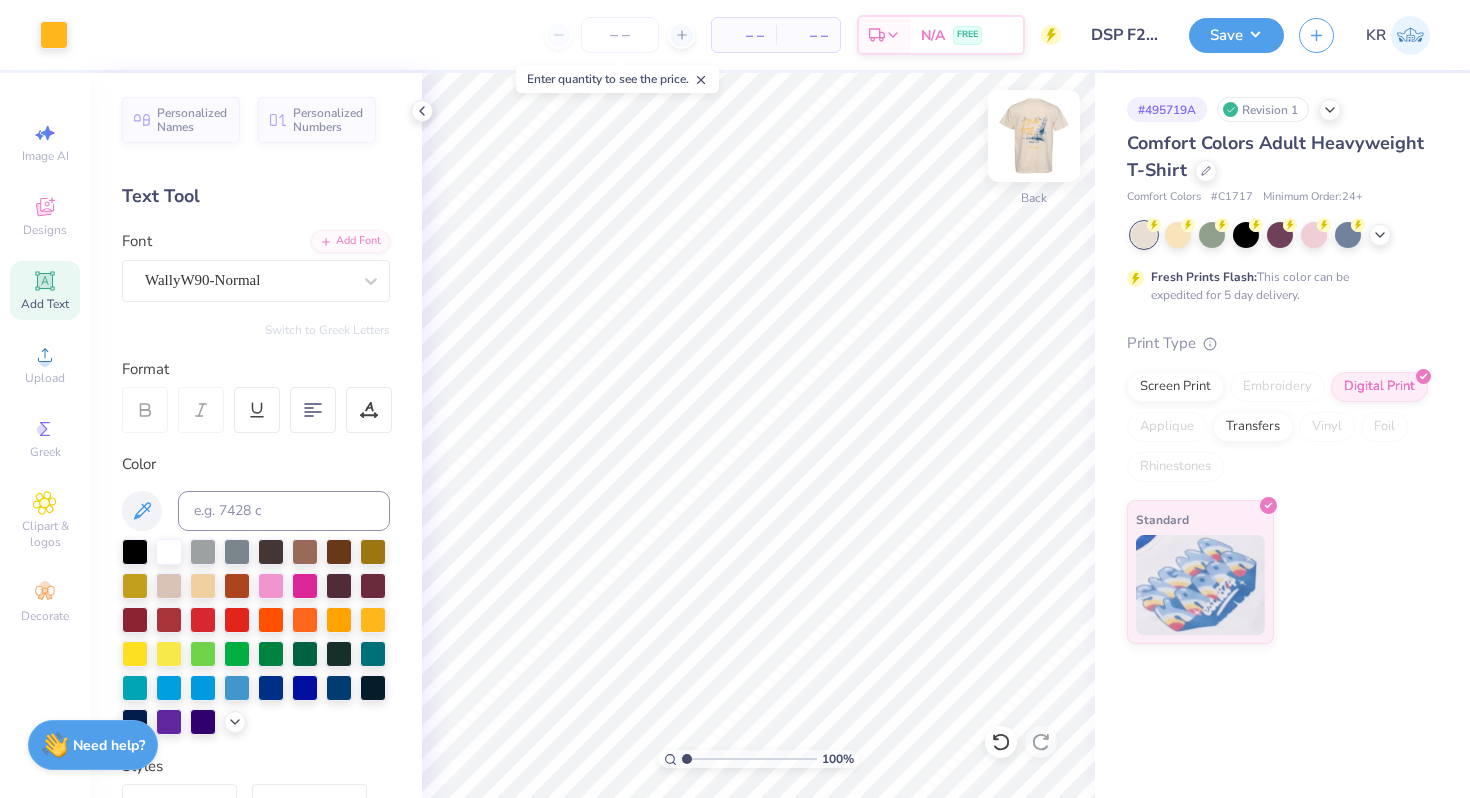 click on "Back" at bounding box center (1034, 148) 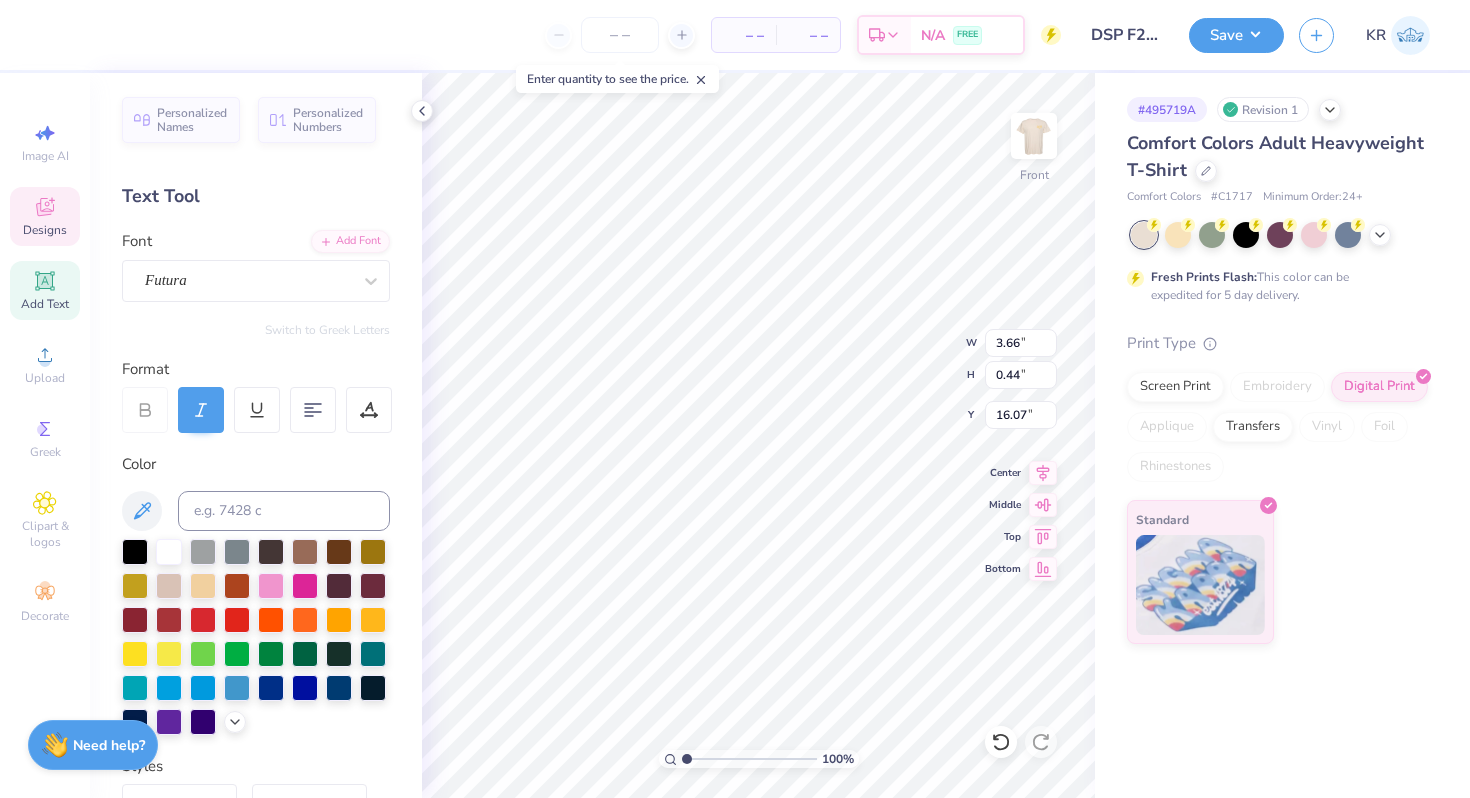 scroll, scrollTop: 0, scrollLeft: 3, axis: horizontal 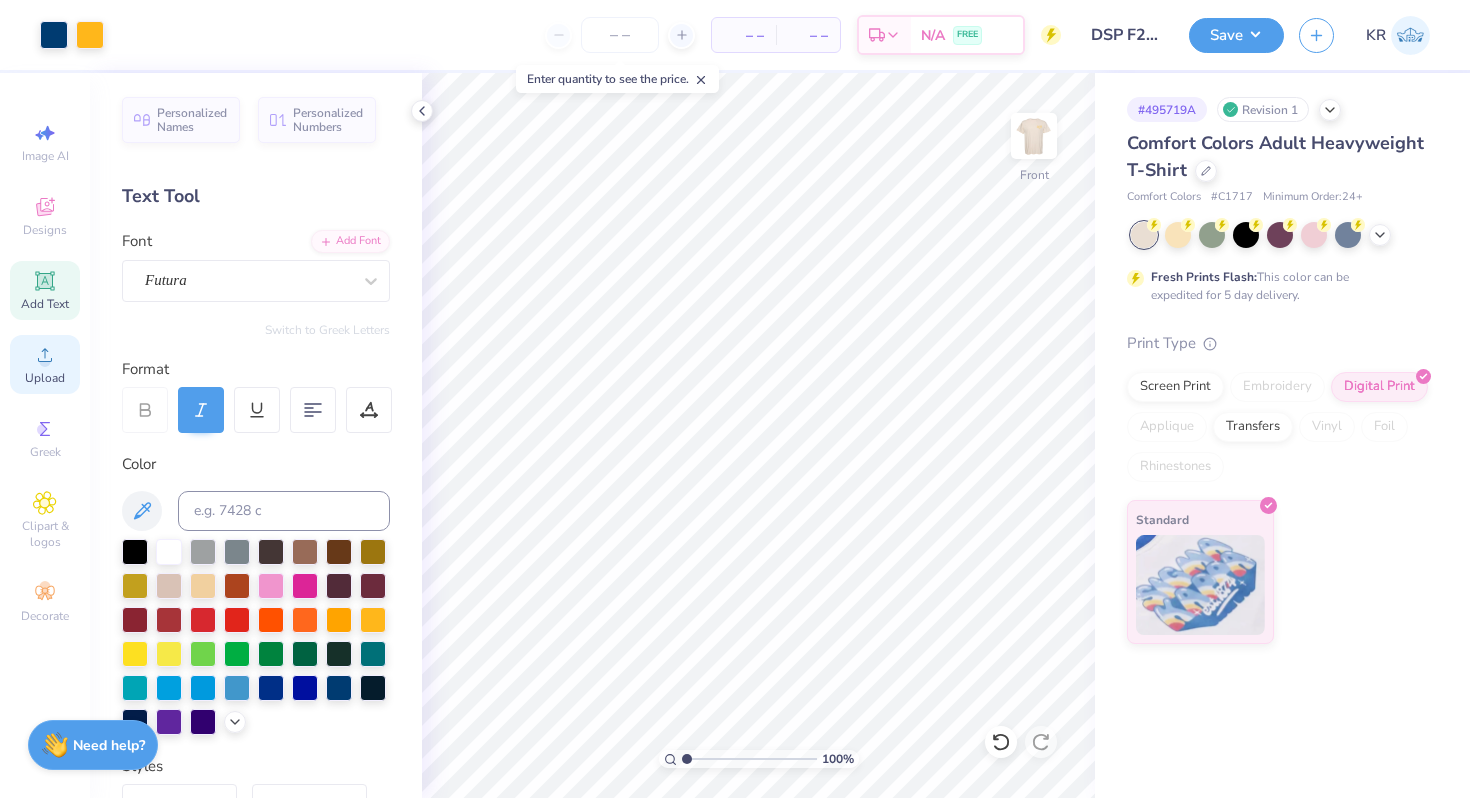 click on "Upload" at bounding box center (45, 378) 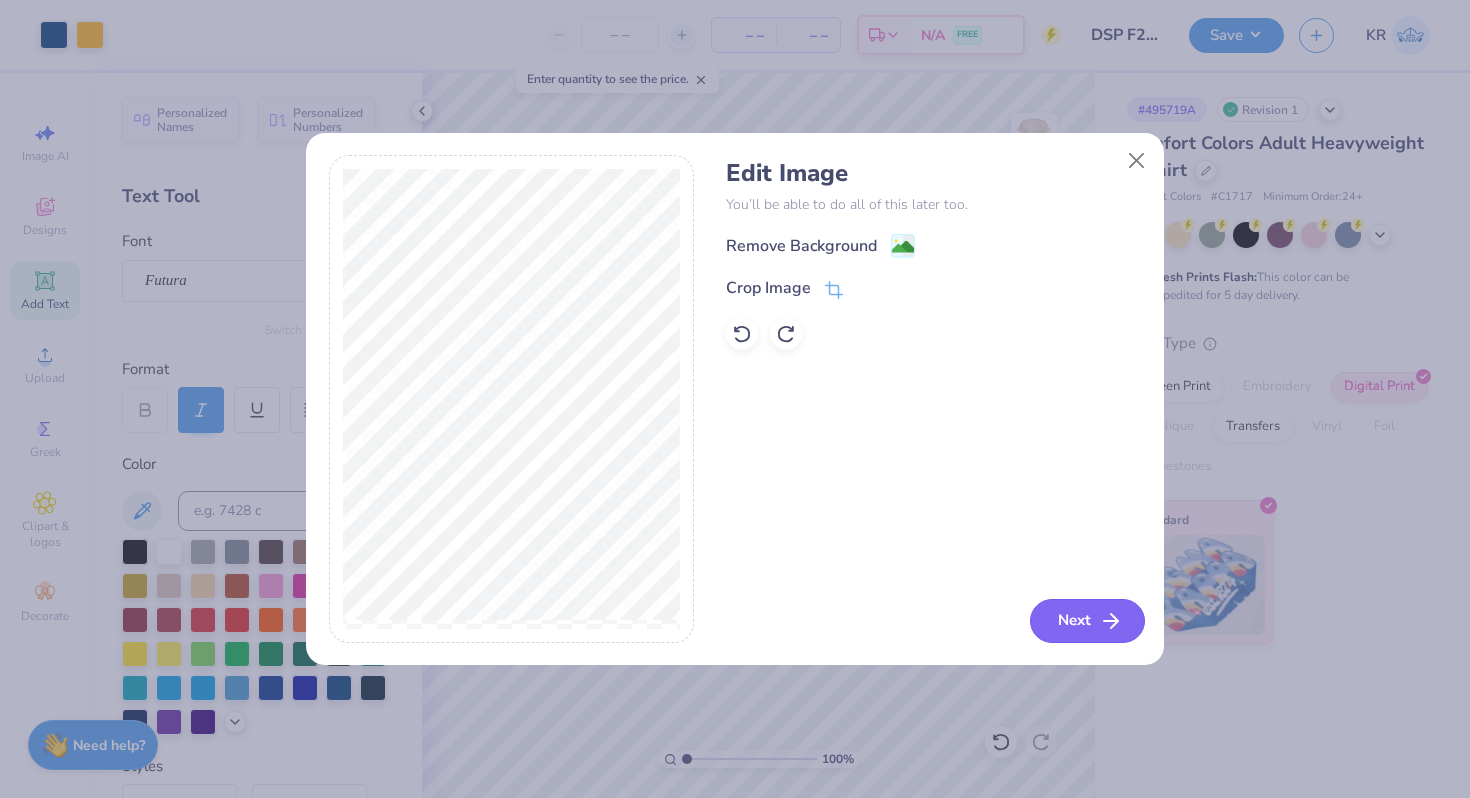 click on "Next" at bounding box center [1087, 621] 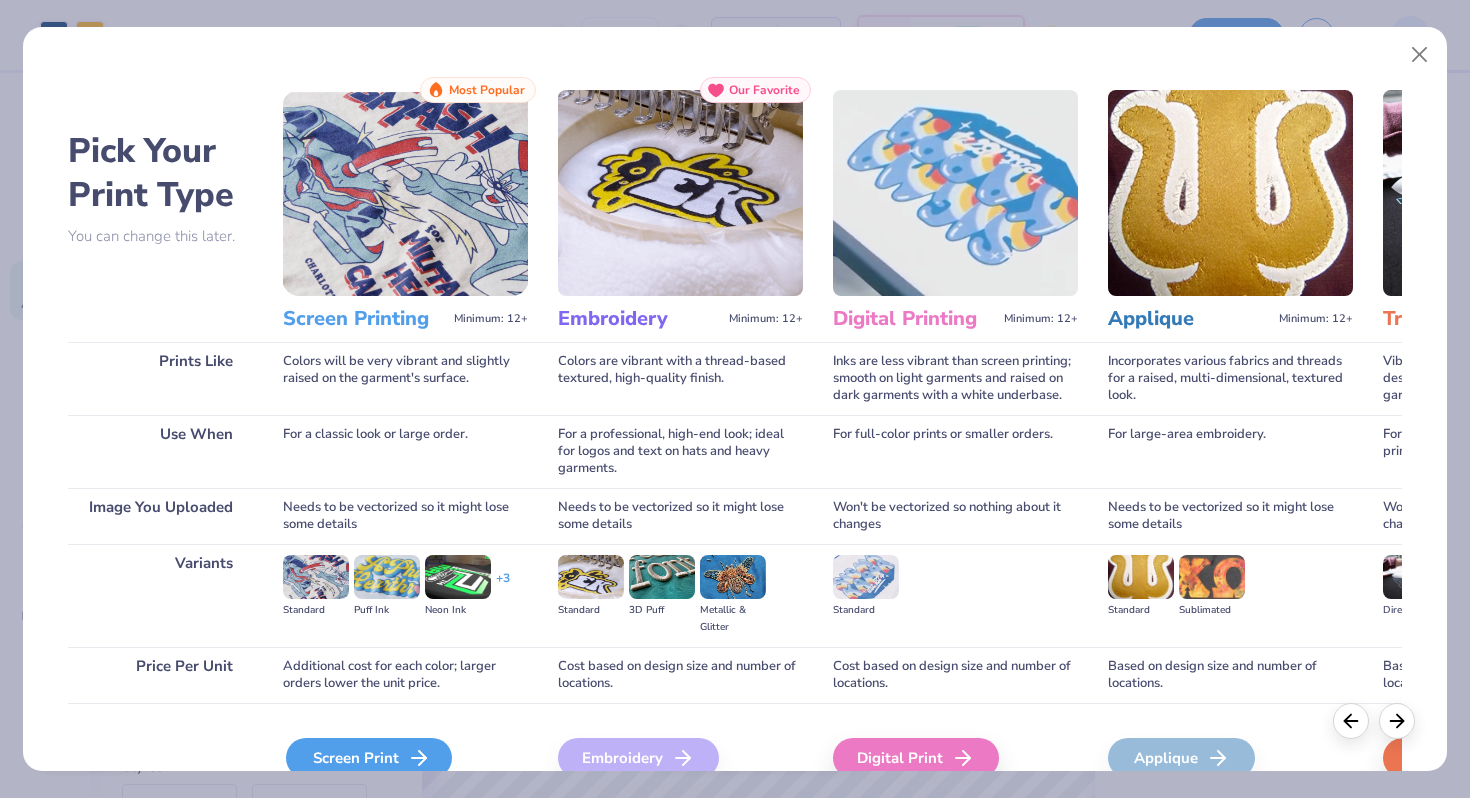 click 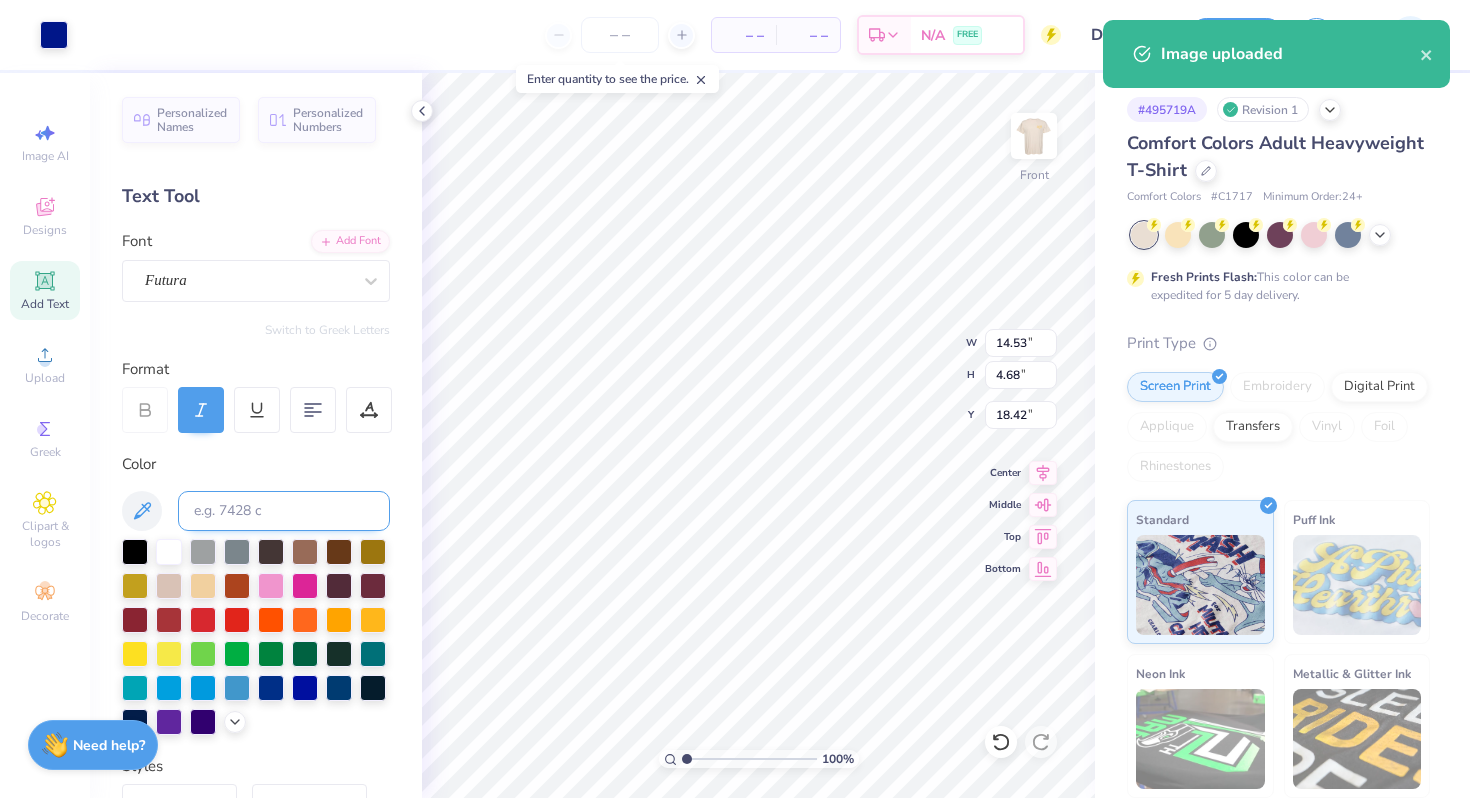 type on "18.42" 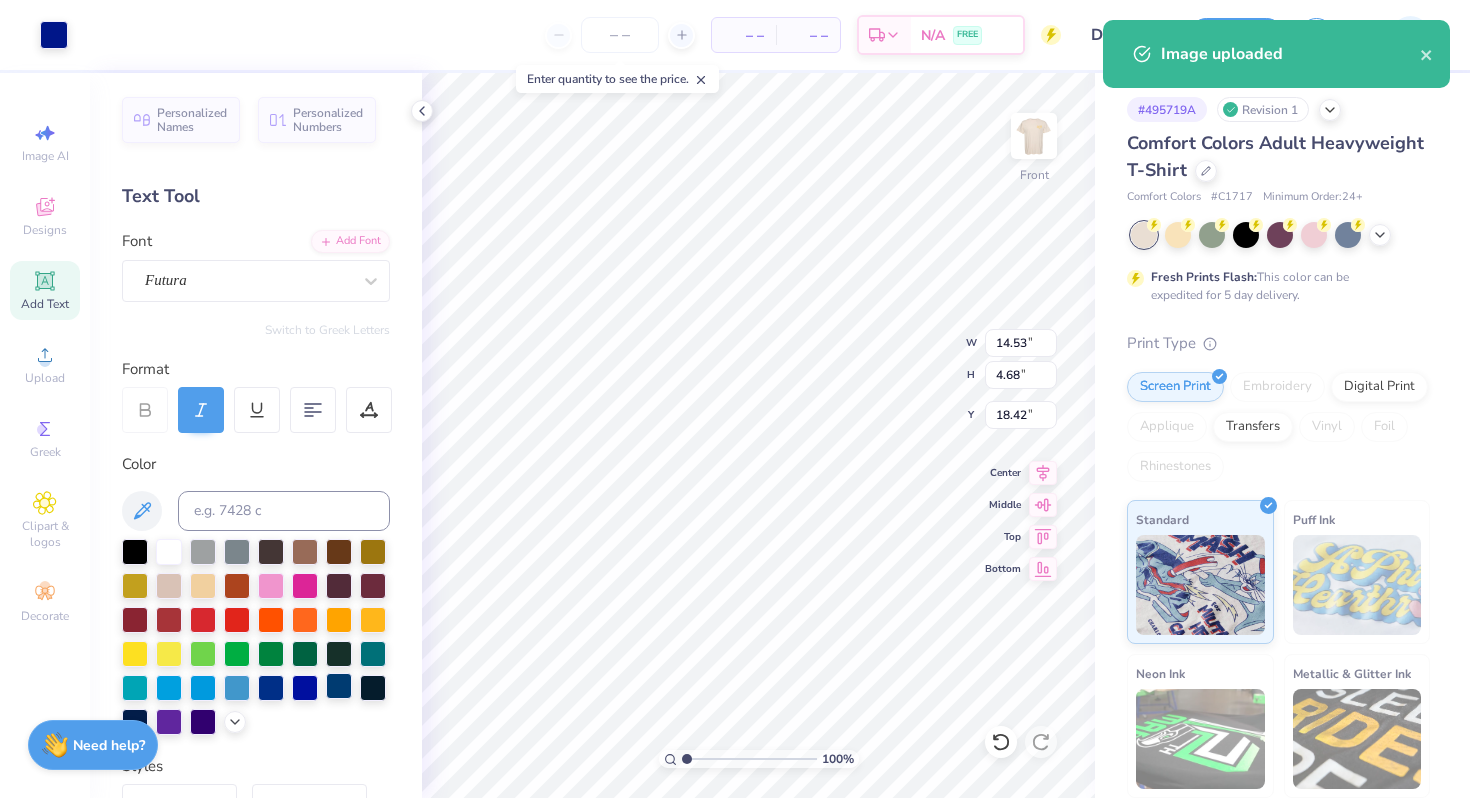 click at bounding box center [339, 686] 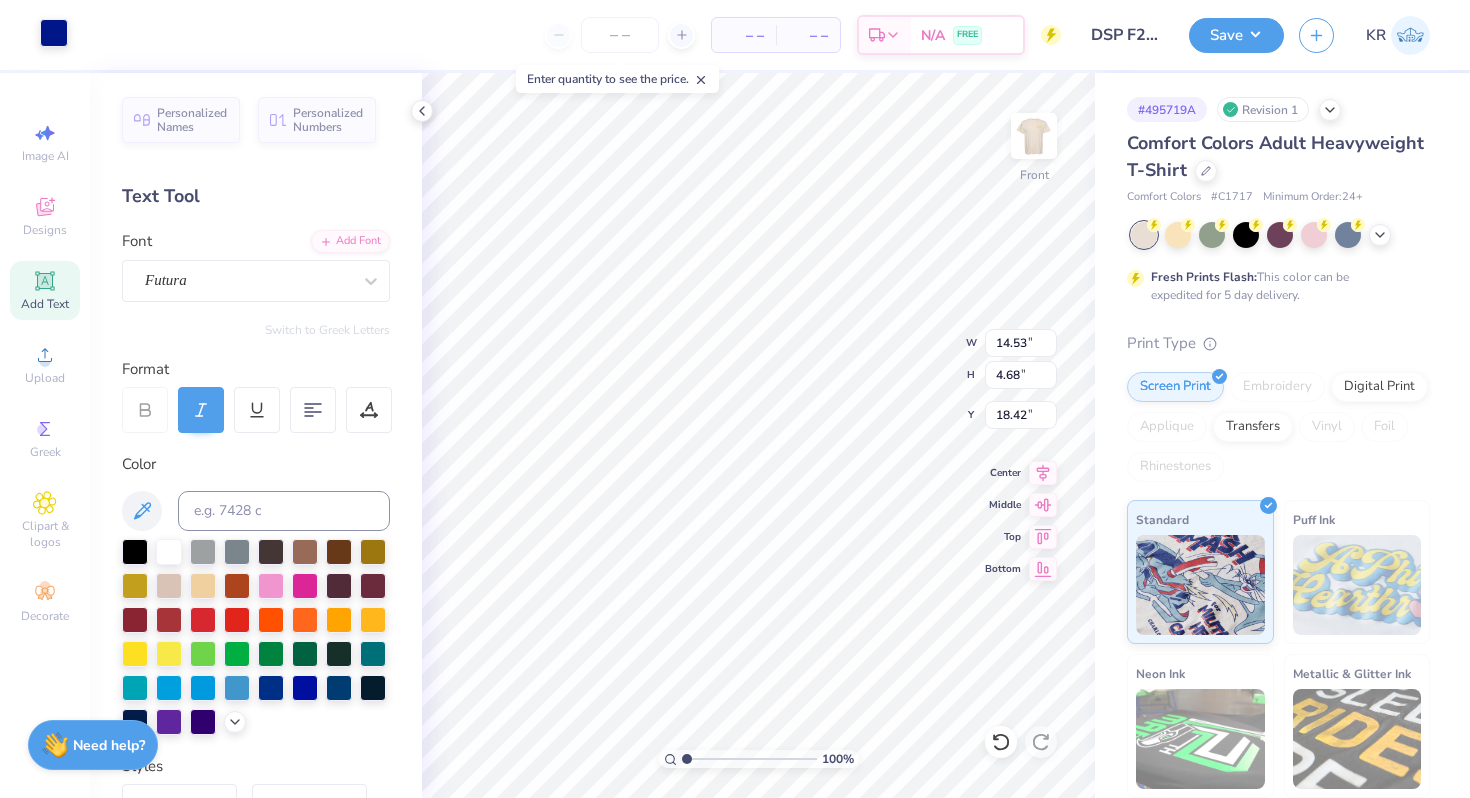 click at bounding box center (54, 33) 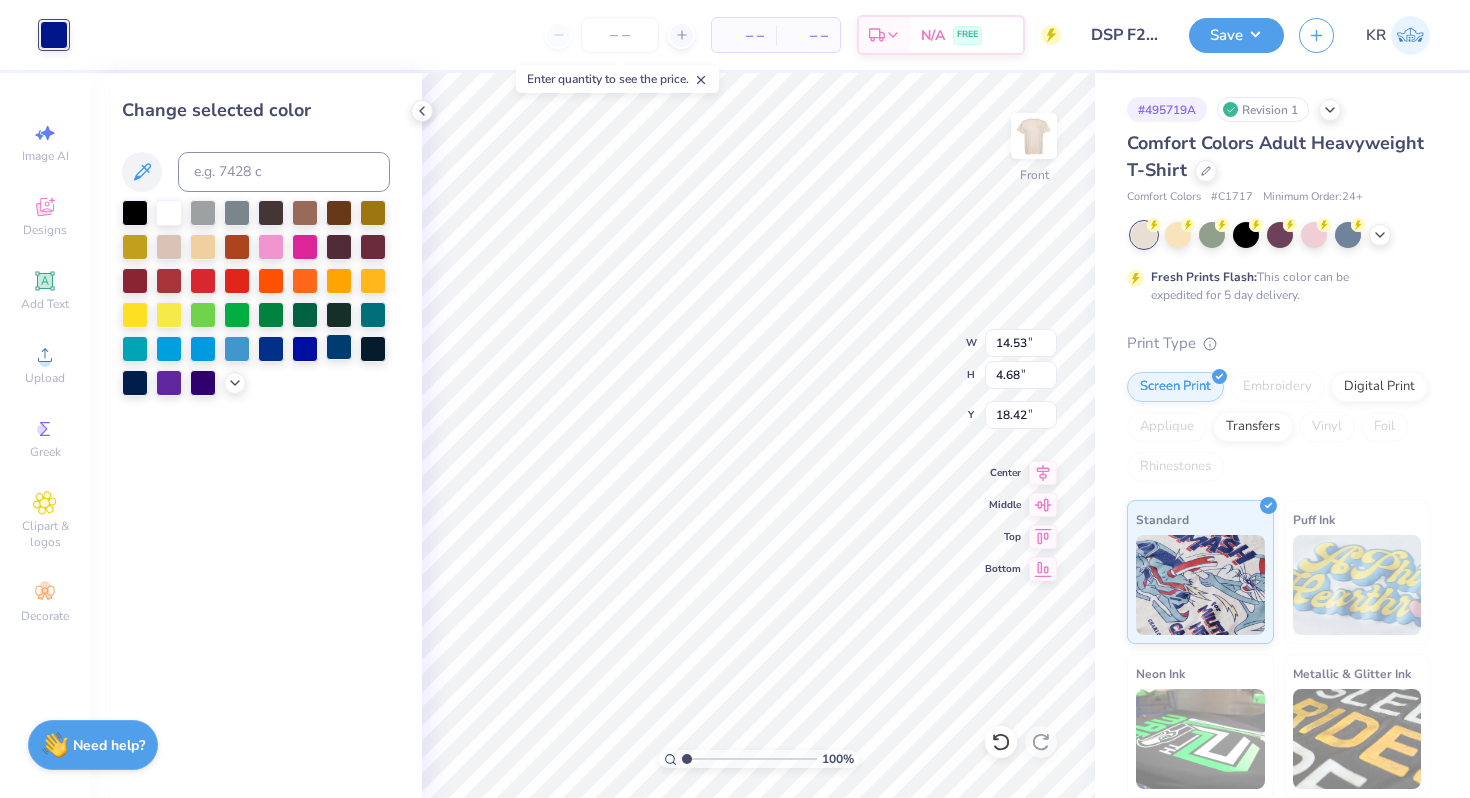 click at bounding box center (339, 347) 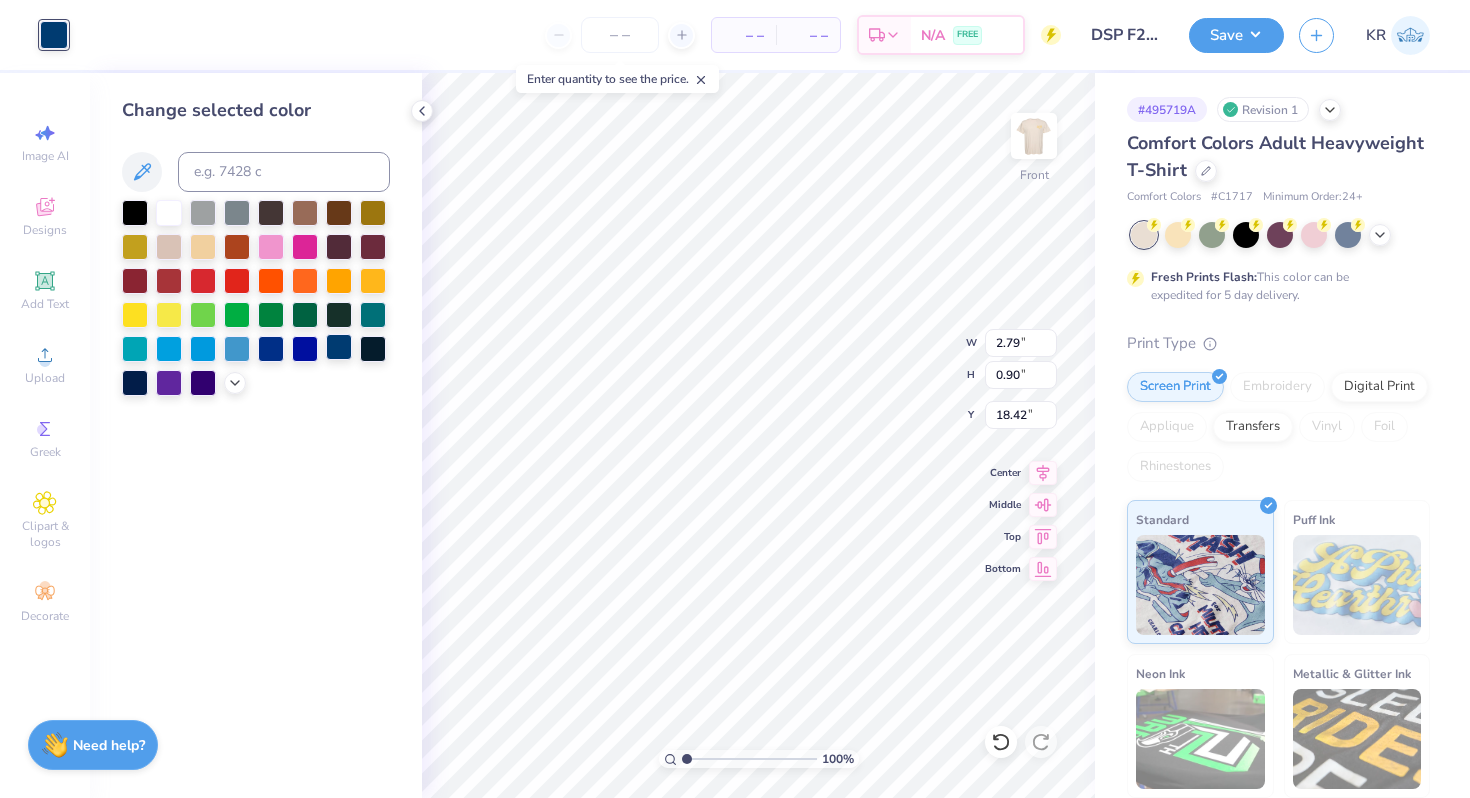 type on "2.79" 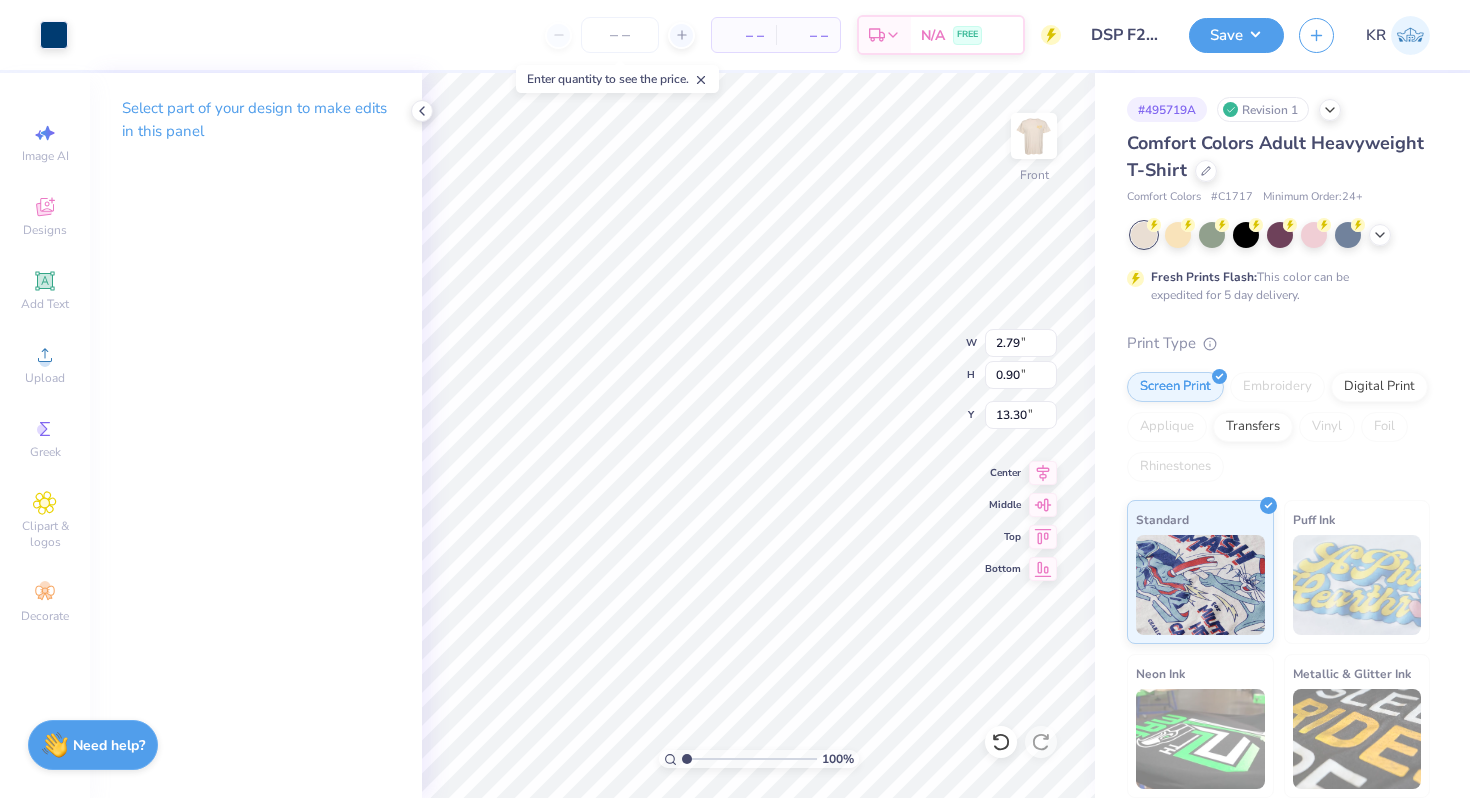 type on "13.30" 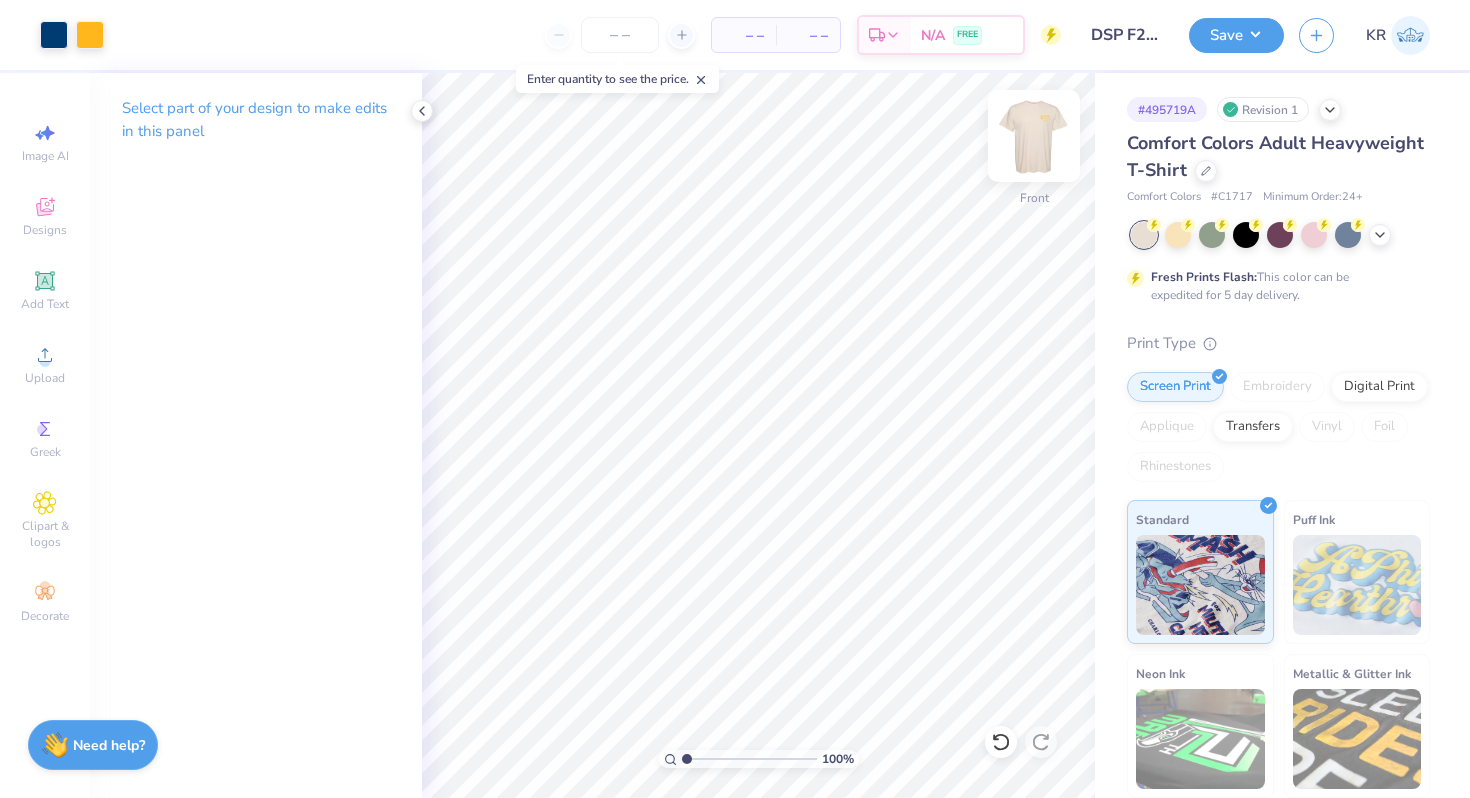 click on "Front" at bounding box center (1034, 148) 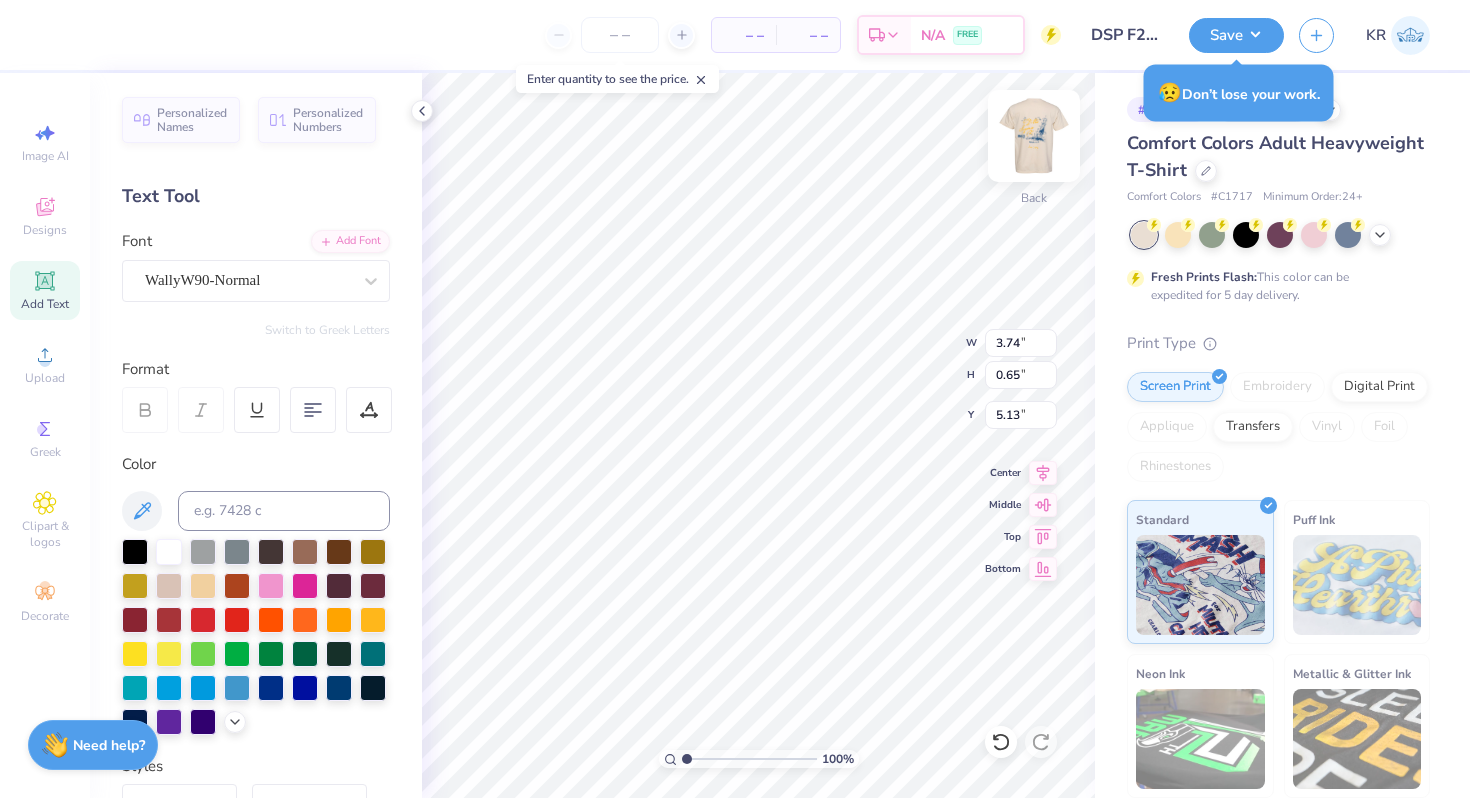 scroll, scrollTop: 0, scrollLeft: 0, axis: both 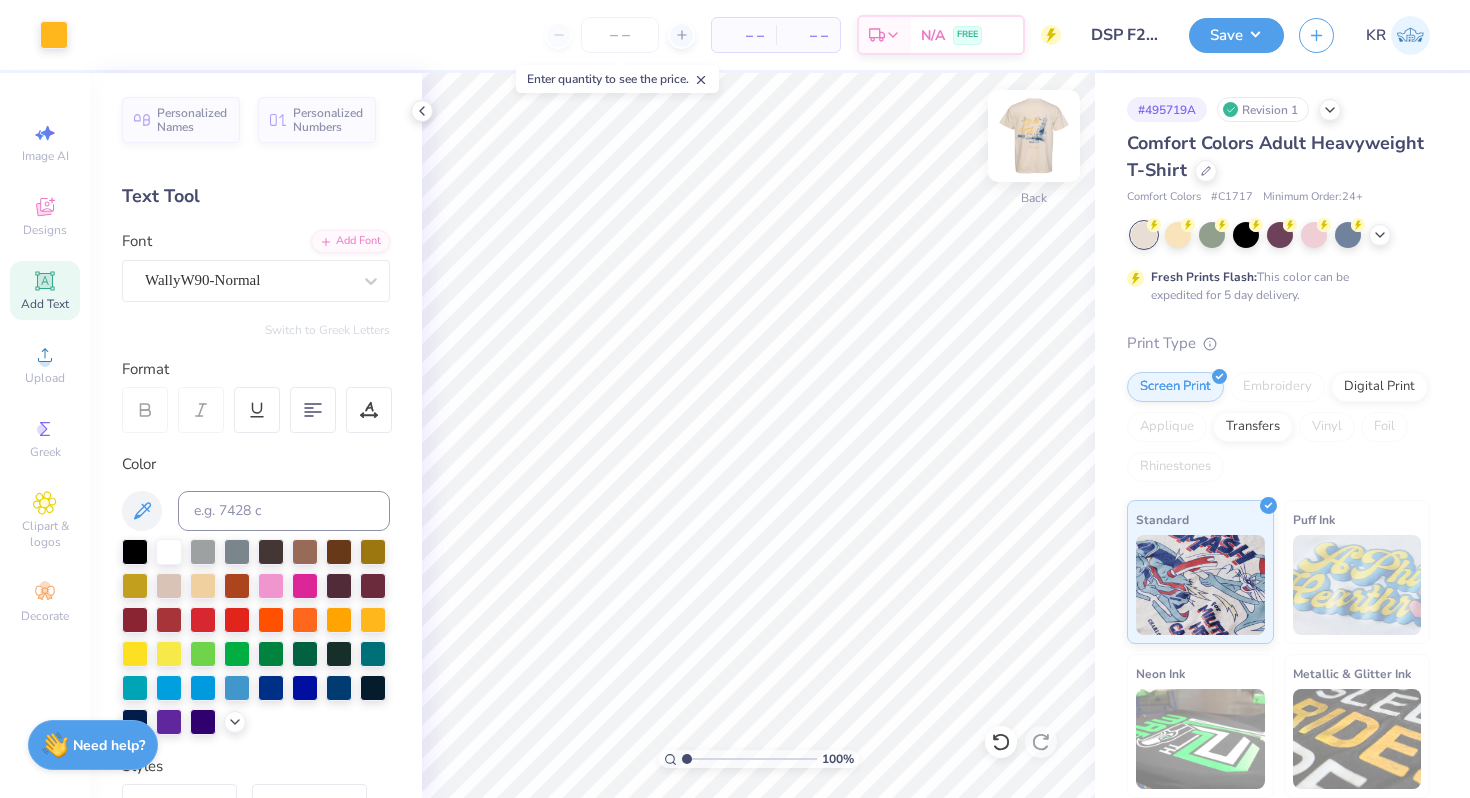 click at bounding box center (1034, 136) 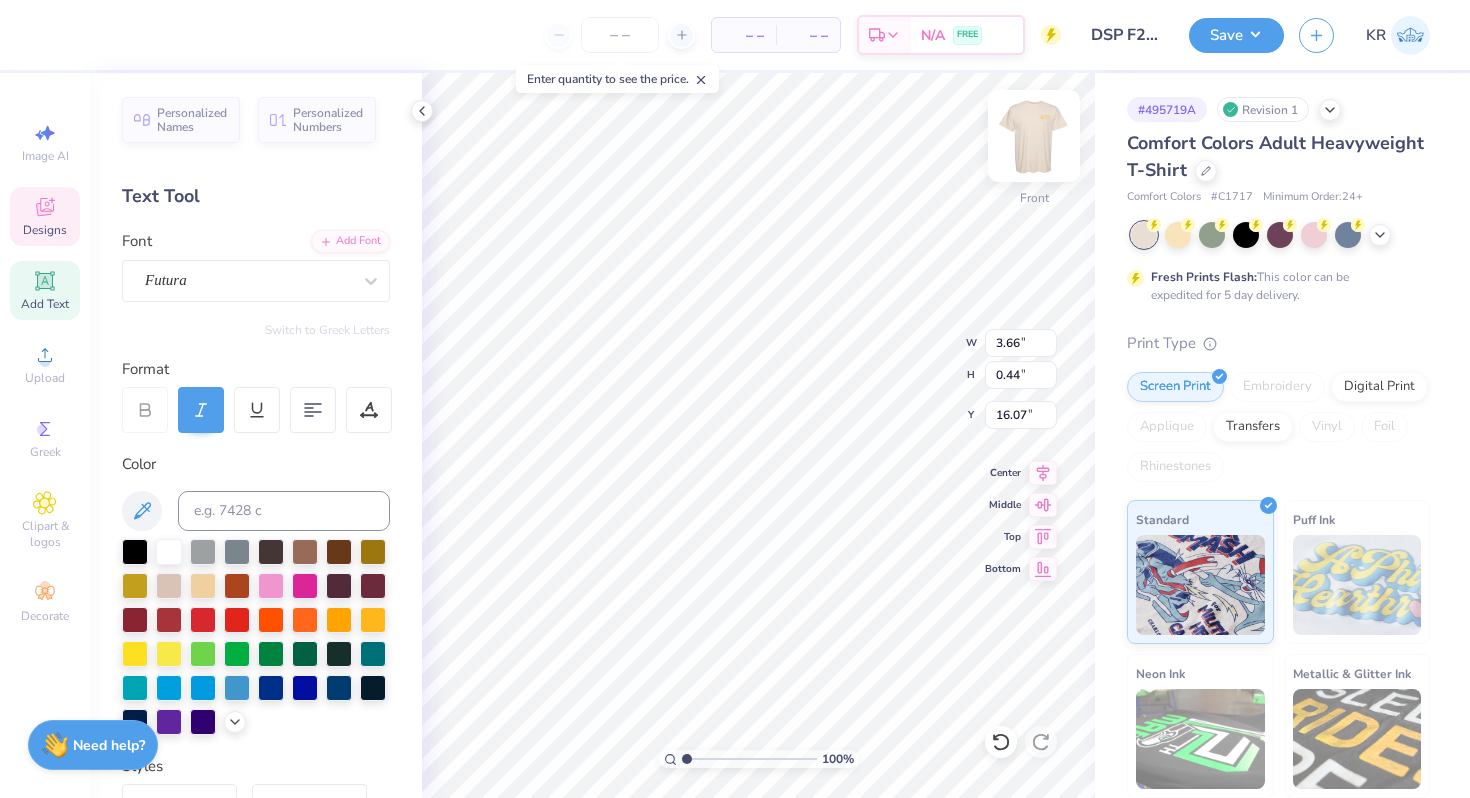 click at bounding box center [1034, 136] 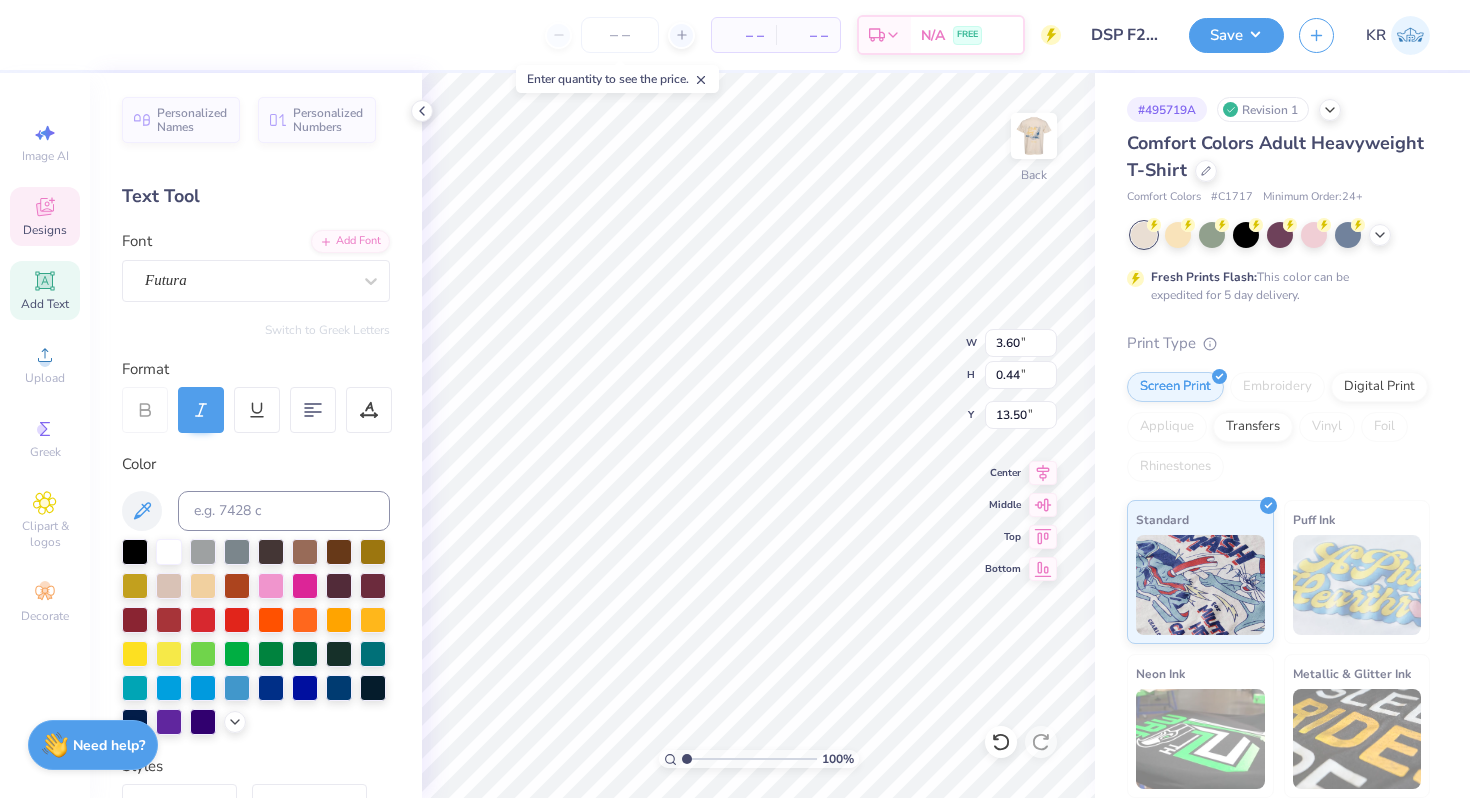 scroll, scrollTop: 0, scrollLeft: 2, axis: horizontal 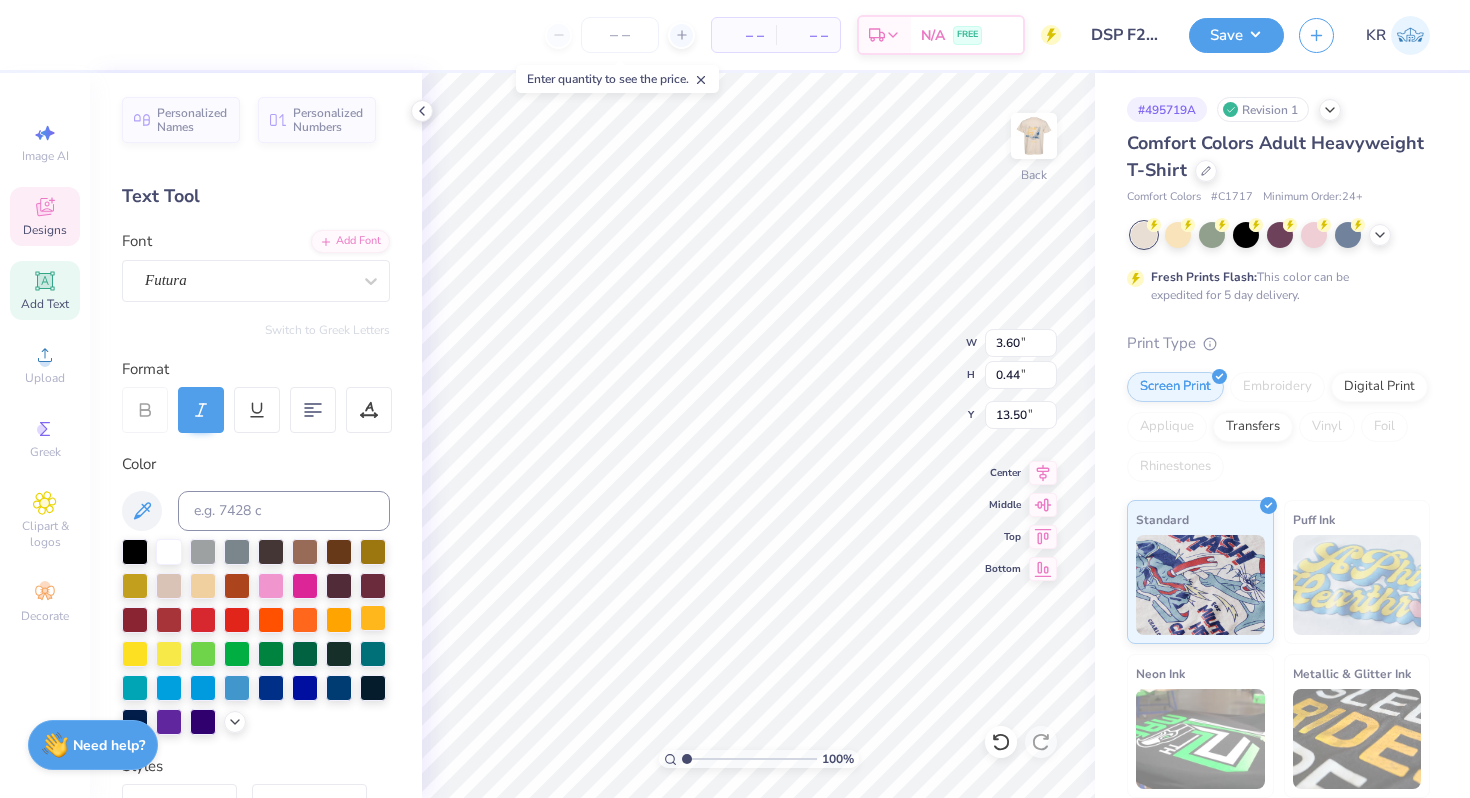 type on "FALL 2025" 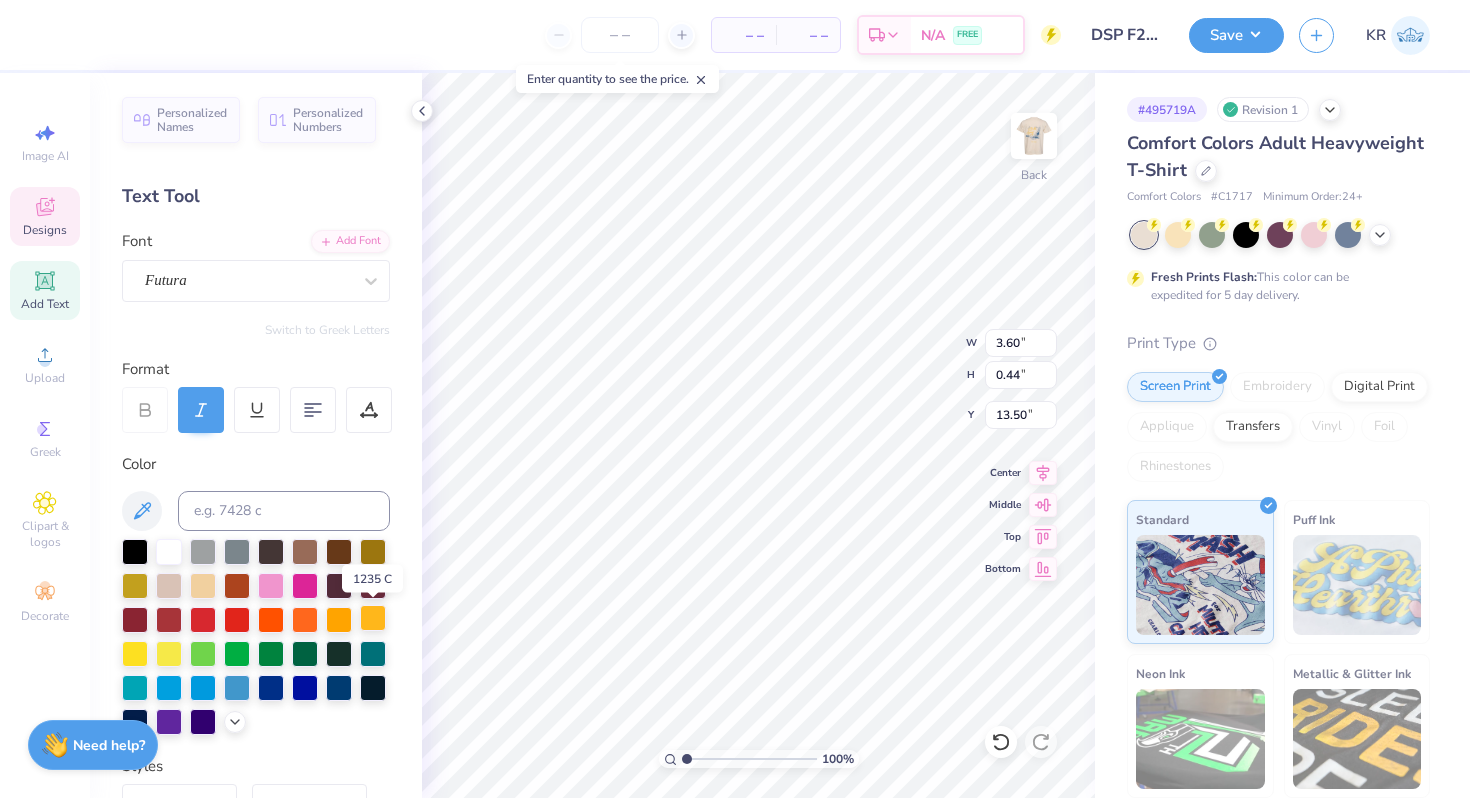 click at bounding box center (373, 618) 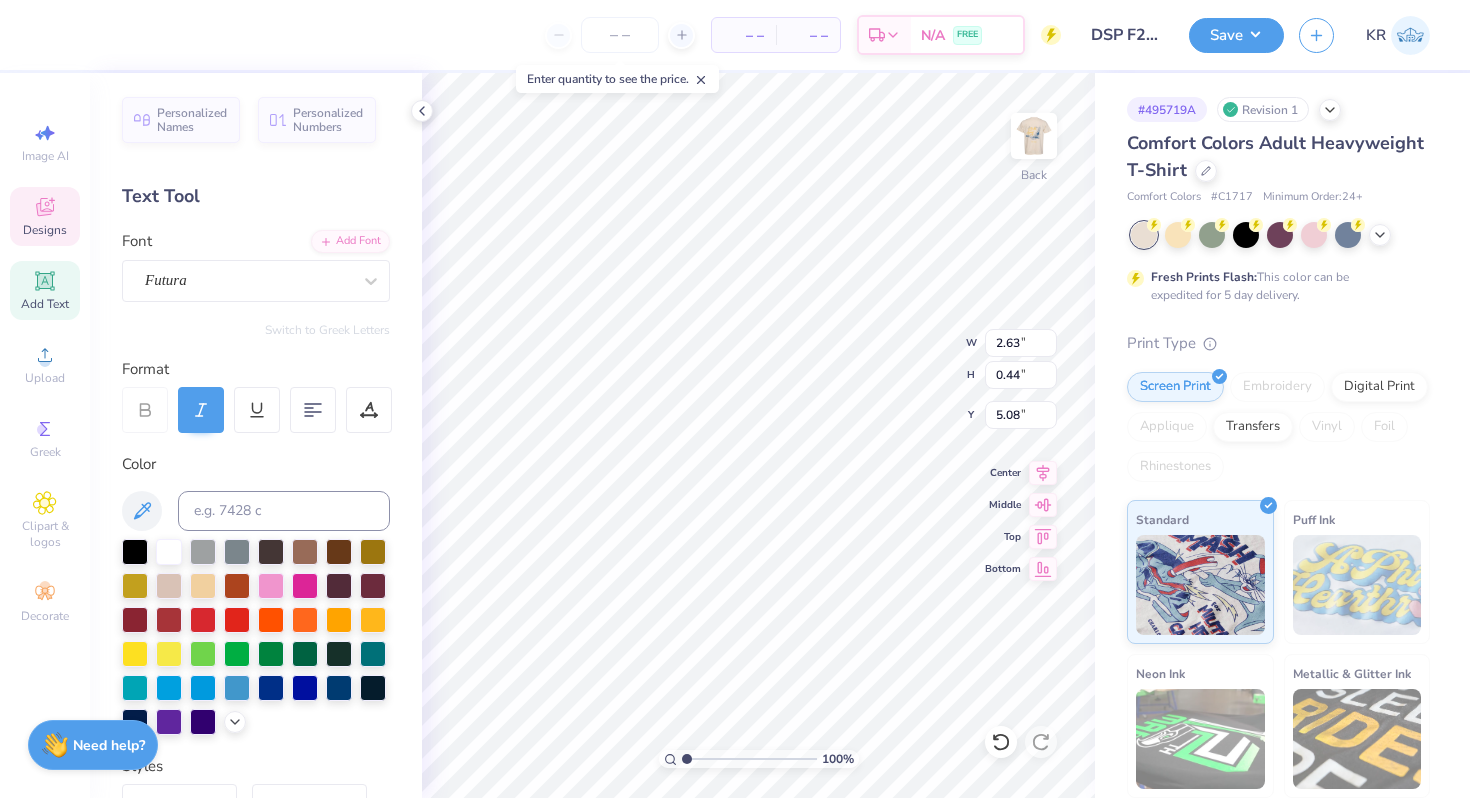 type on "5.08" 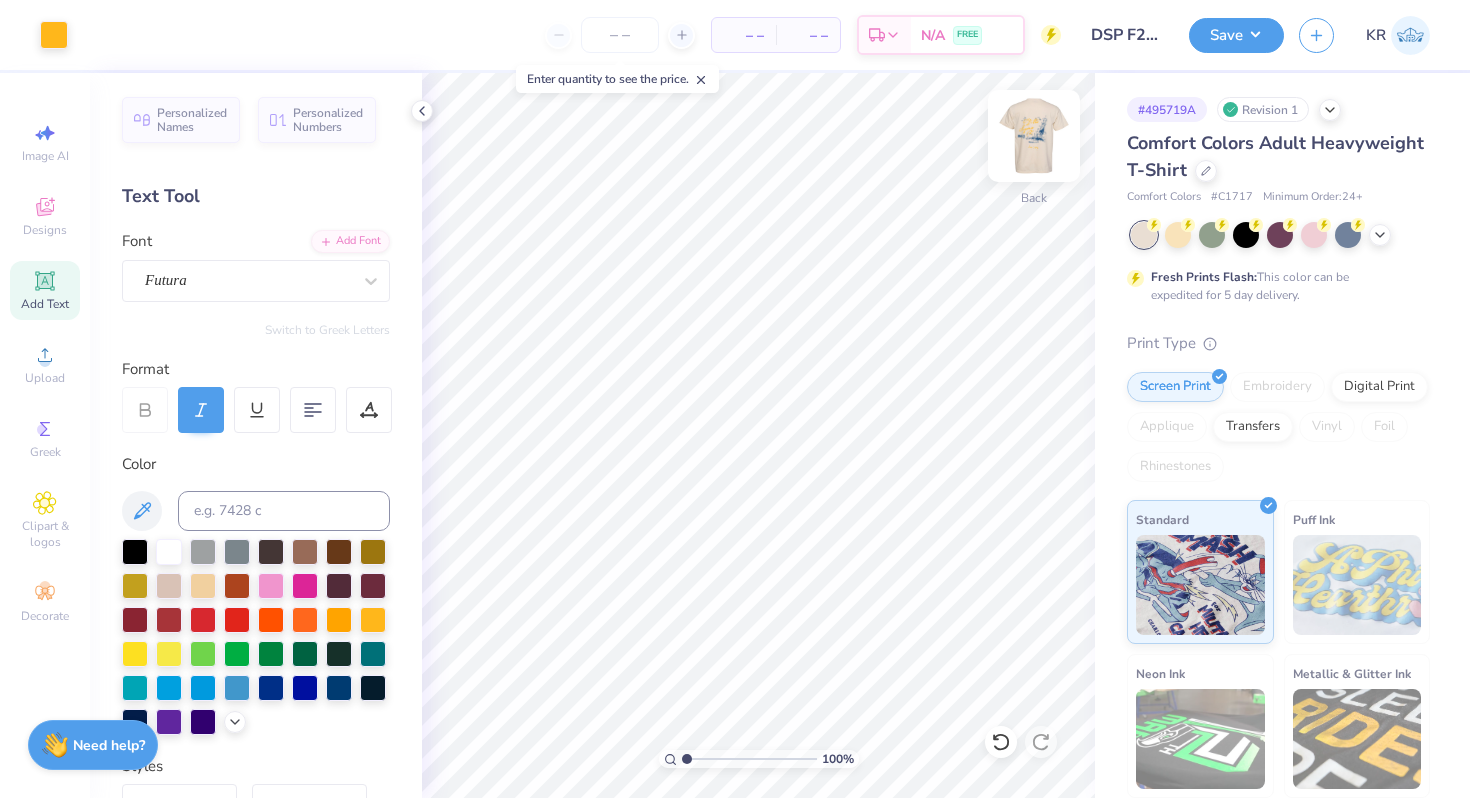 click at bounding box center [1034, 136] 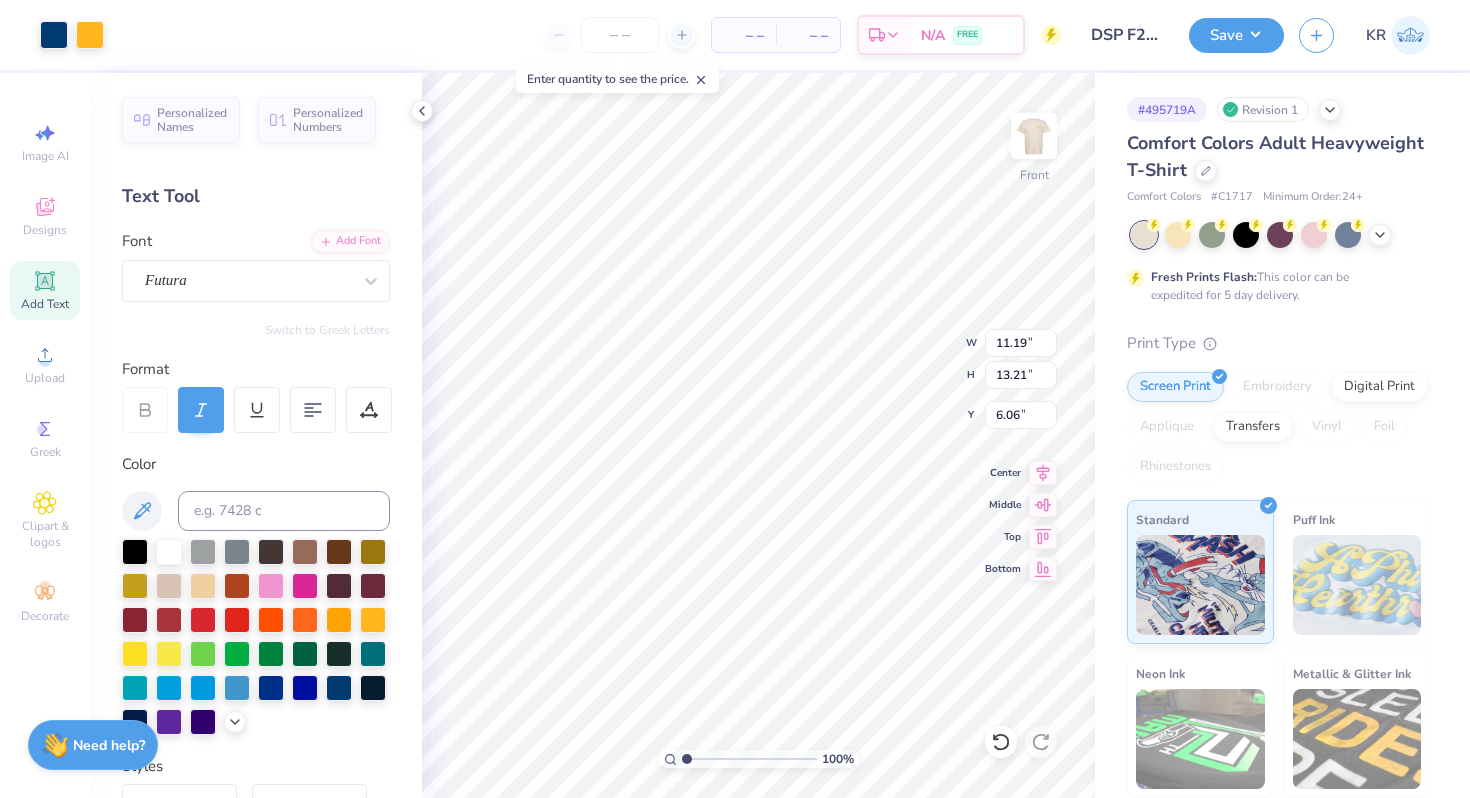 type on "3.00" 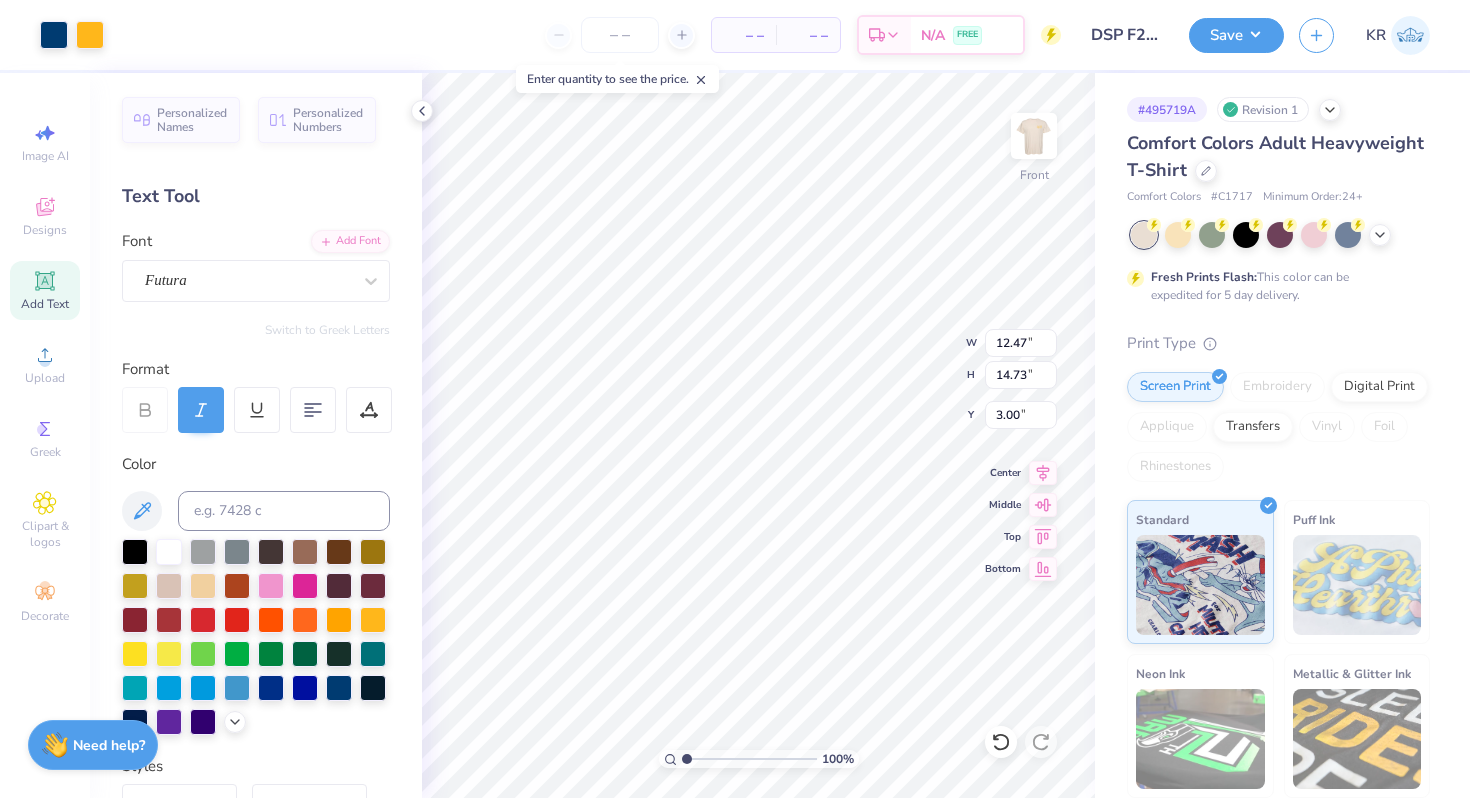 type on "12.47" 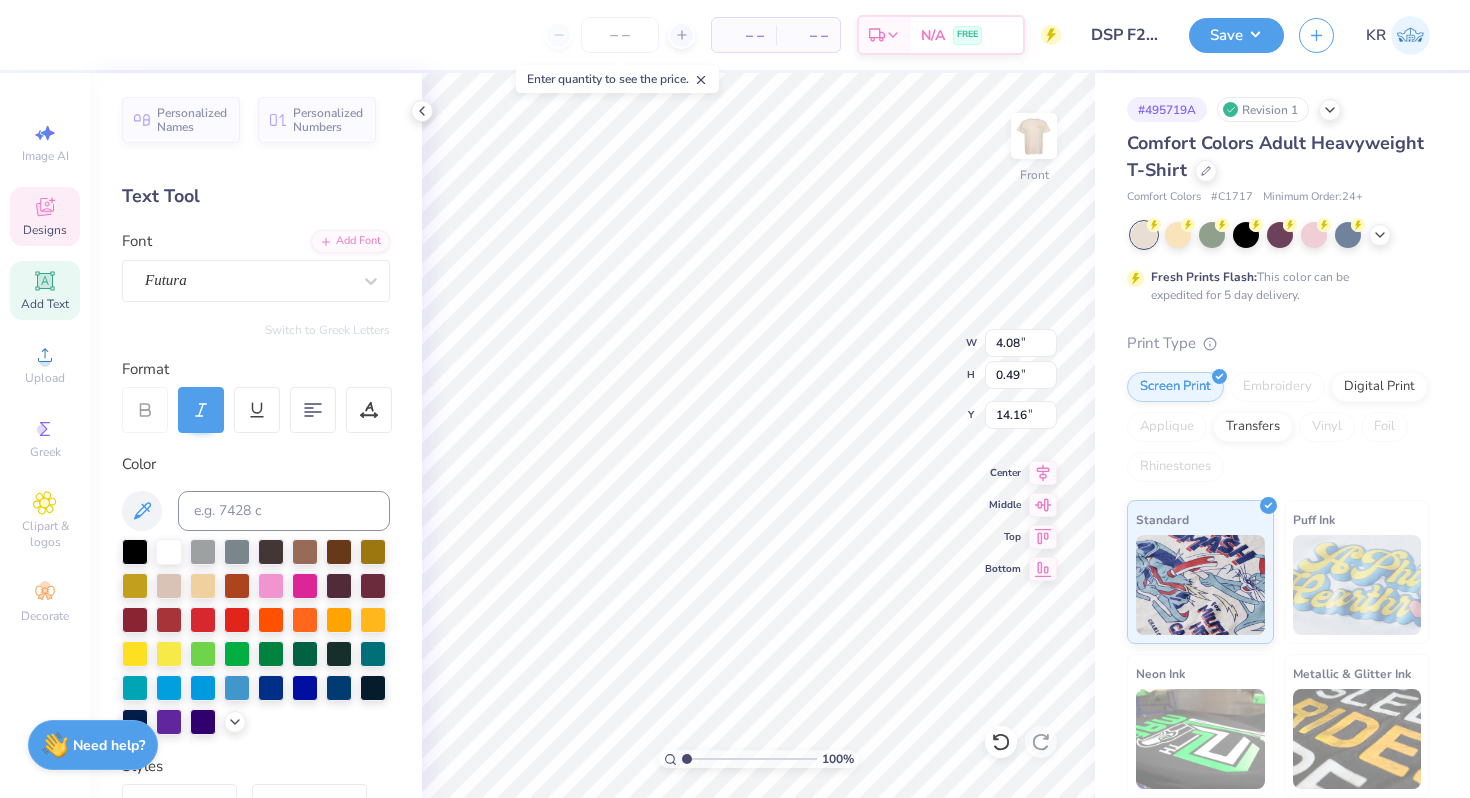 scroll, scrollTop: 0, scrollLeft: 0, axis: both 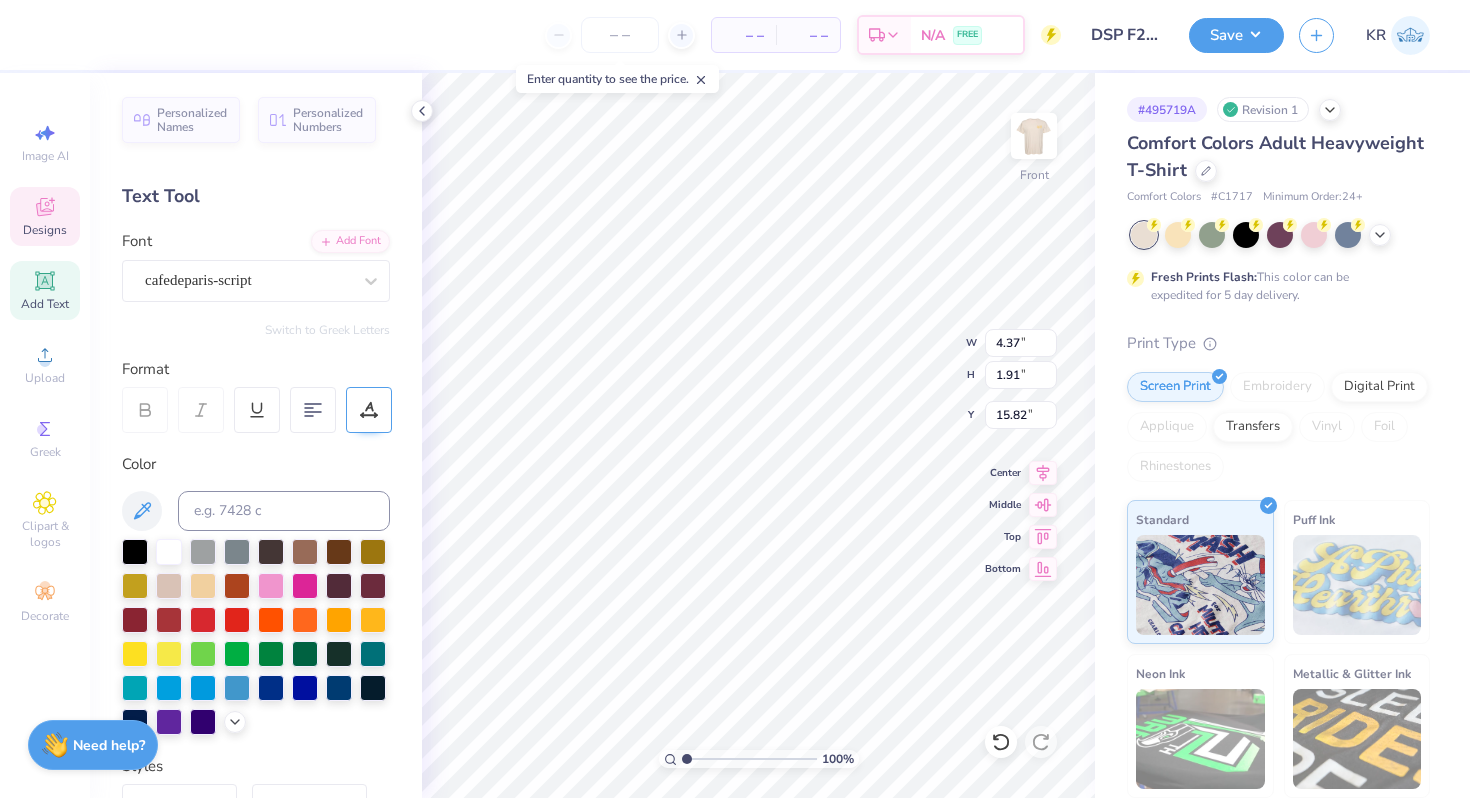 type on "fall rECRUITMENT" 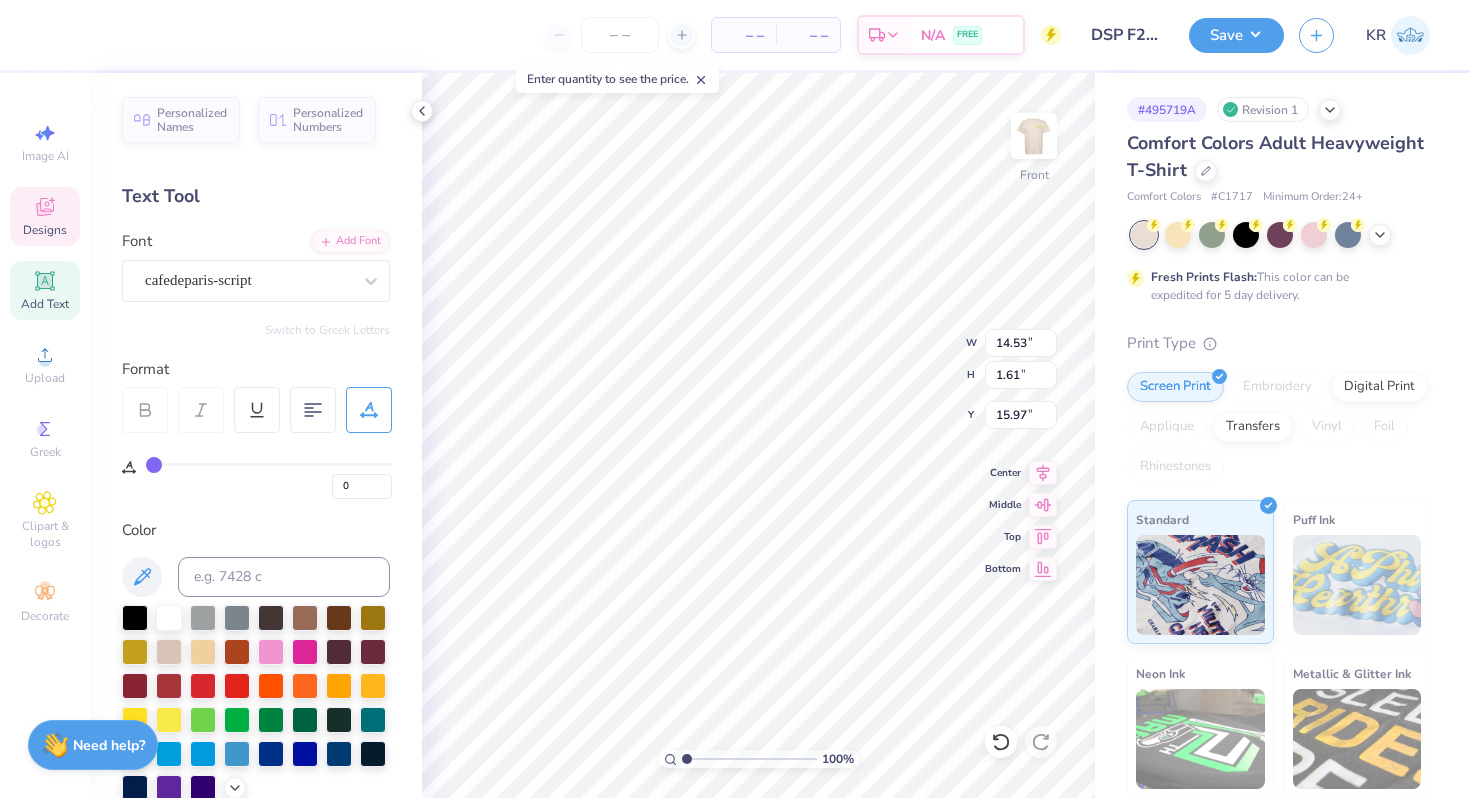 scroll, scrollTop: 0, scrollLeft: 5, axis: horizontal 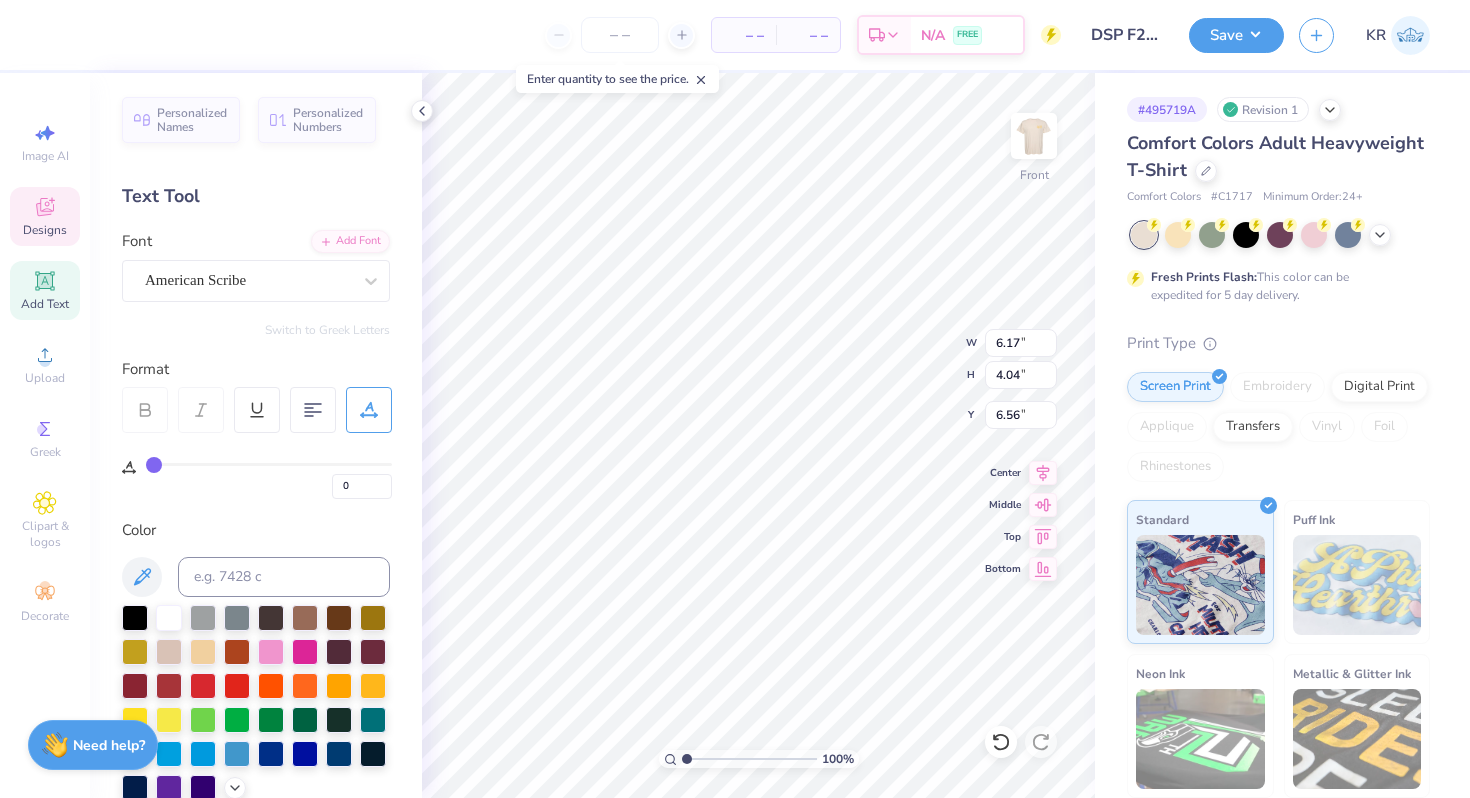 type on "6.56" 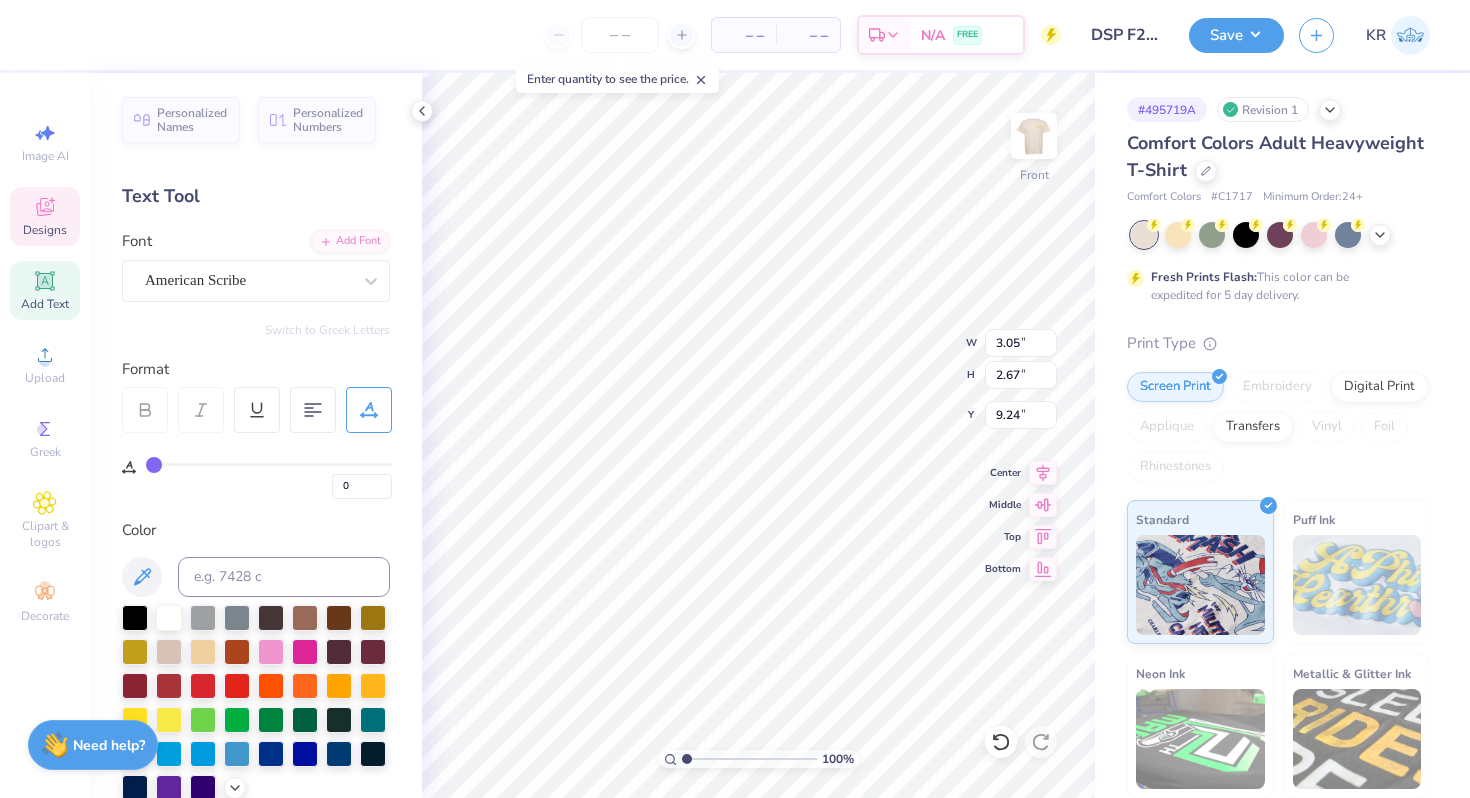 type on "6.78" 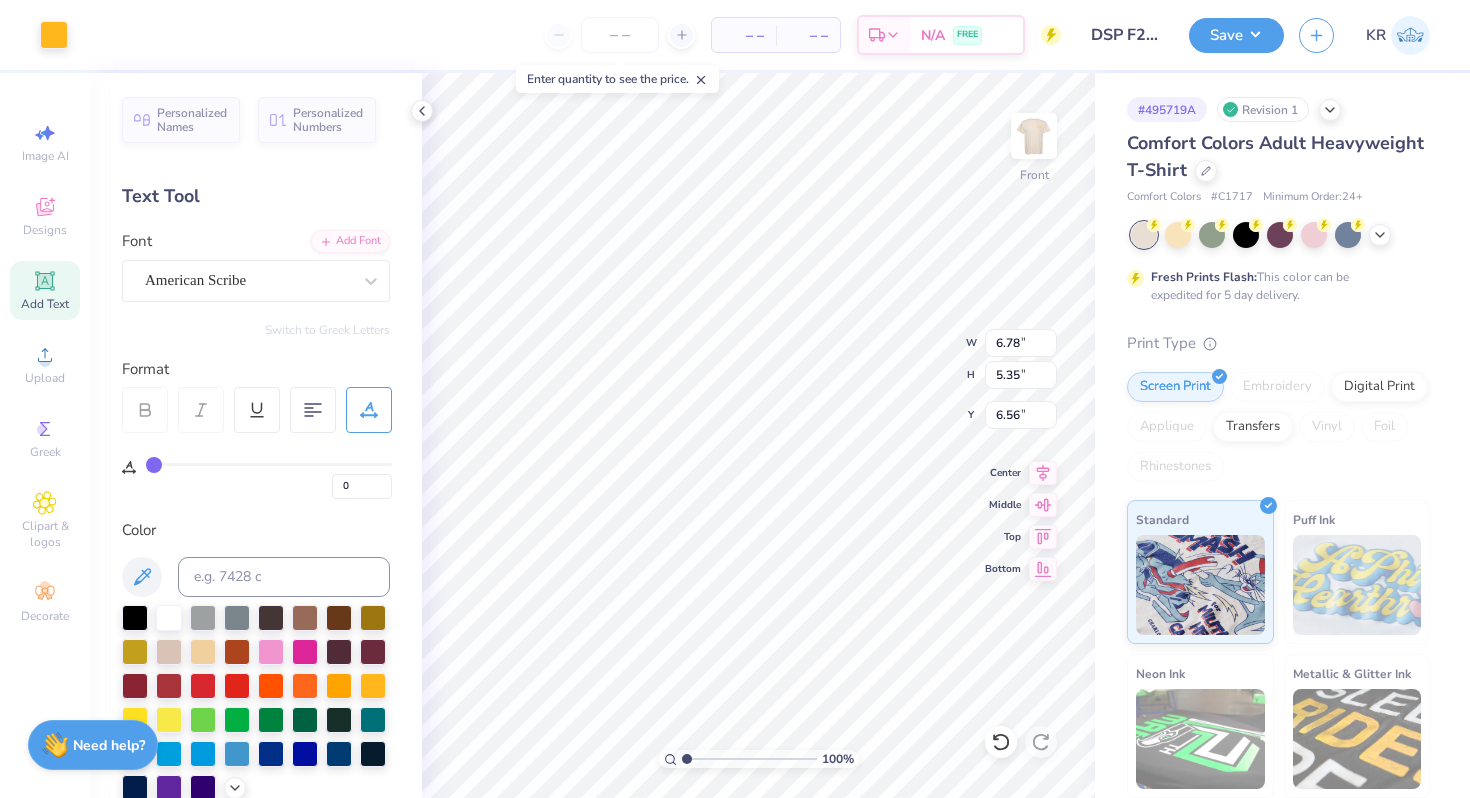 type on "9.27" 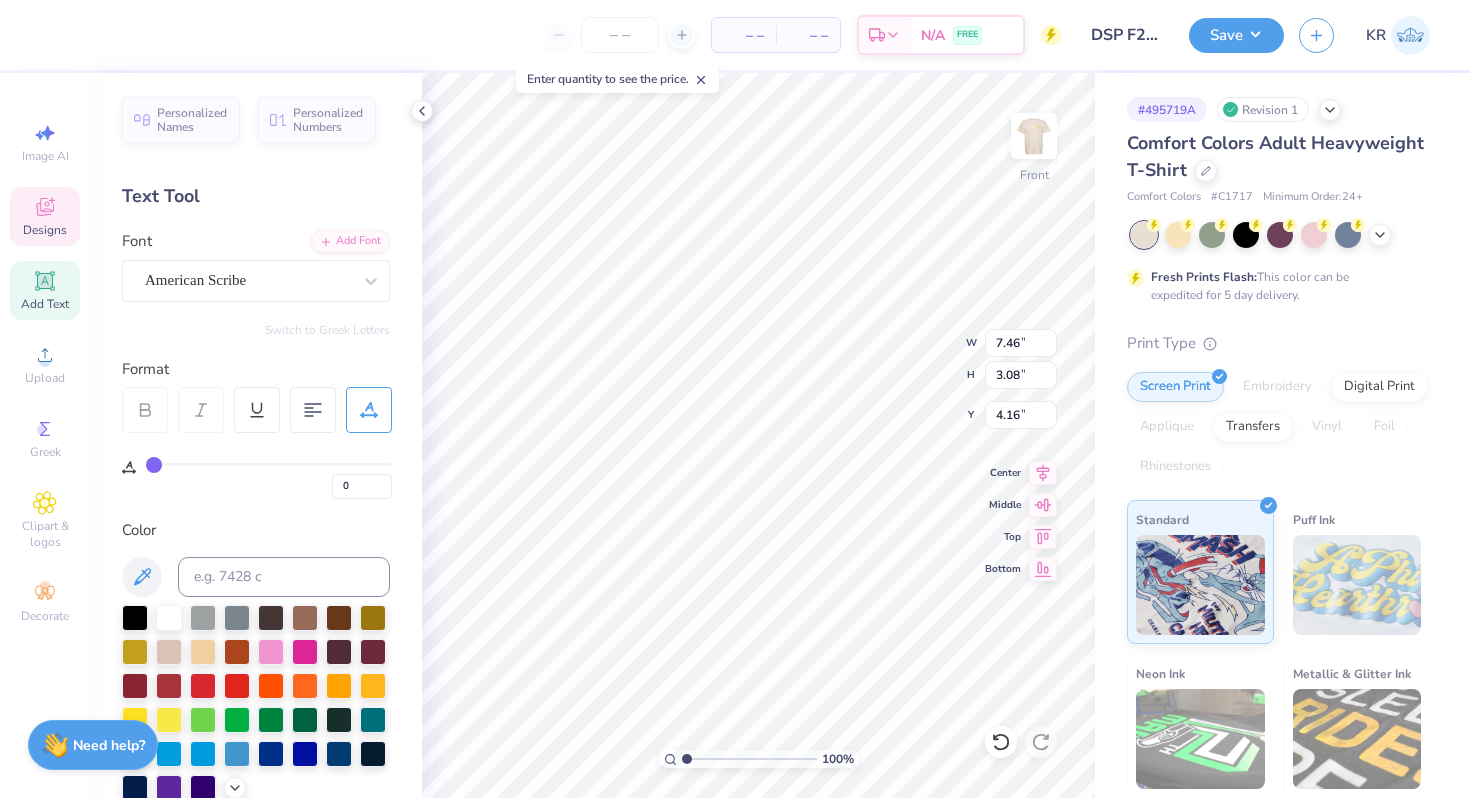 type on "6.46" 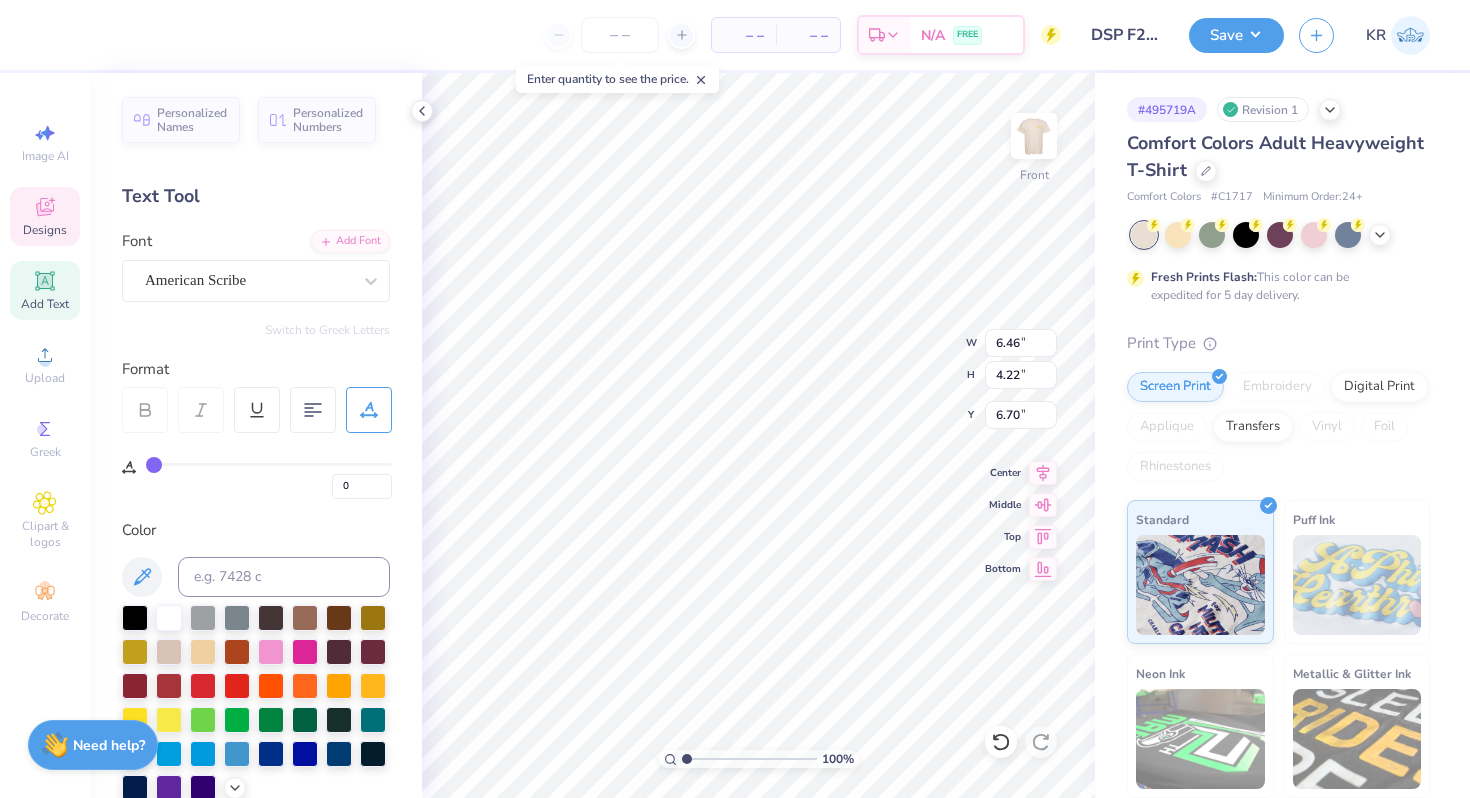 type on "5.06" 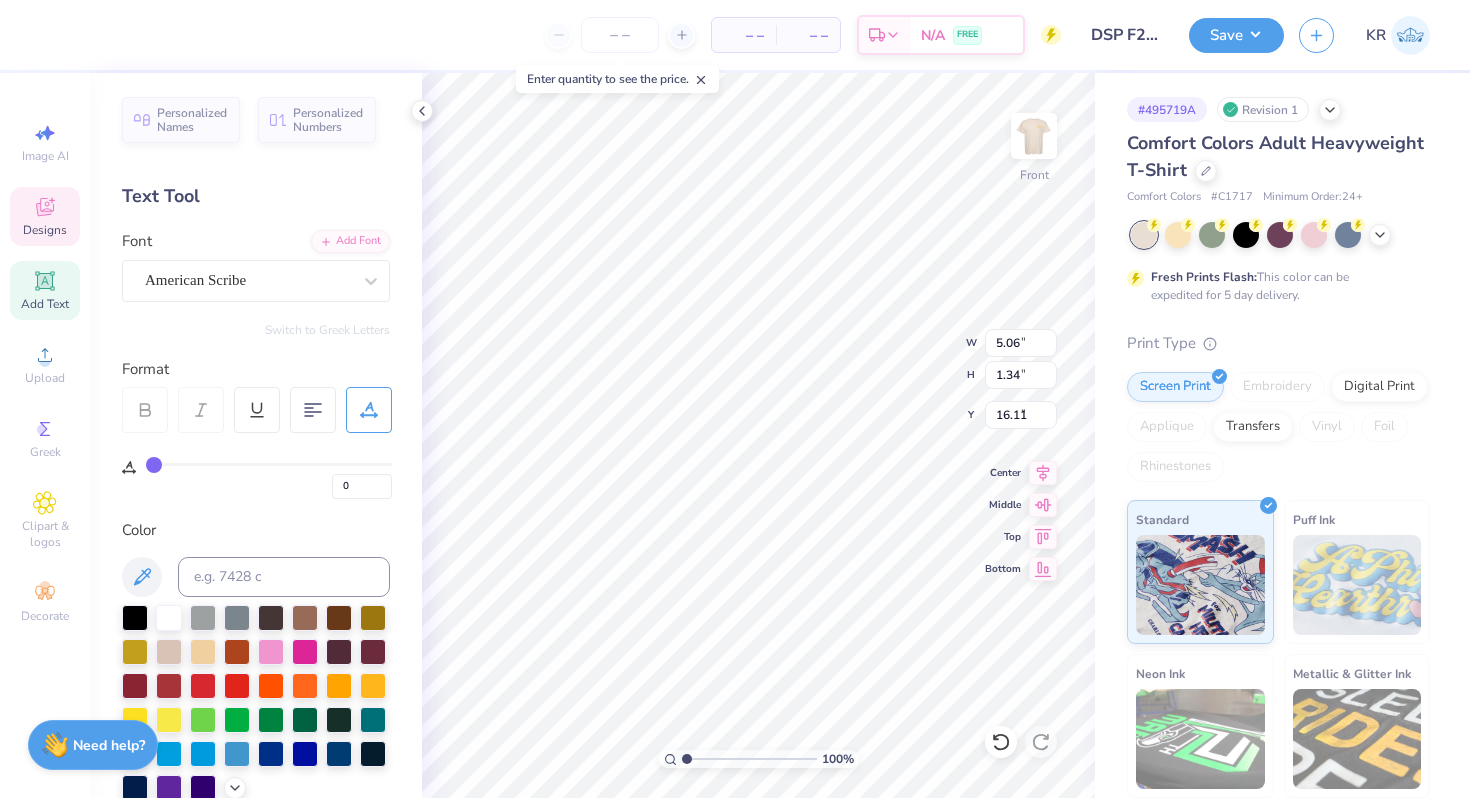 type on "16.12" 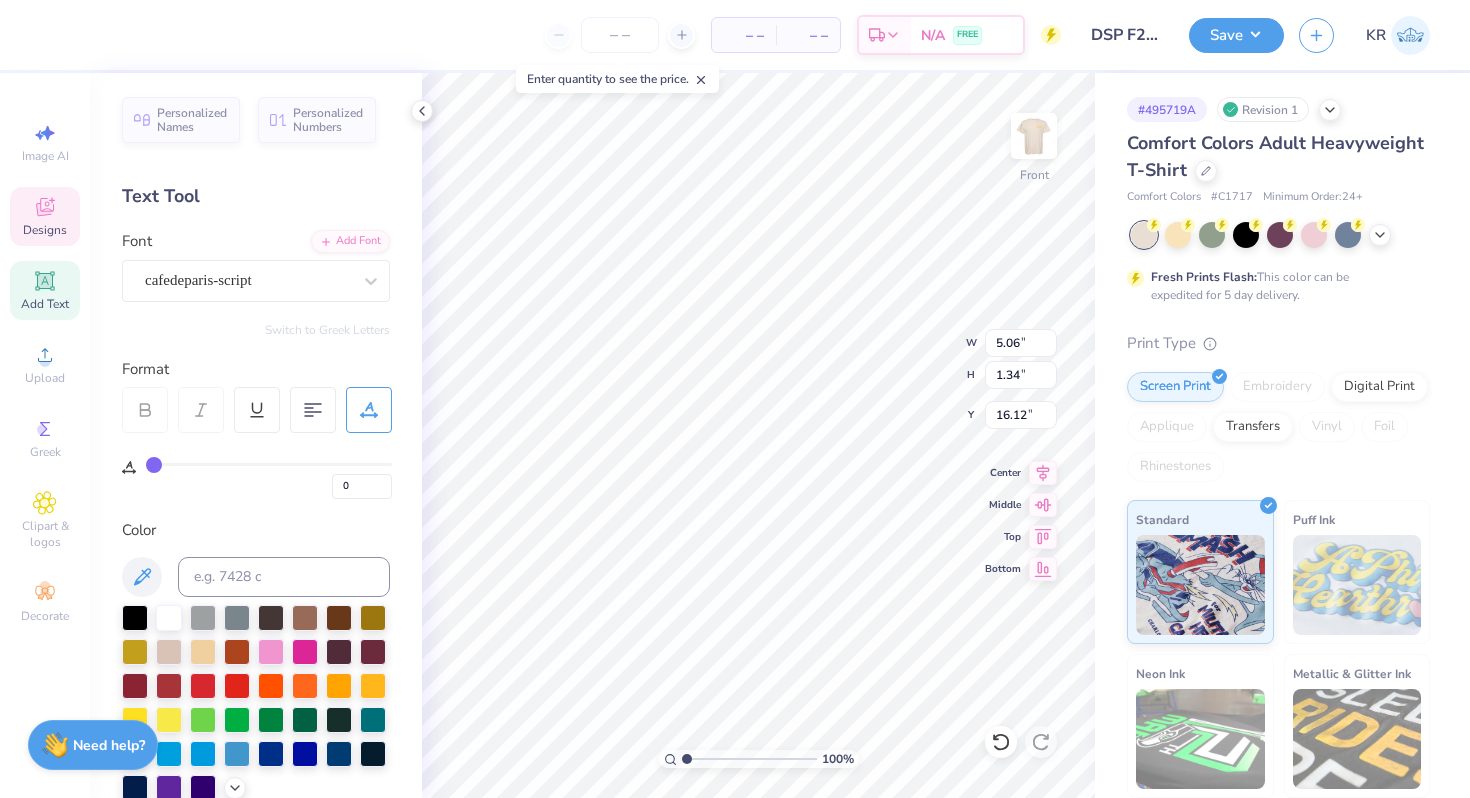 type on "3.18" 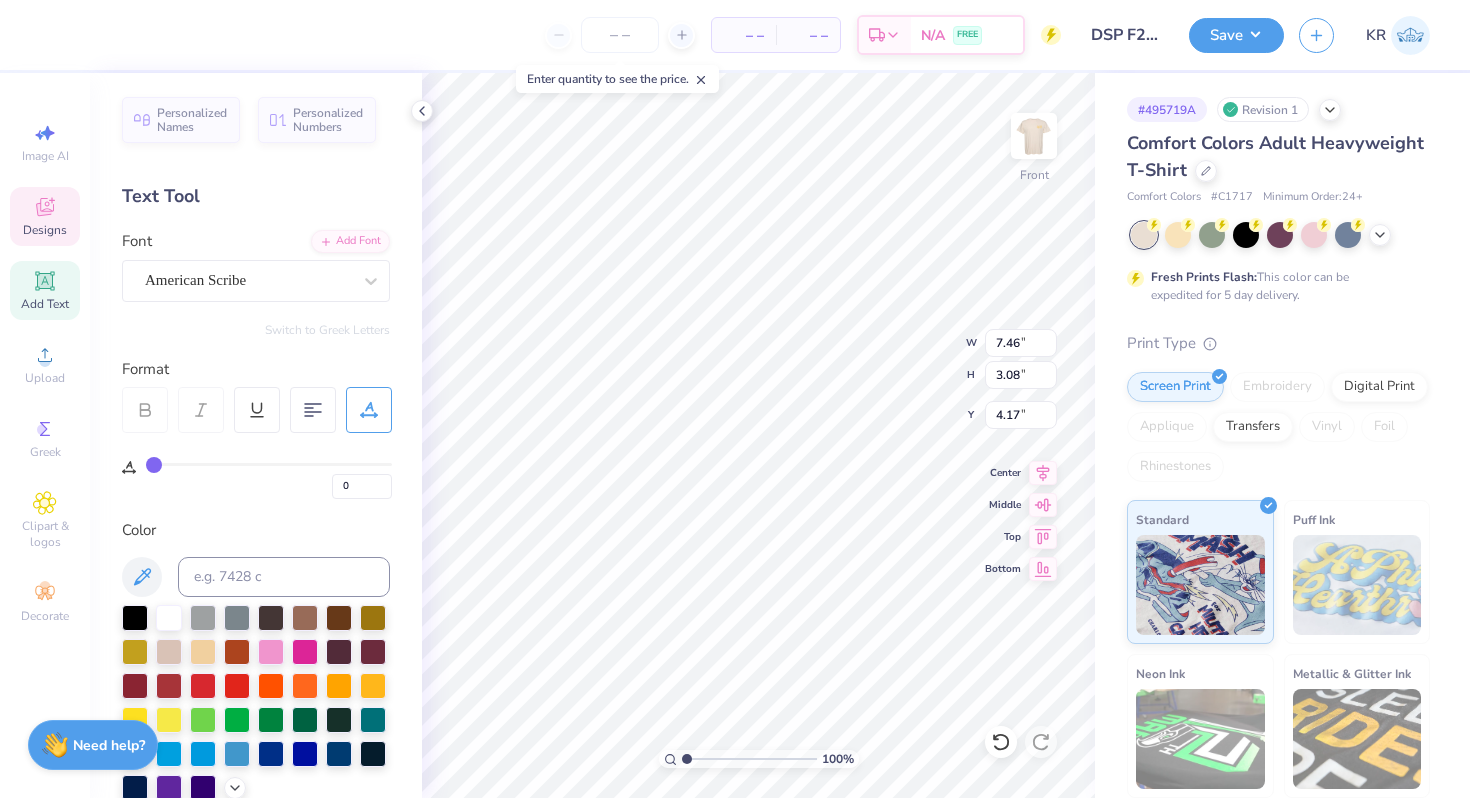 type on "9.23" 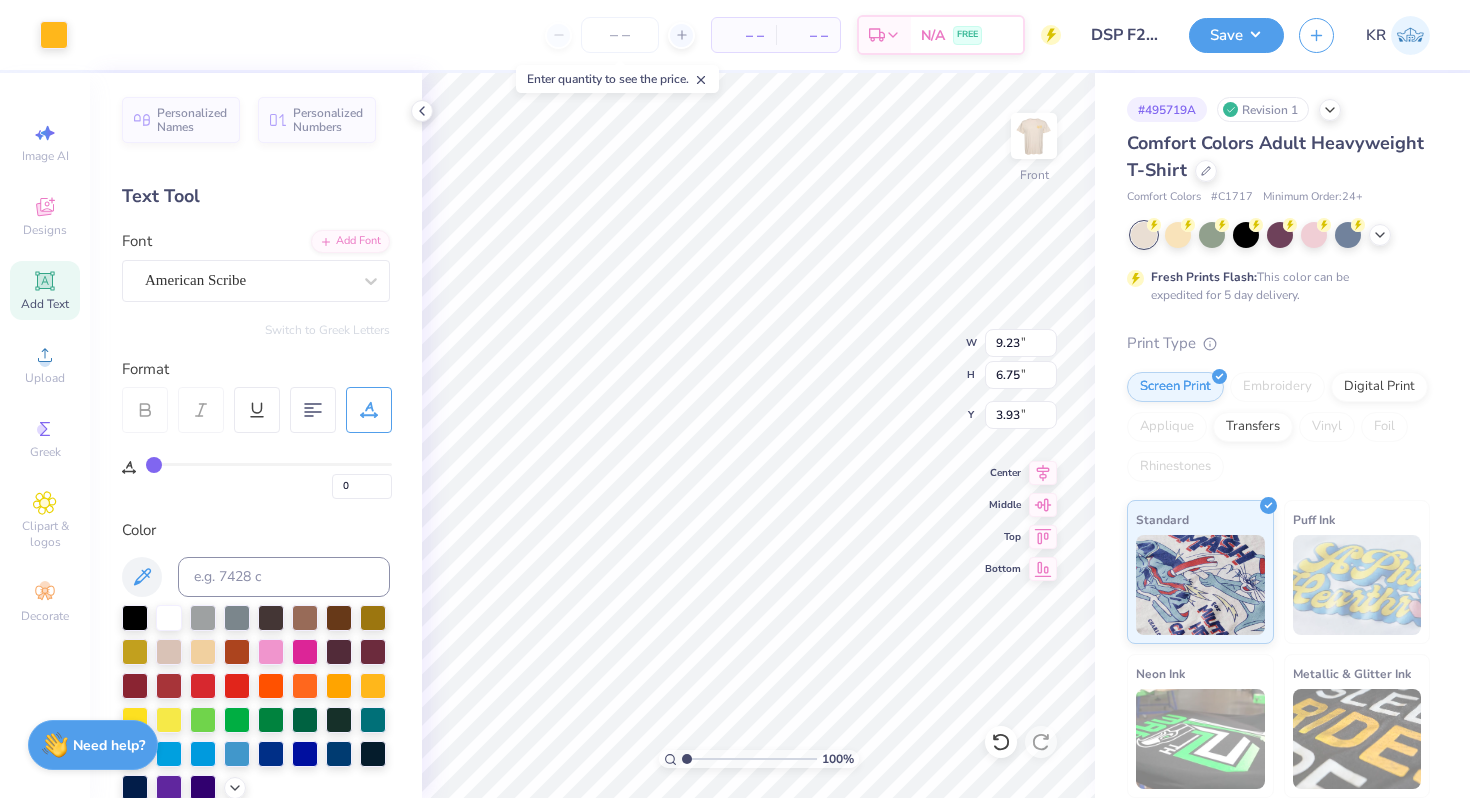 type on "8.79" 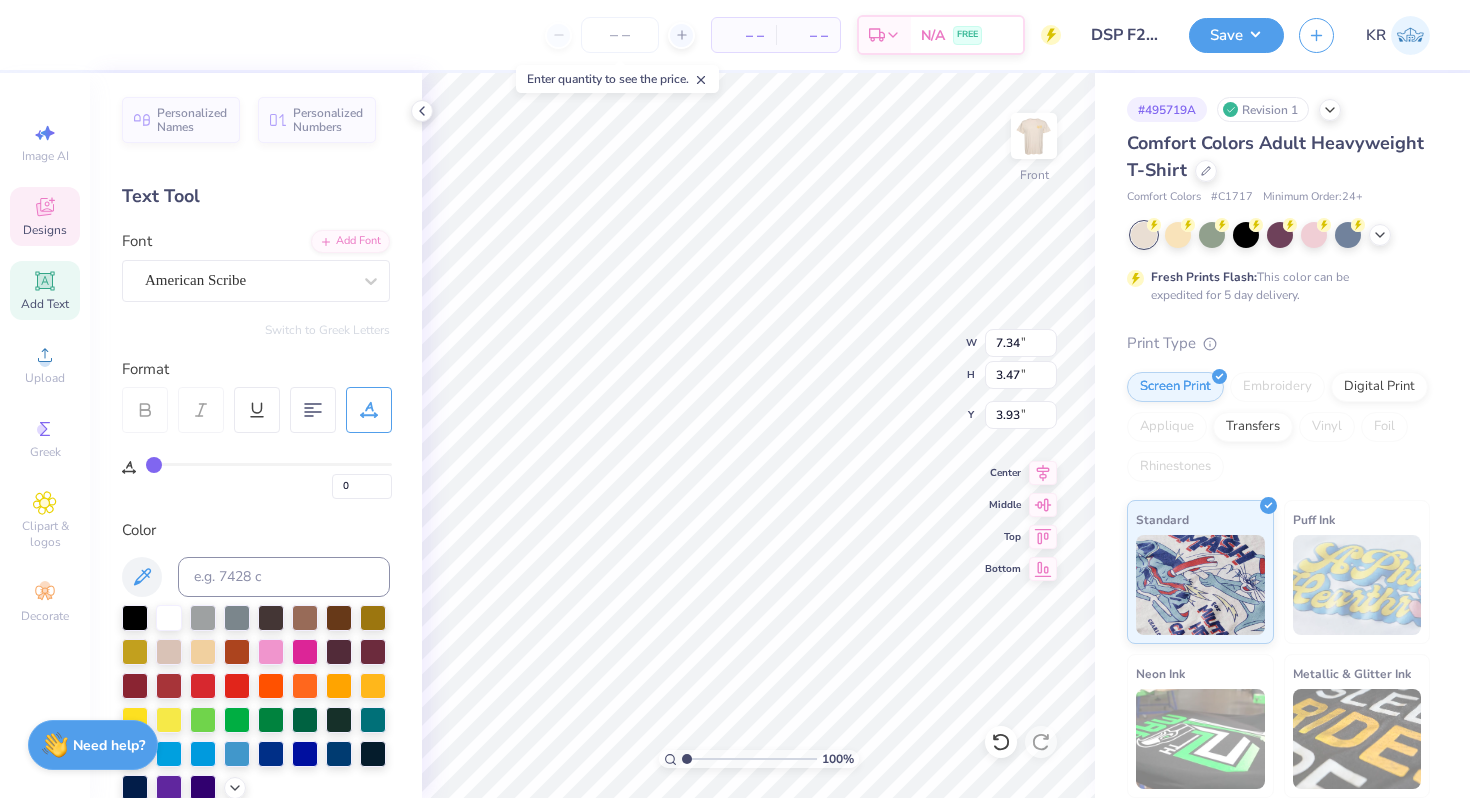 type on "6.31" 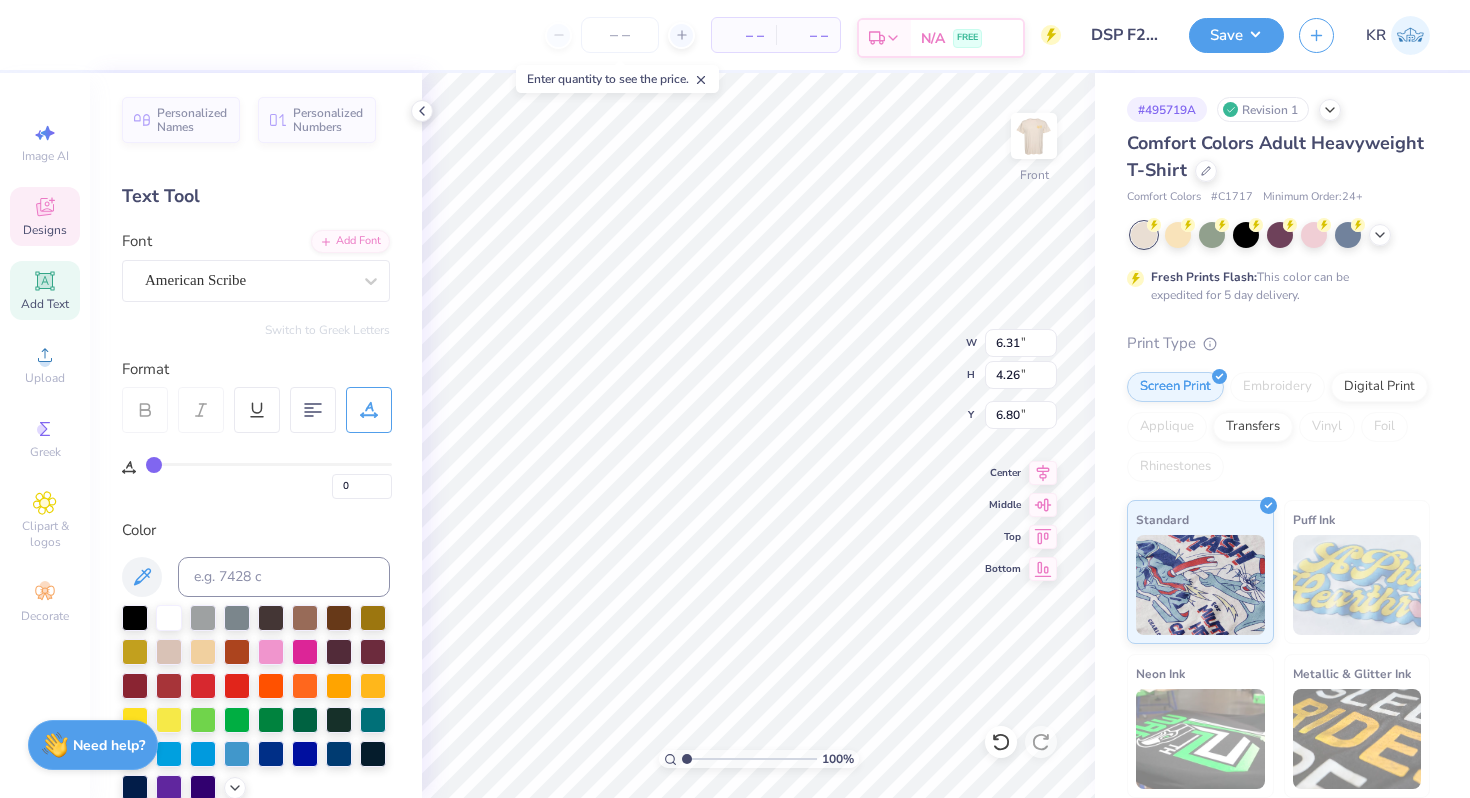 type on "6.31" 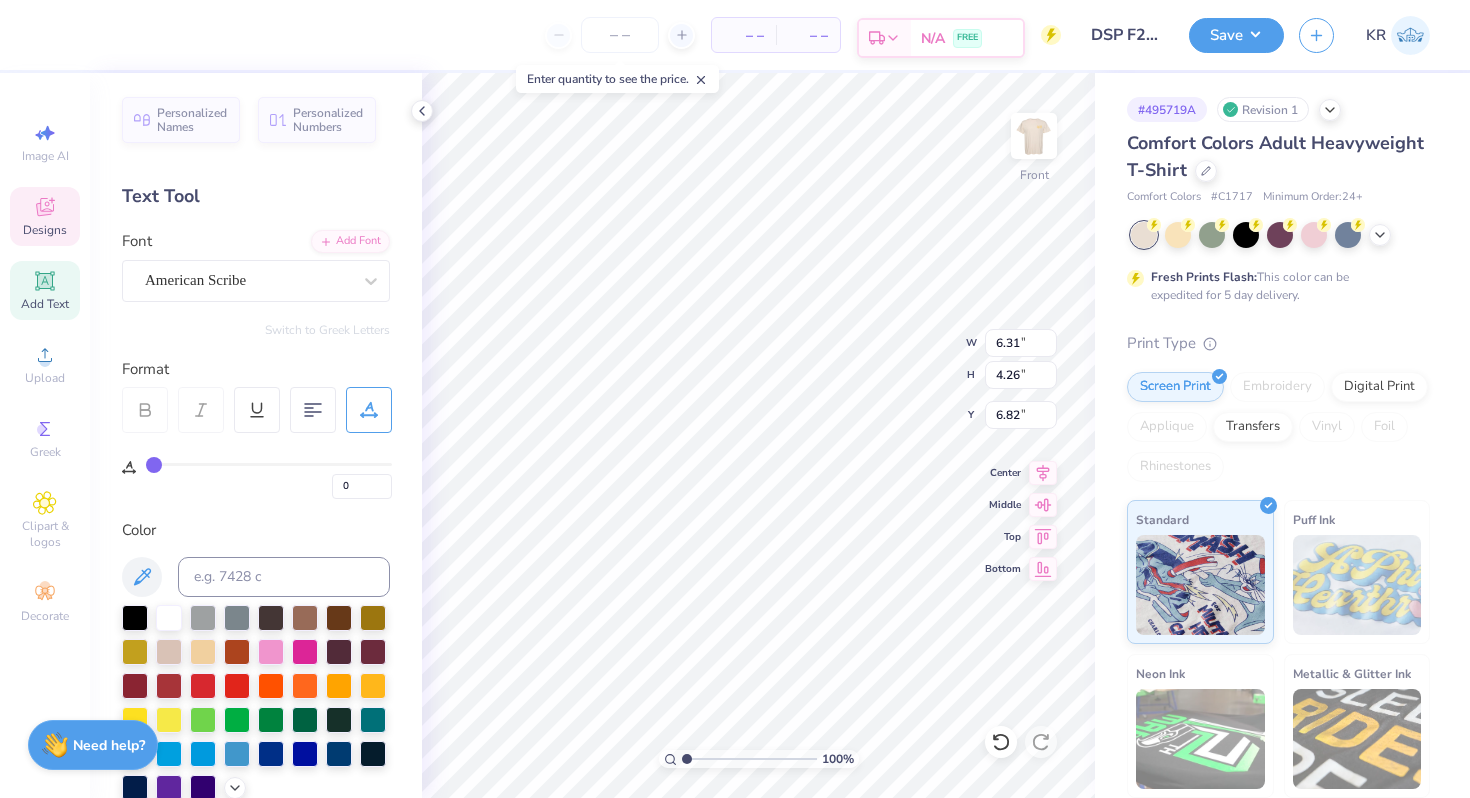 type on "9.46" 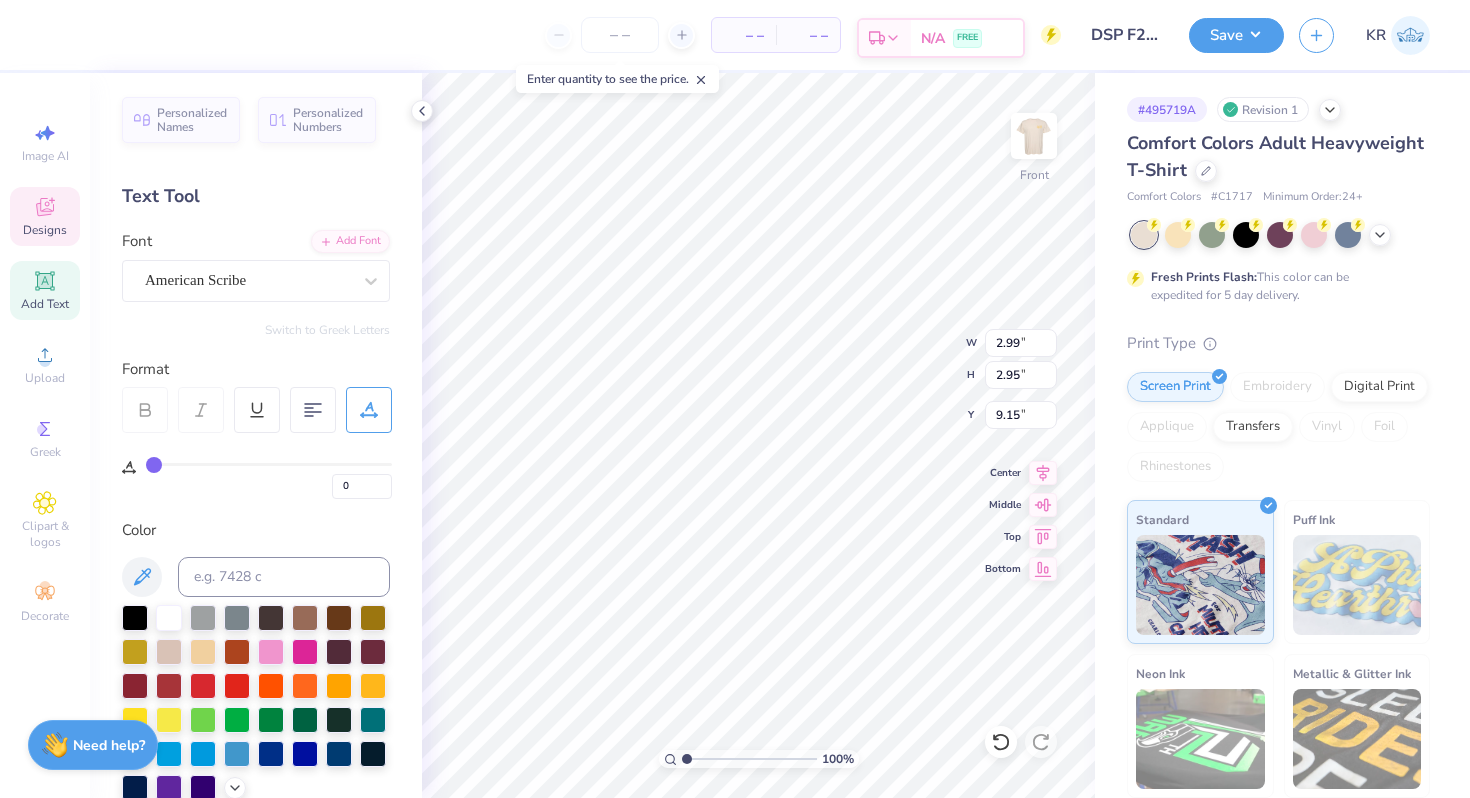 type on "6.59" 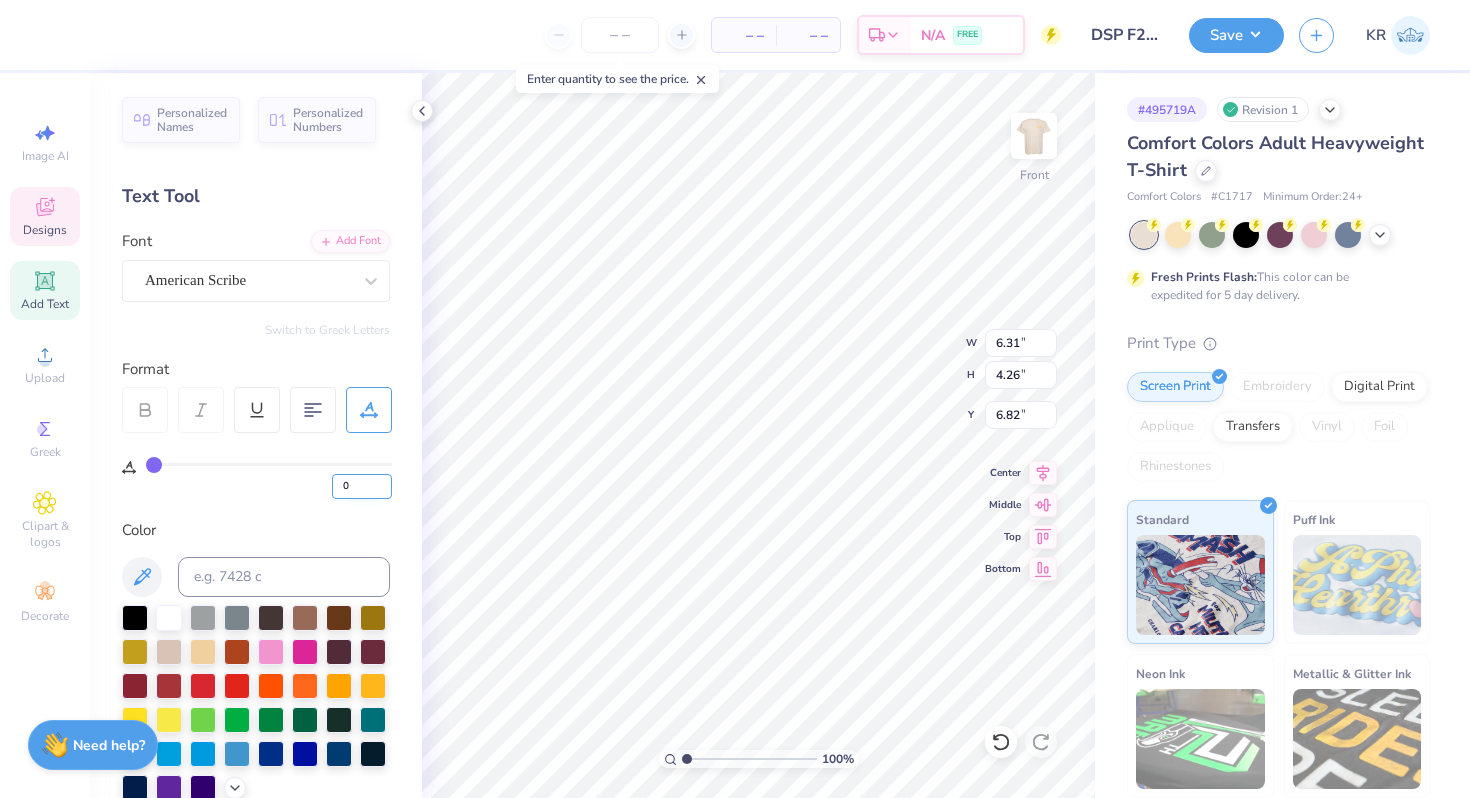 click on "0" at bounding box center (362, 486) 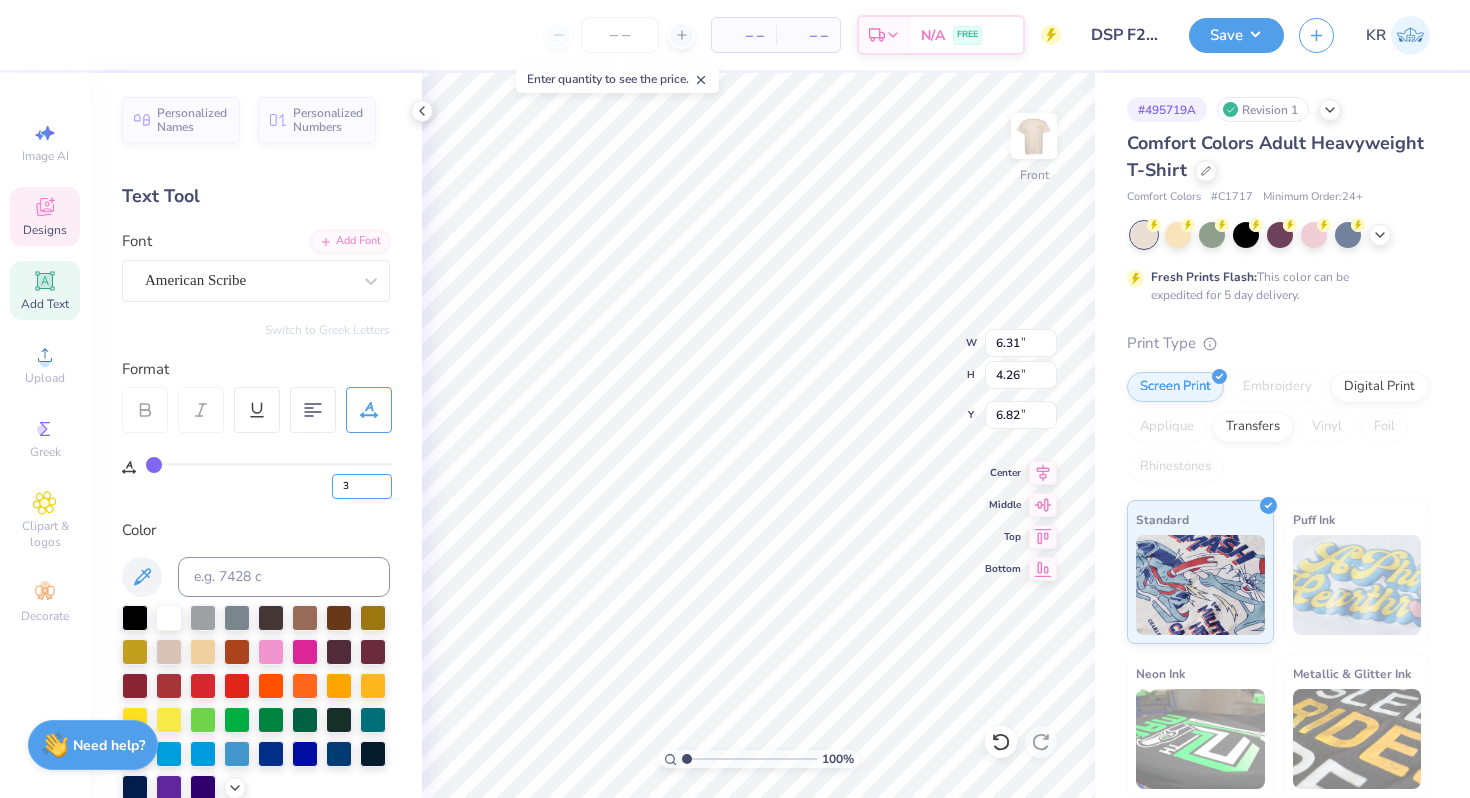 type on "3" 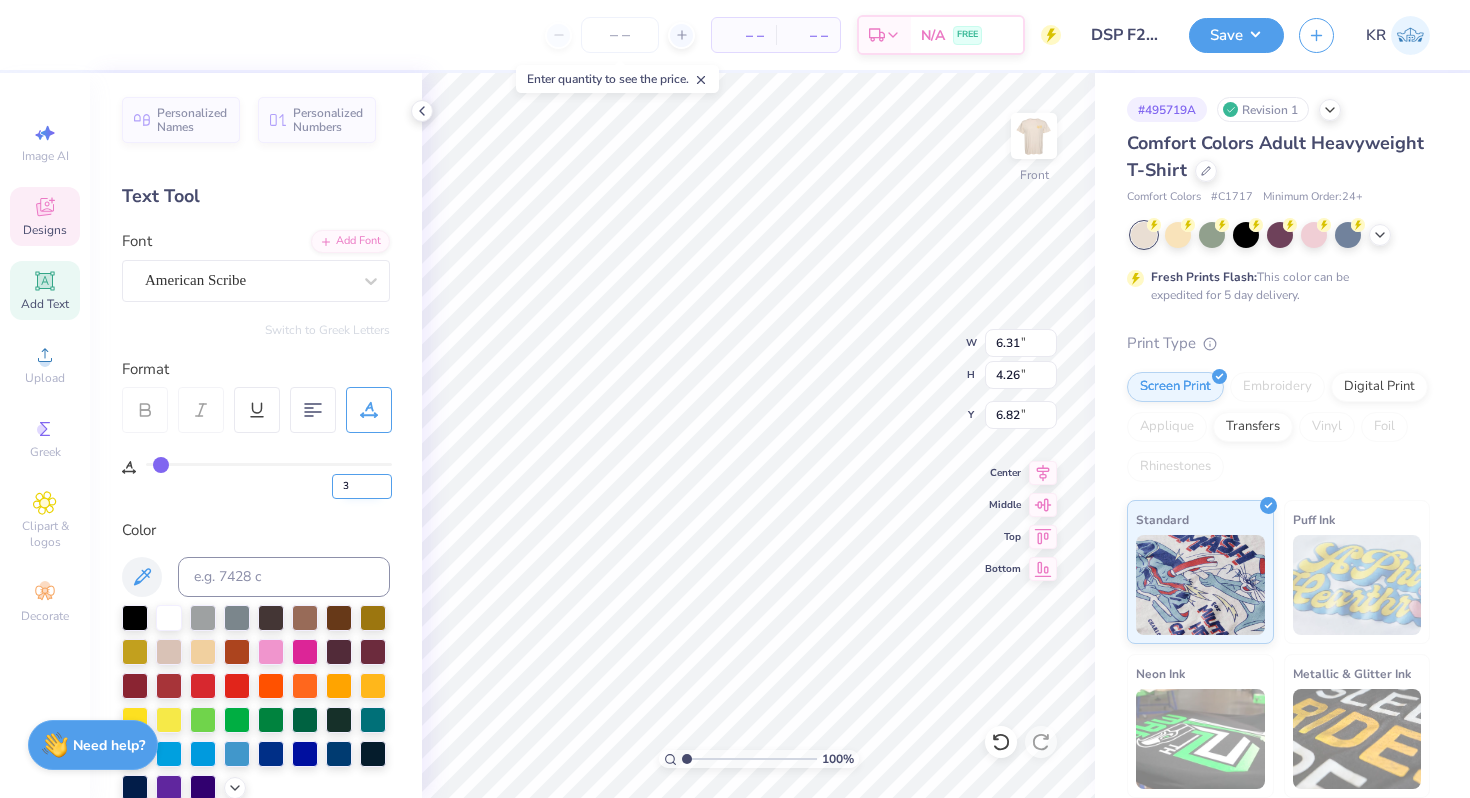 type on "6.74" 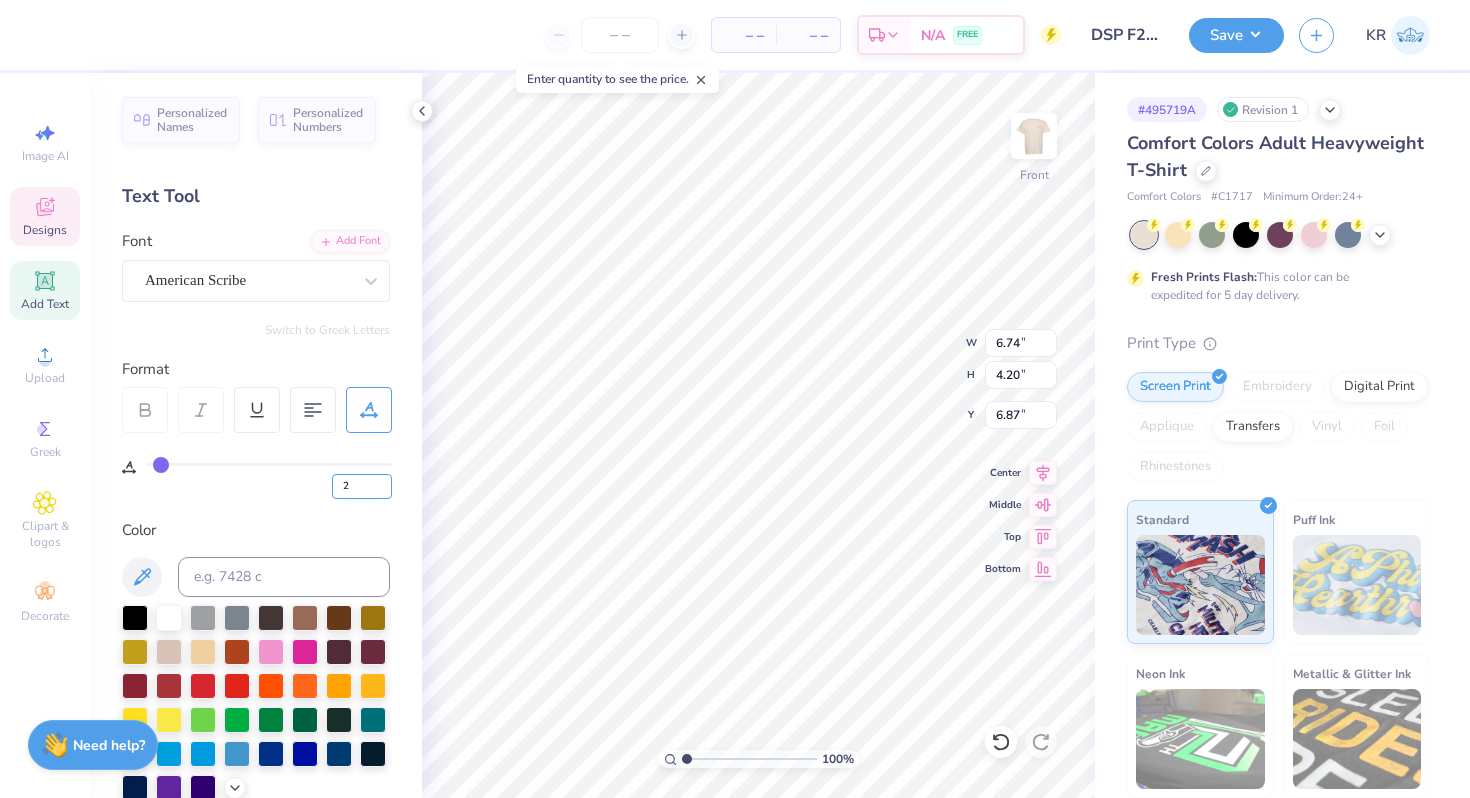 type on "2" 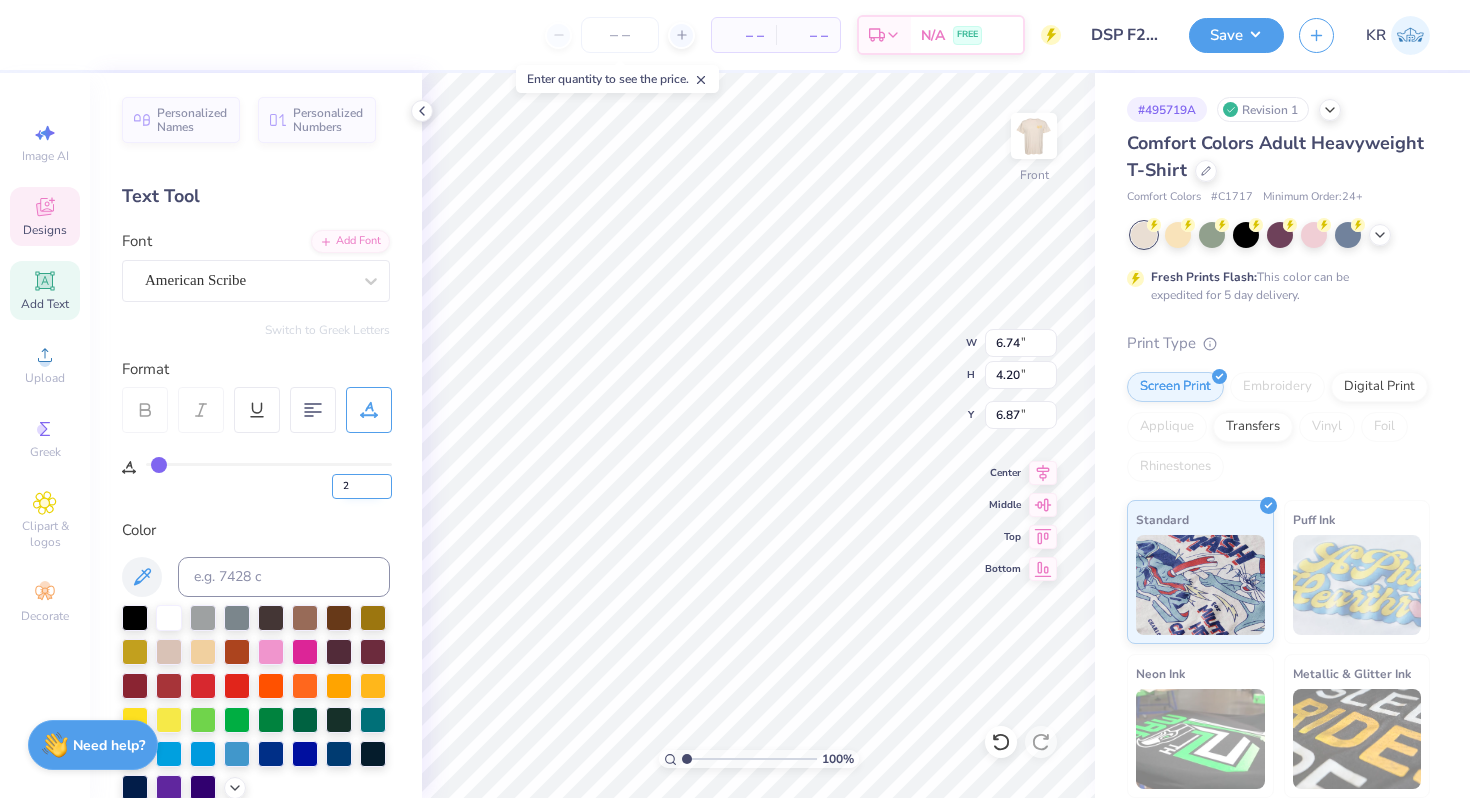type on "6.60" 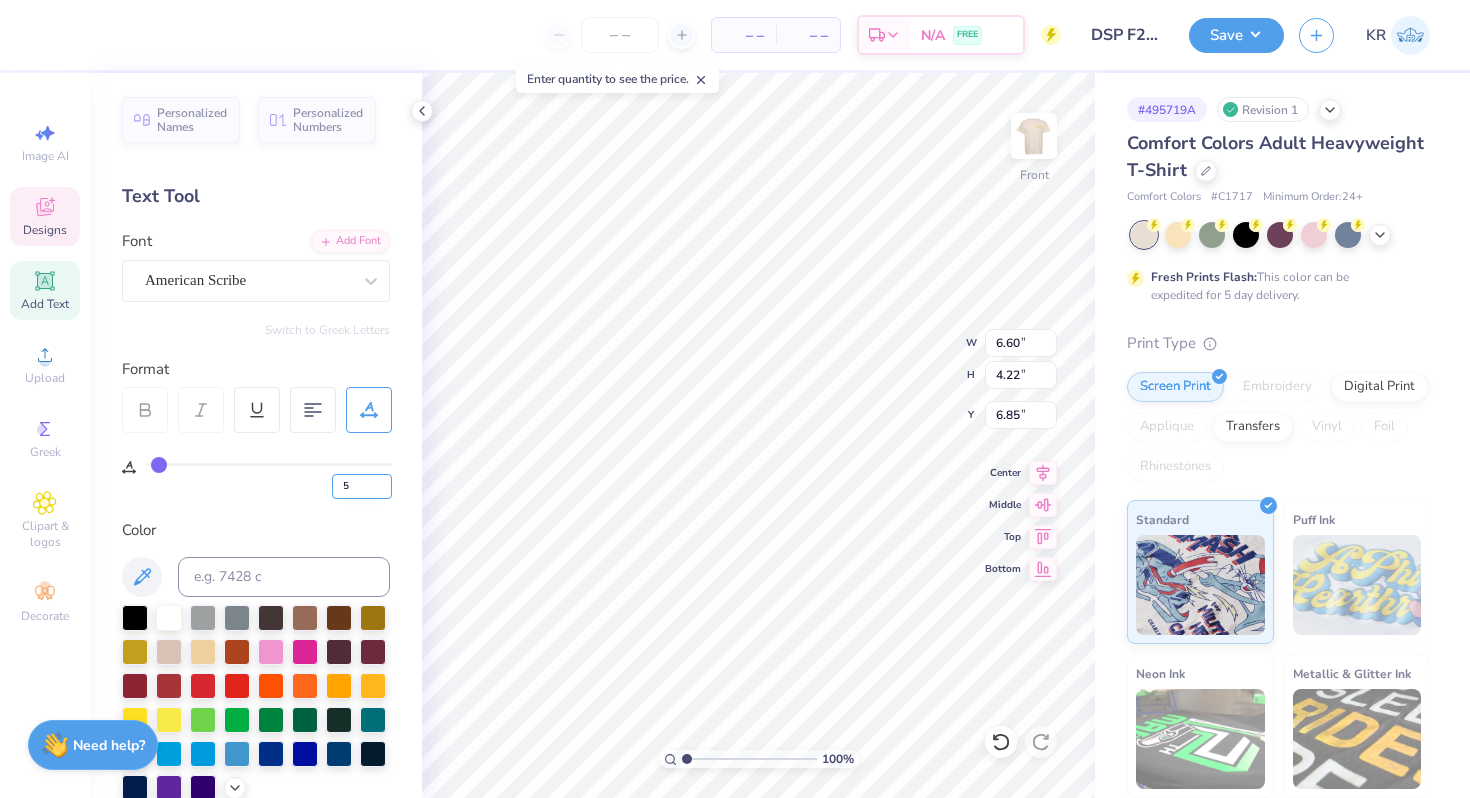 type on "5" 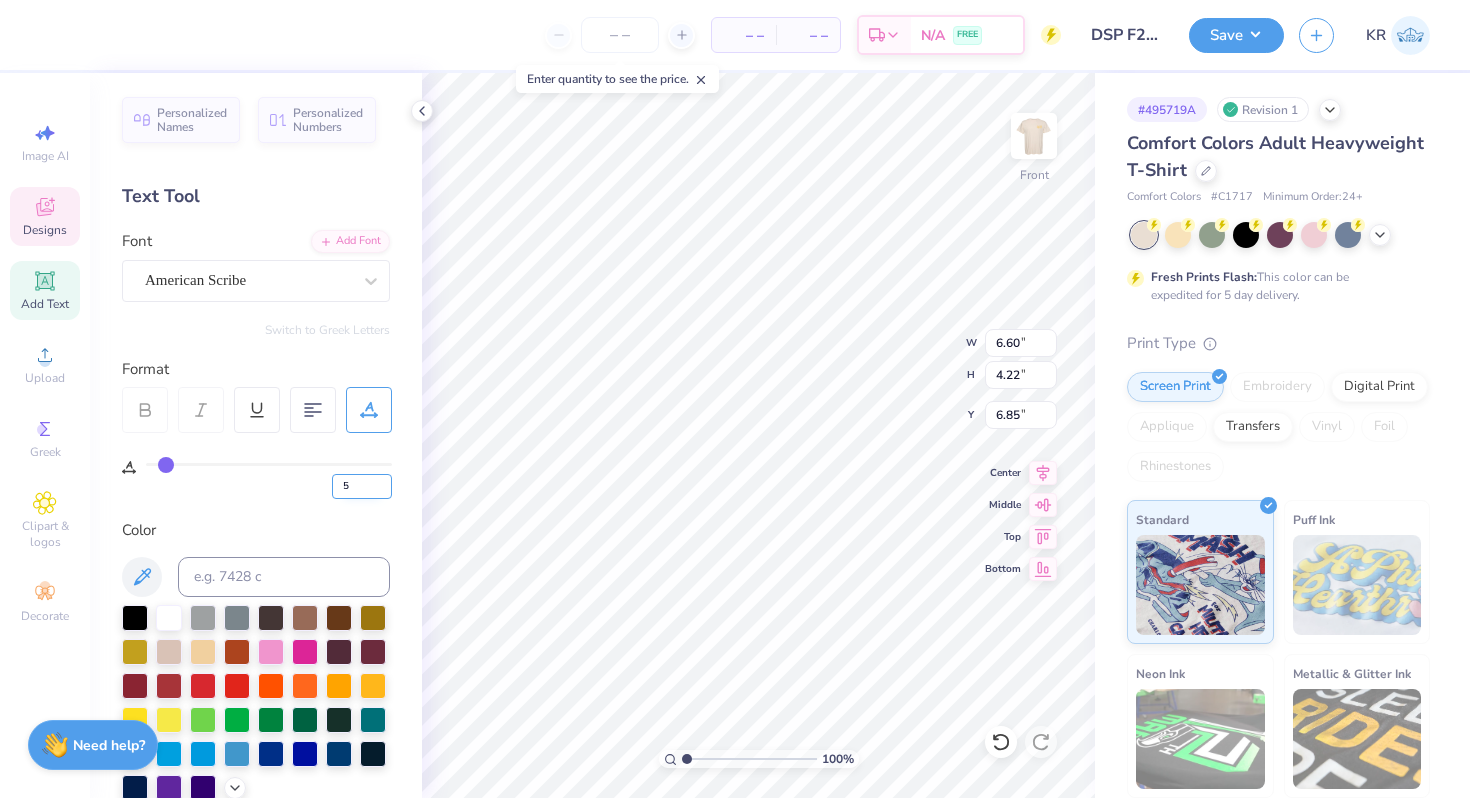 type on "7.02" 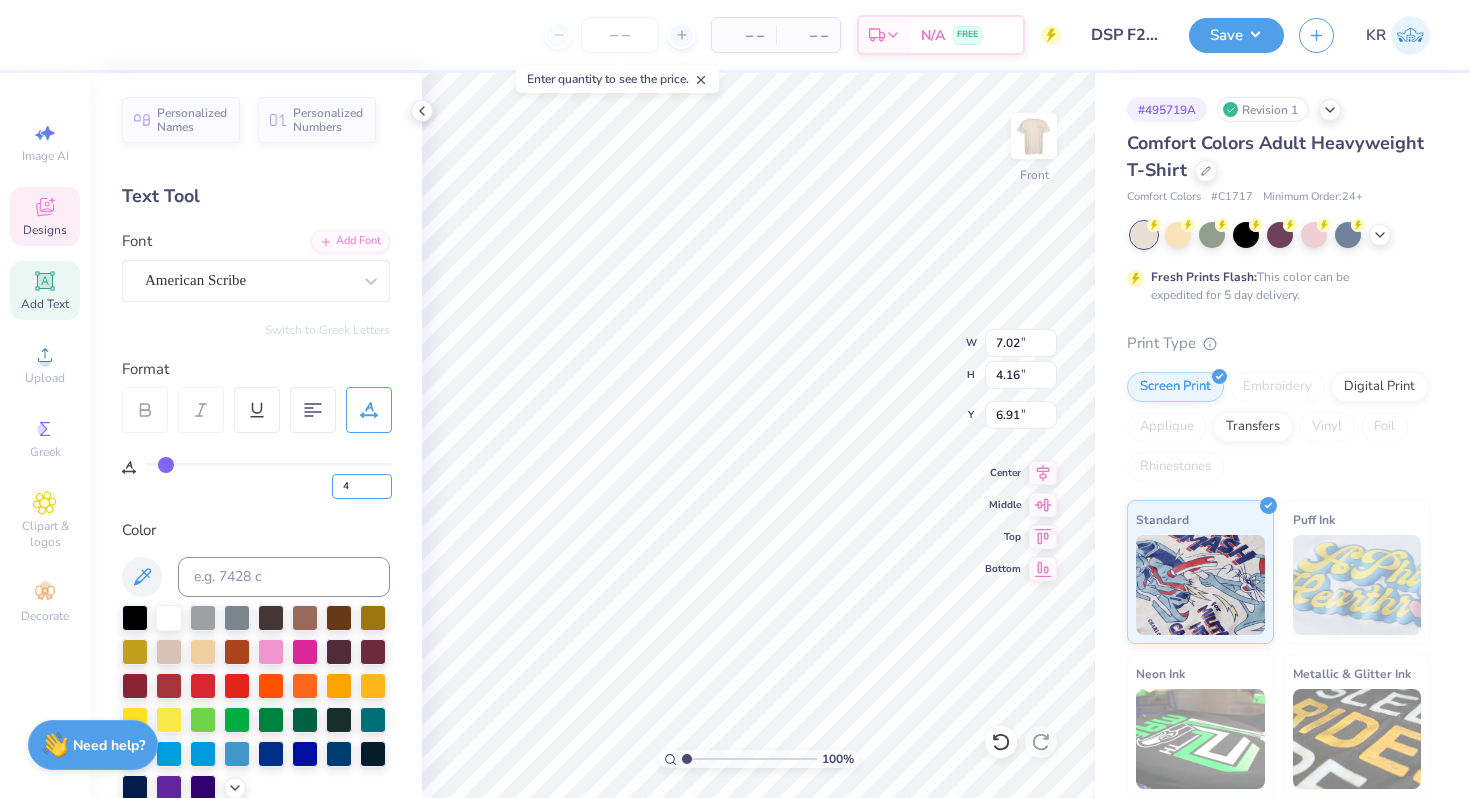 type on "4" 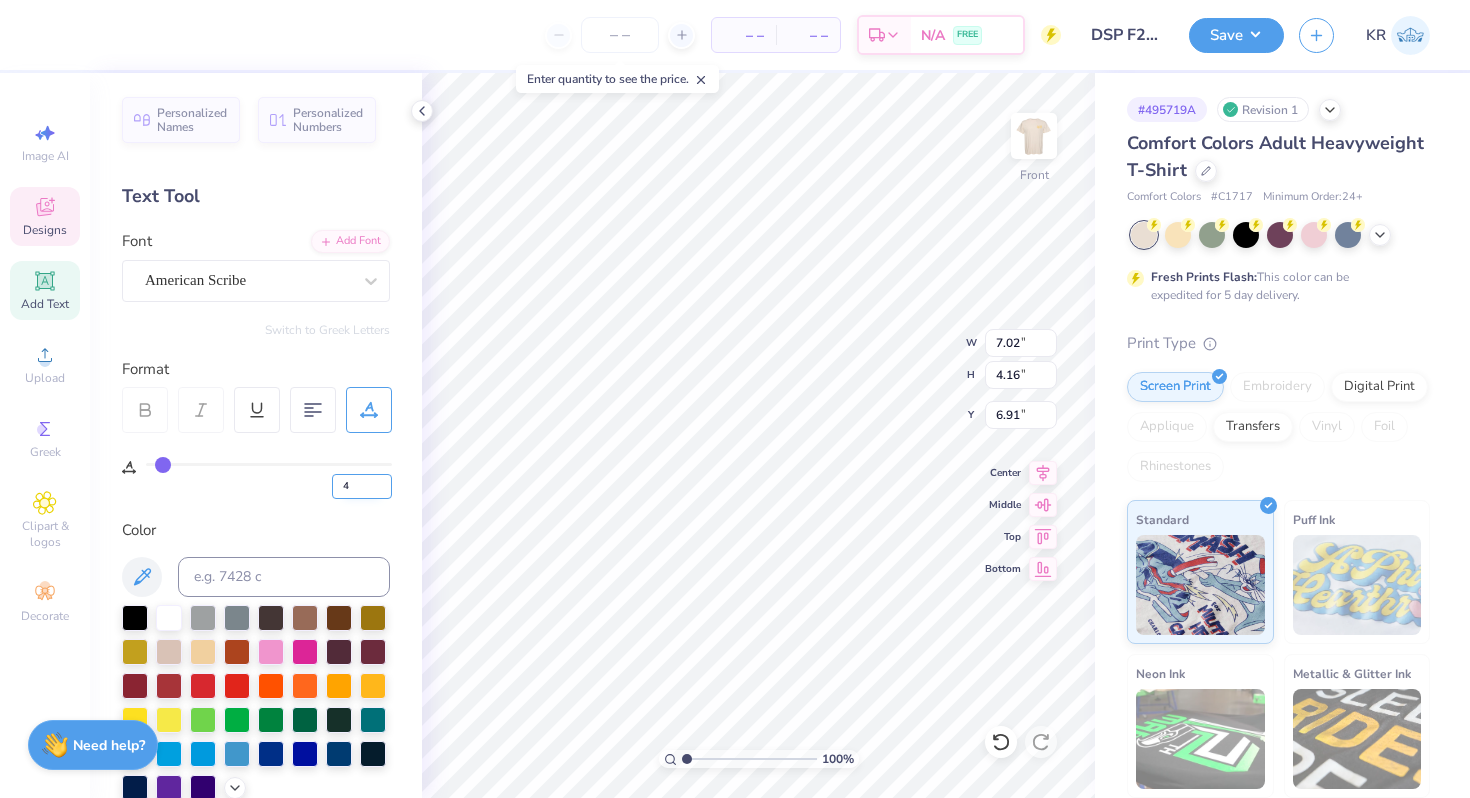 type on "6.88" 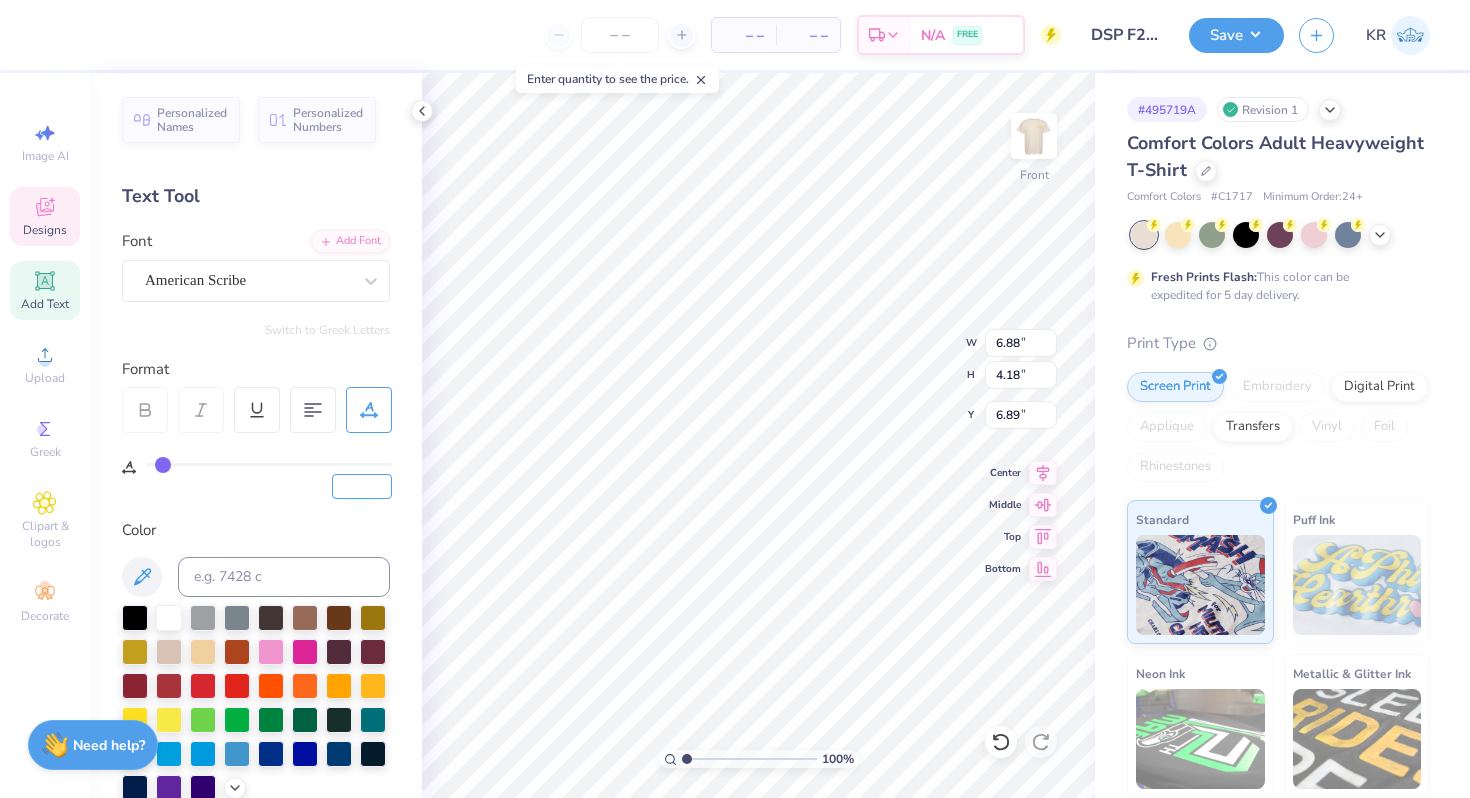 type on "3" 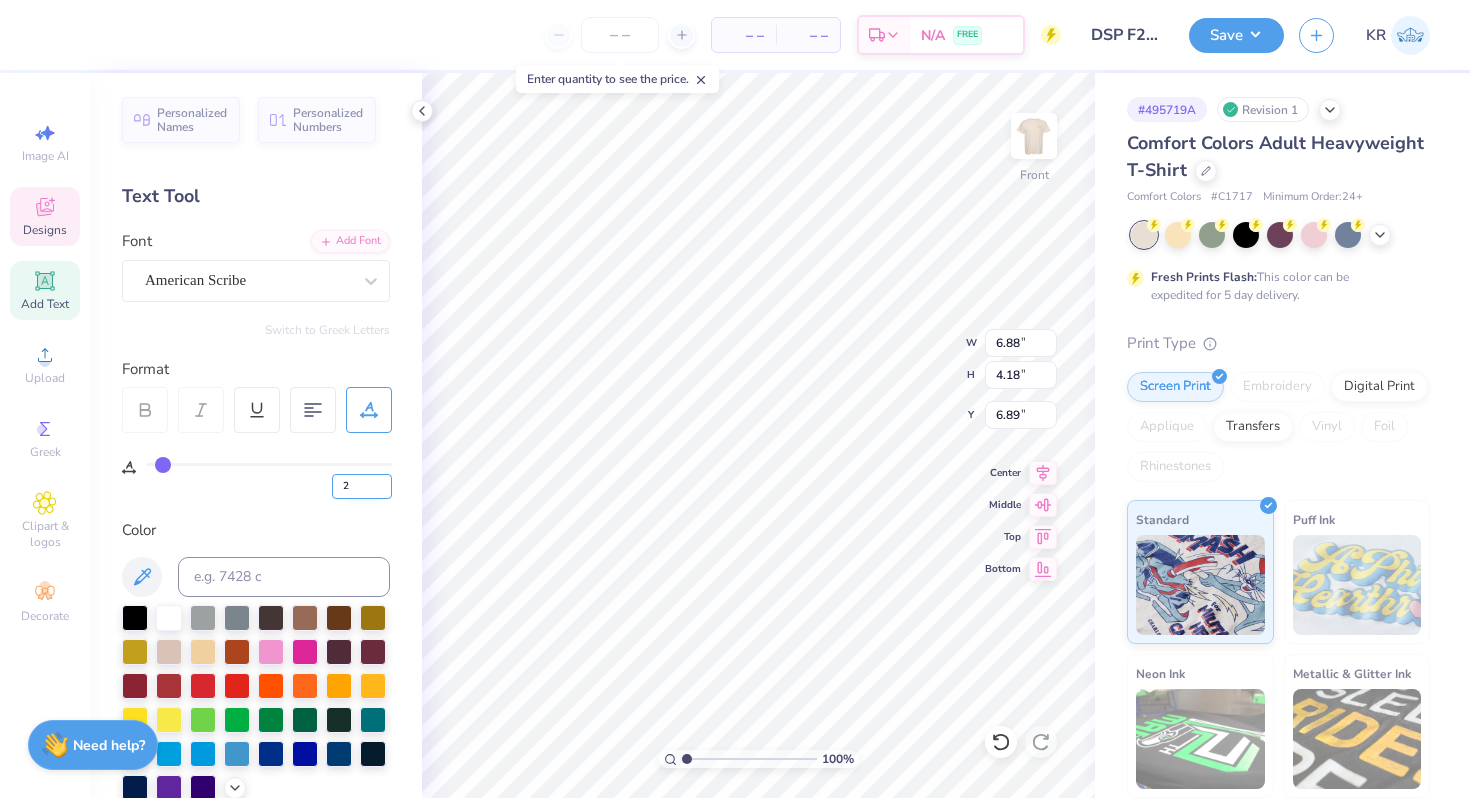 type on "2" 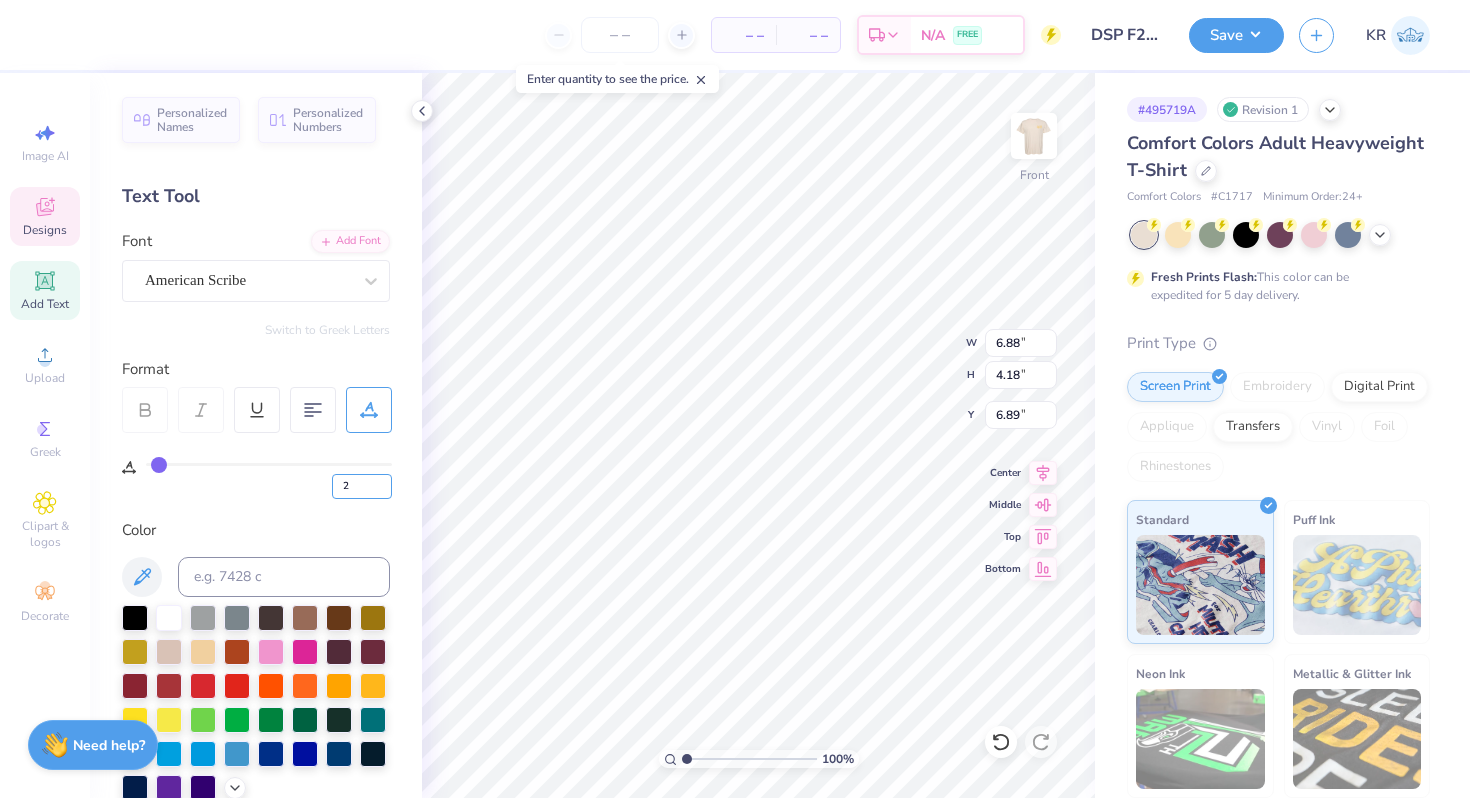 type on "6.60" 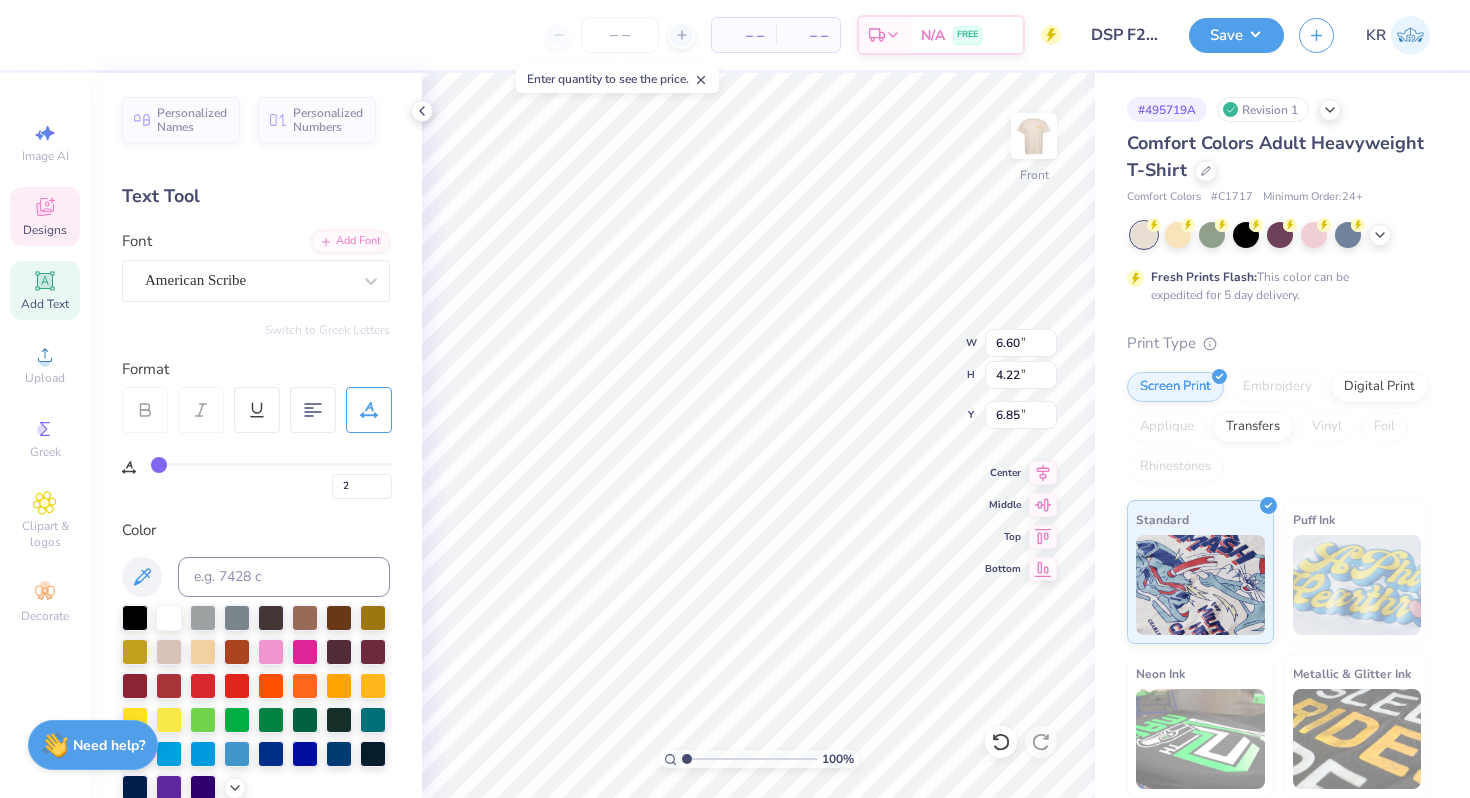 type on "0" 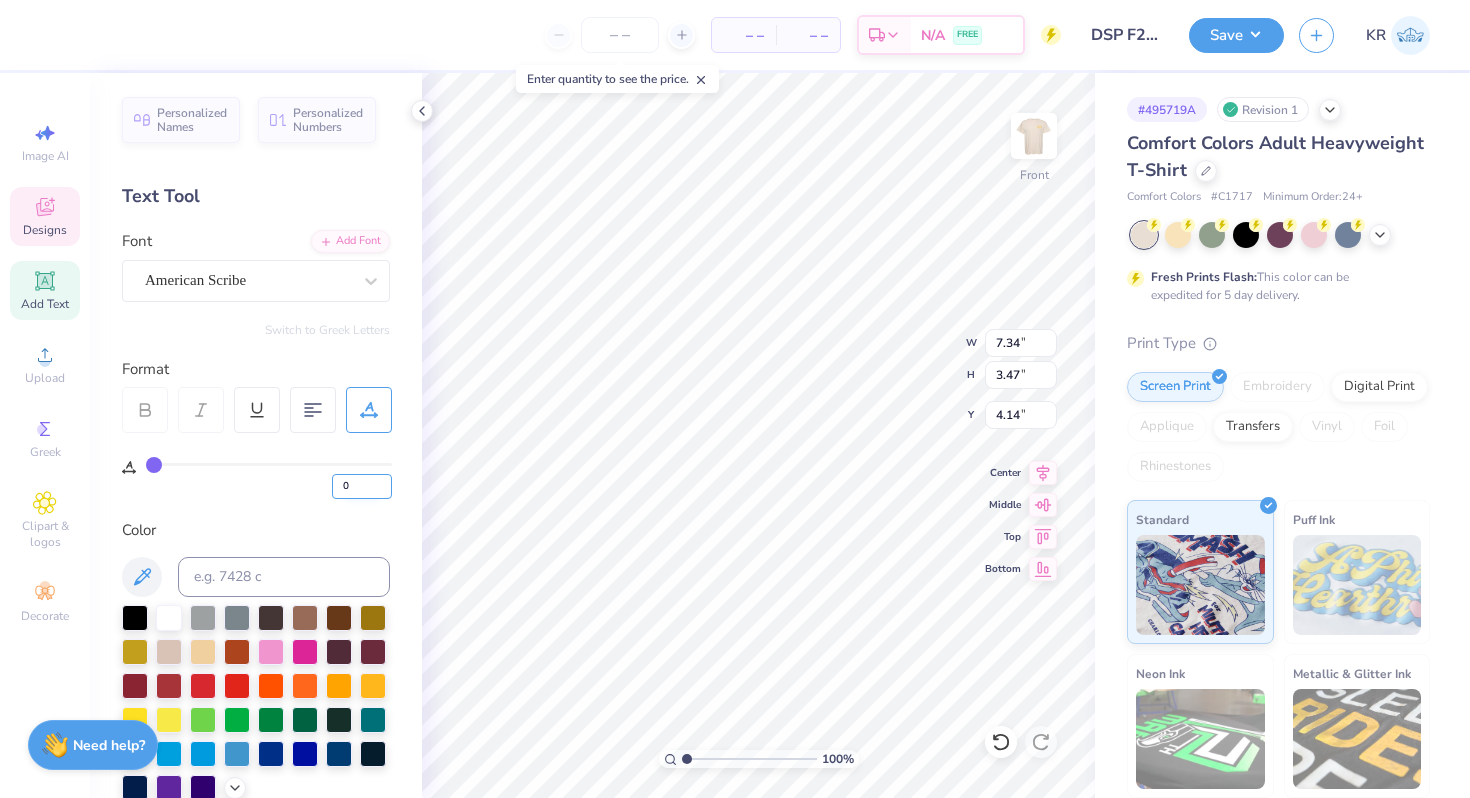 click on "0" at bounding box center [362, 486] 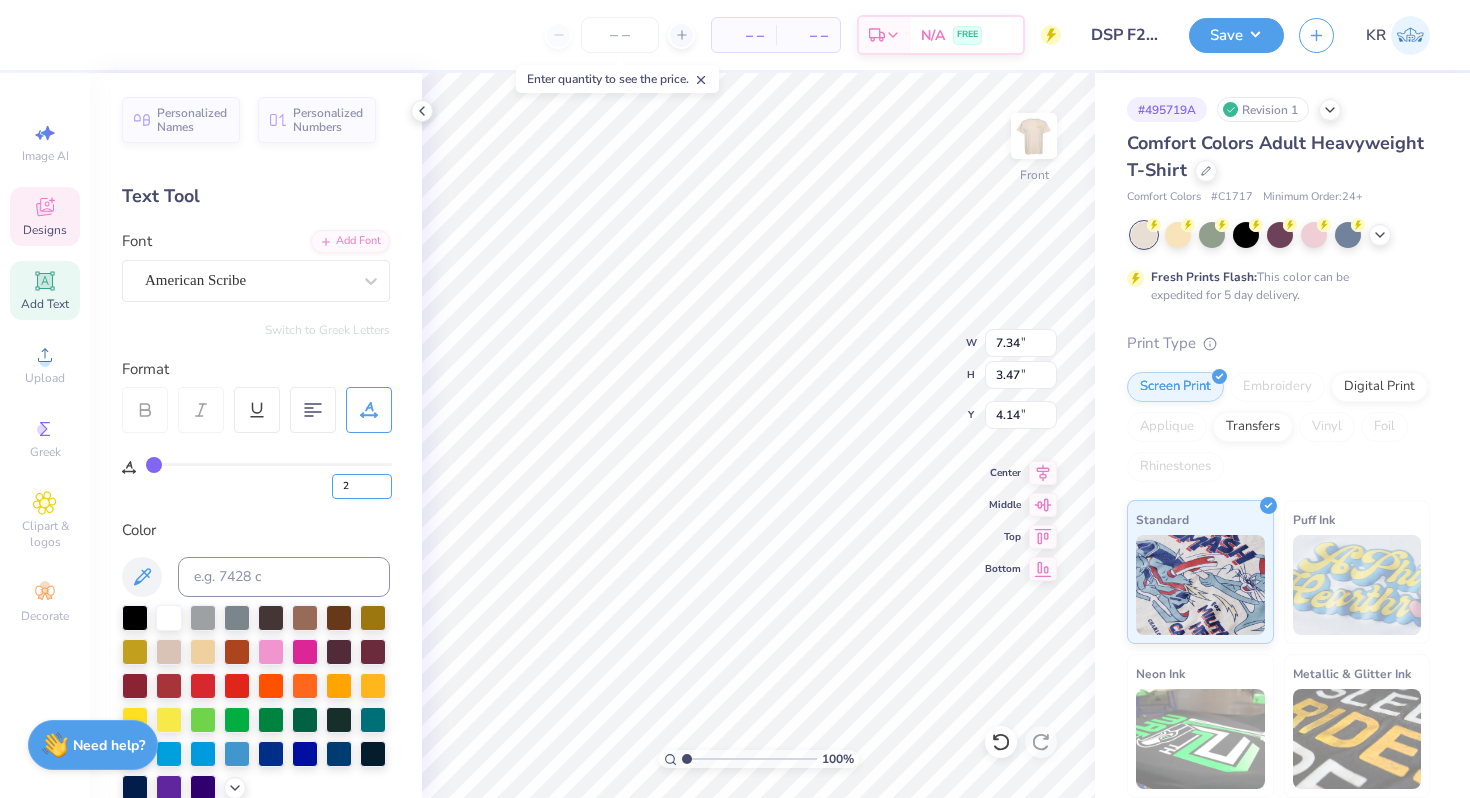type on "2" 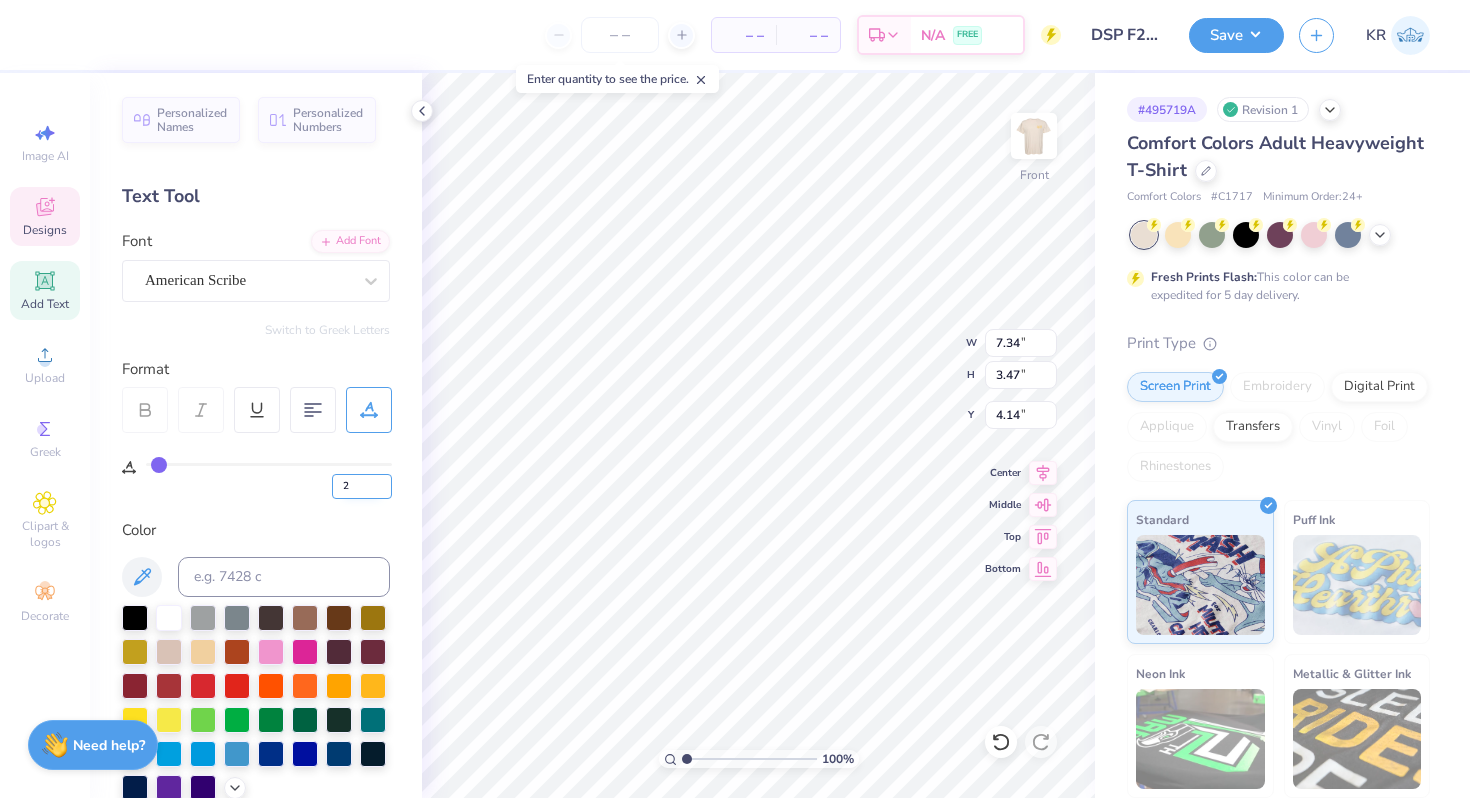 type on "7.56" 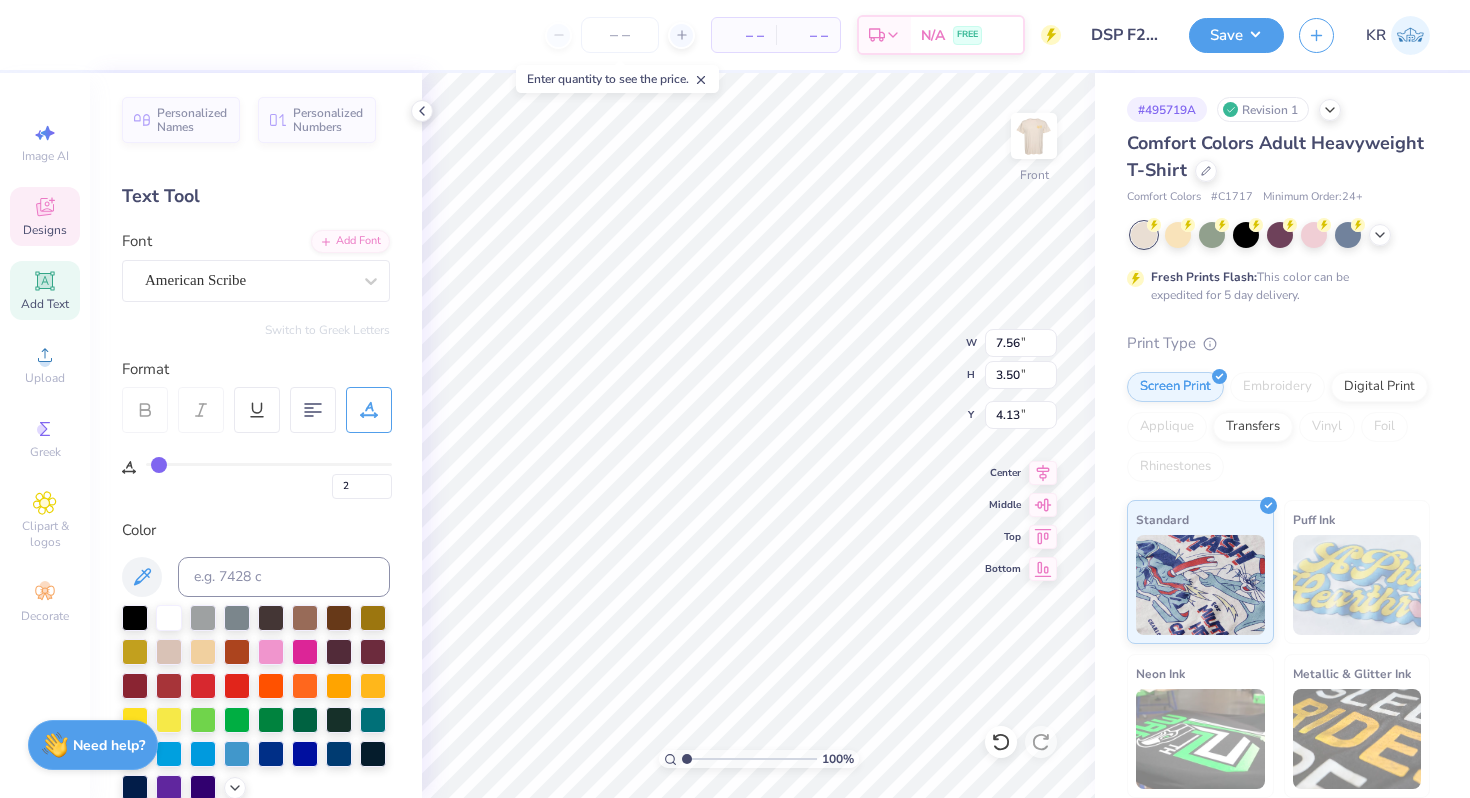 type on "0" 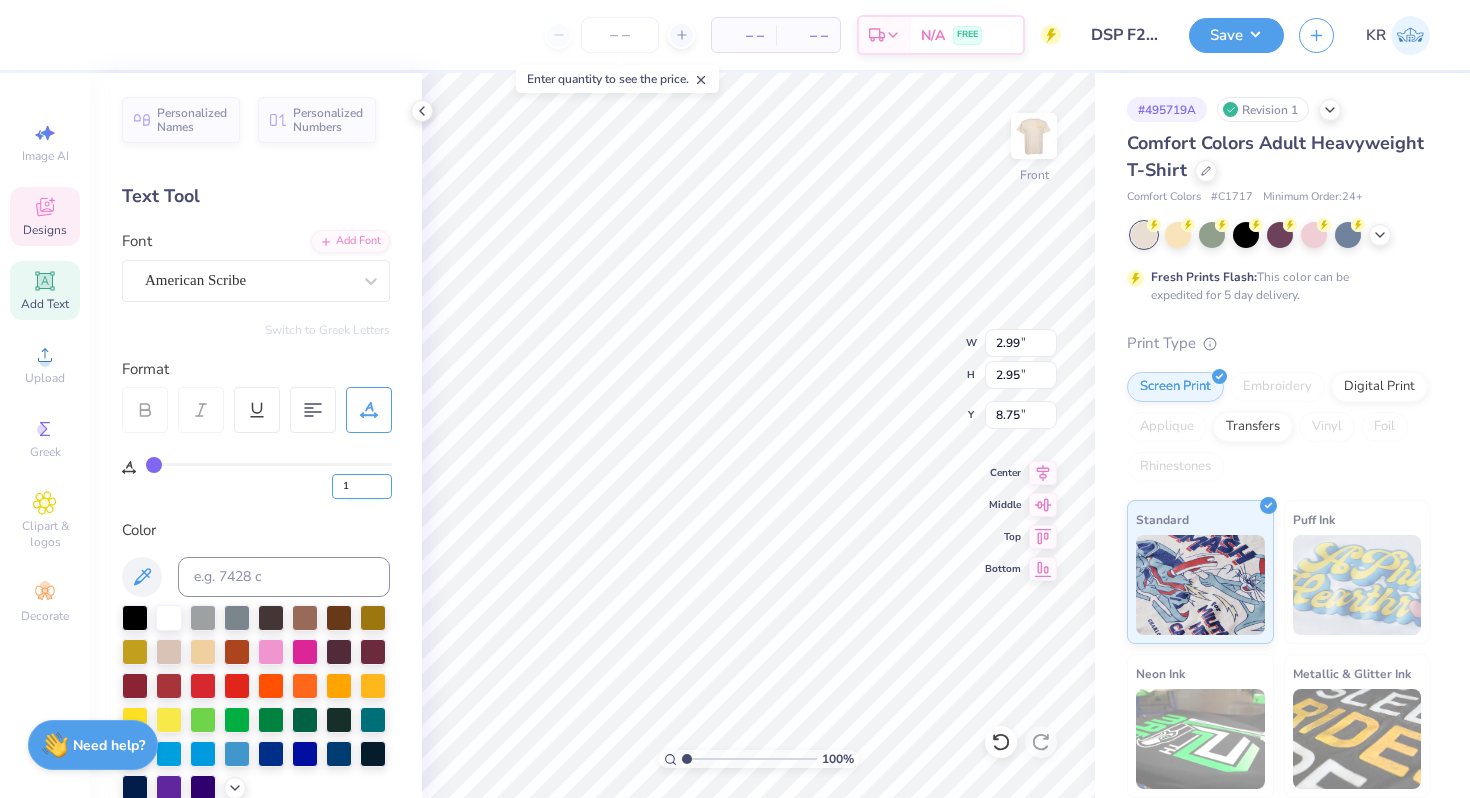 click on "1" at bounding box center (362, 486) 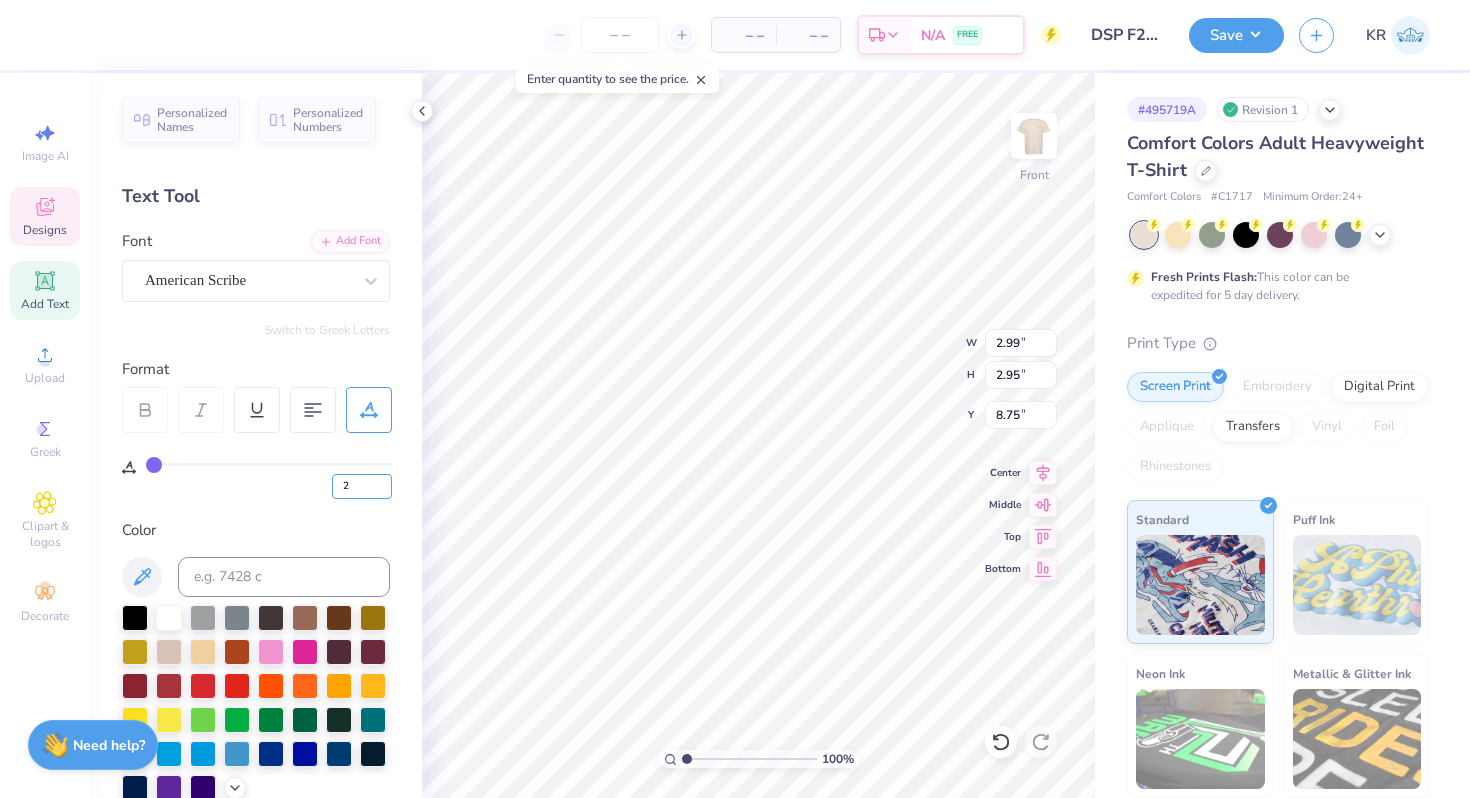 click on "2" at bounding box center (362, 486) 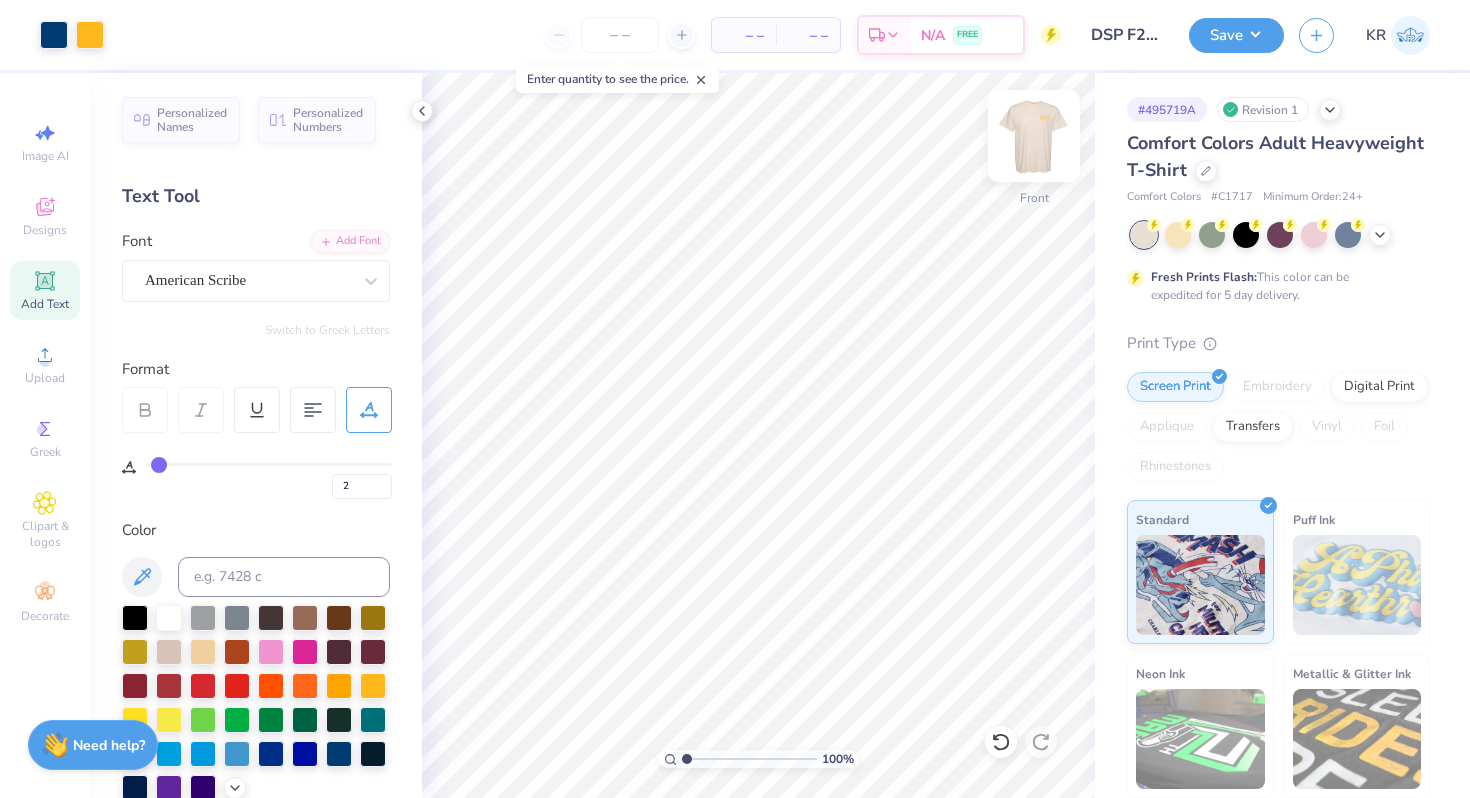 click at bounding box center [1034, 136] 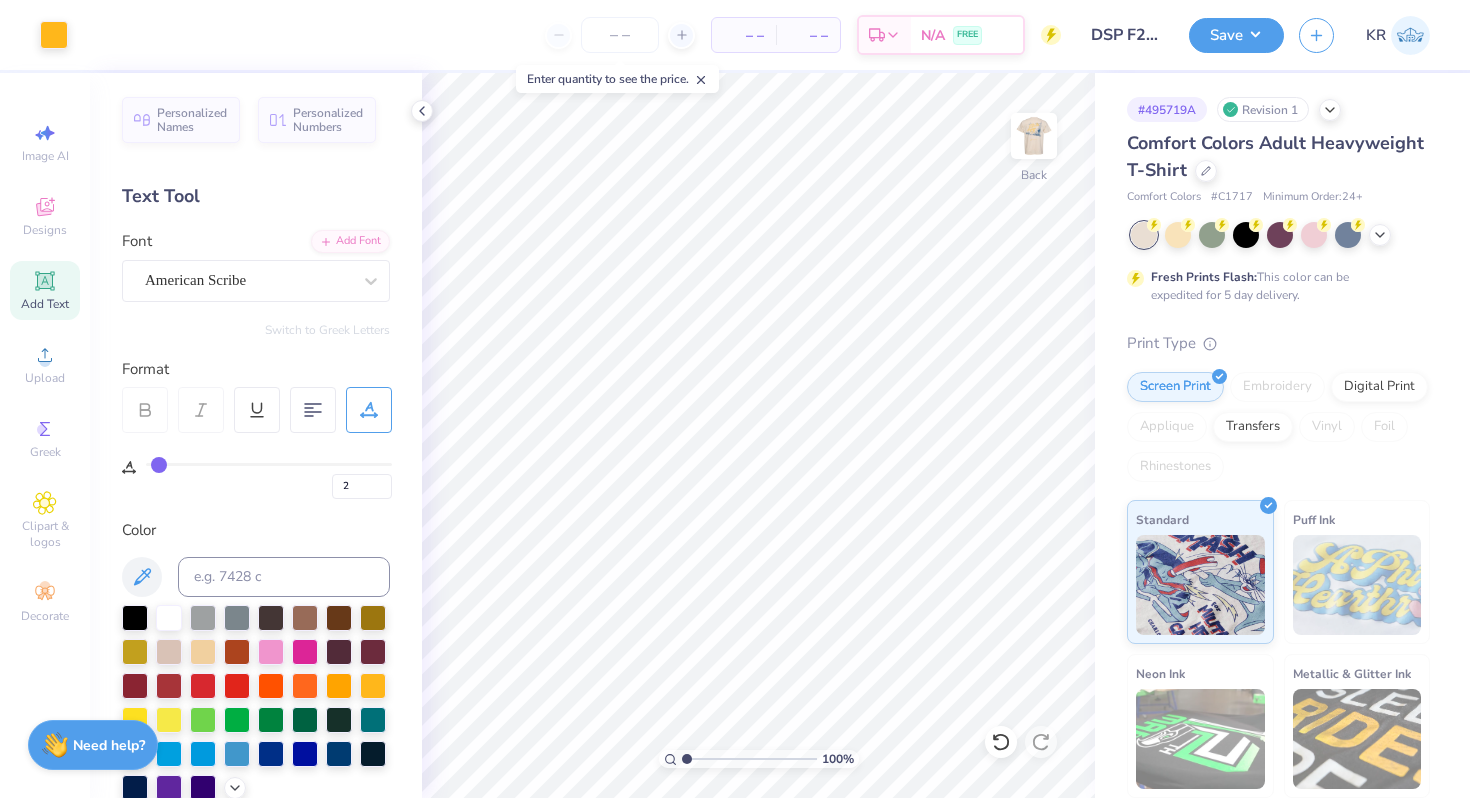 click at bounding box center (1034, 136) 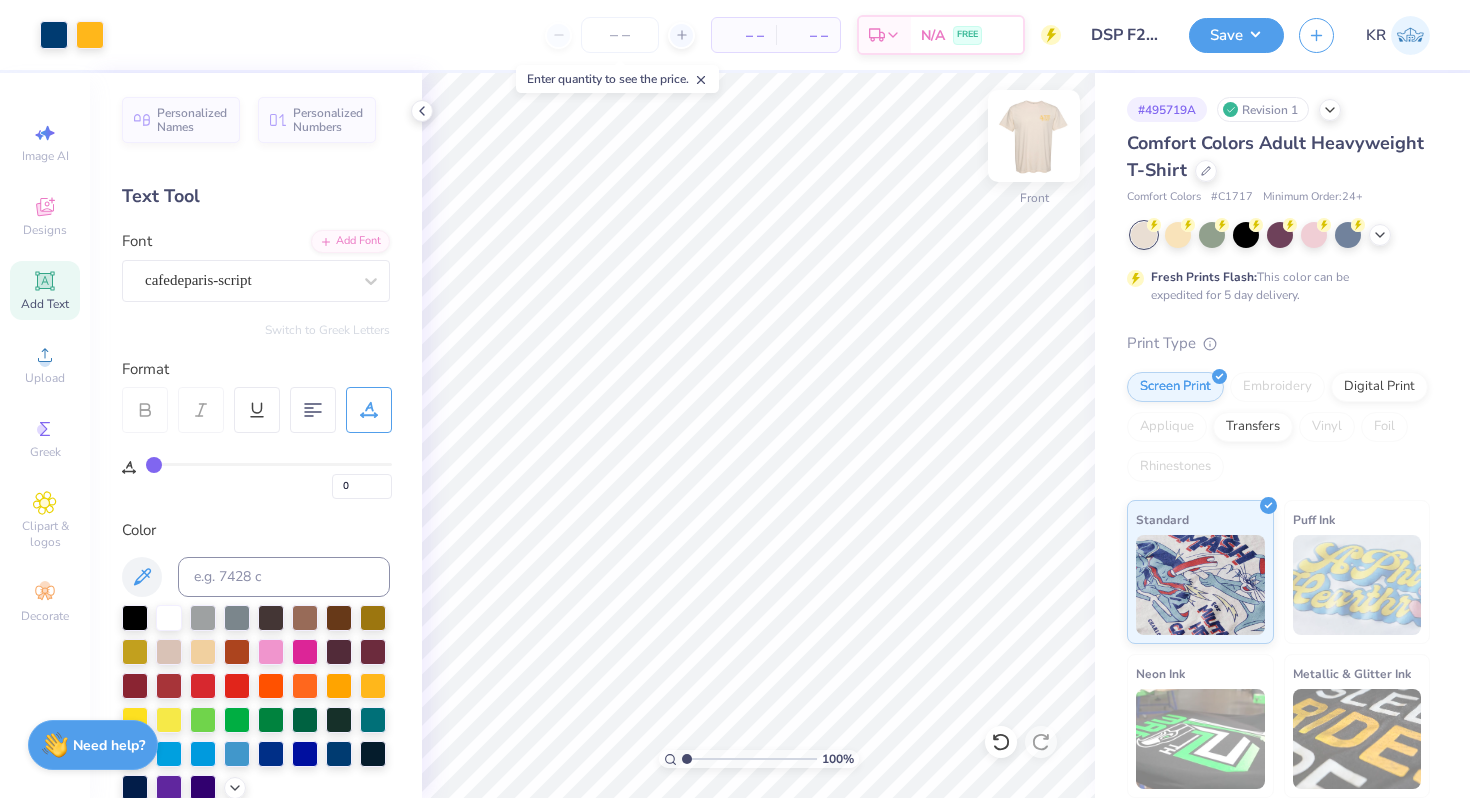 click at bounding box center [1034, 136] 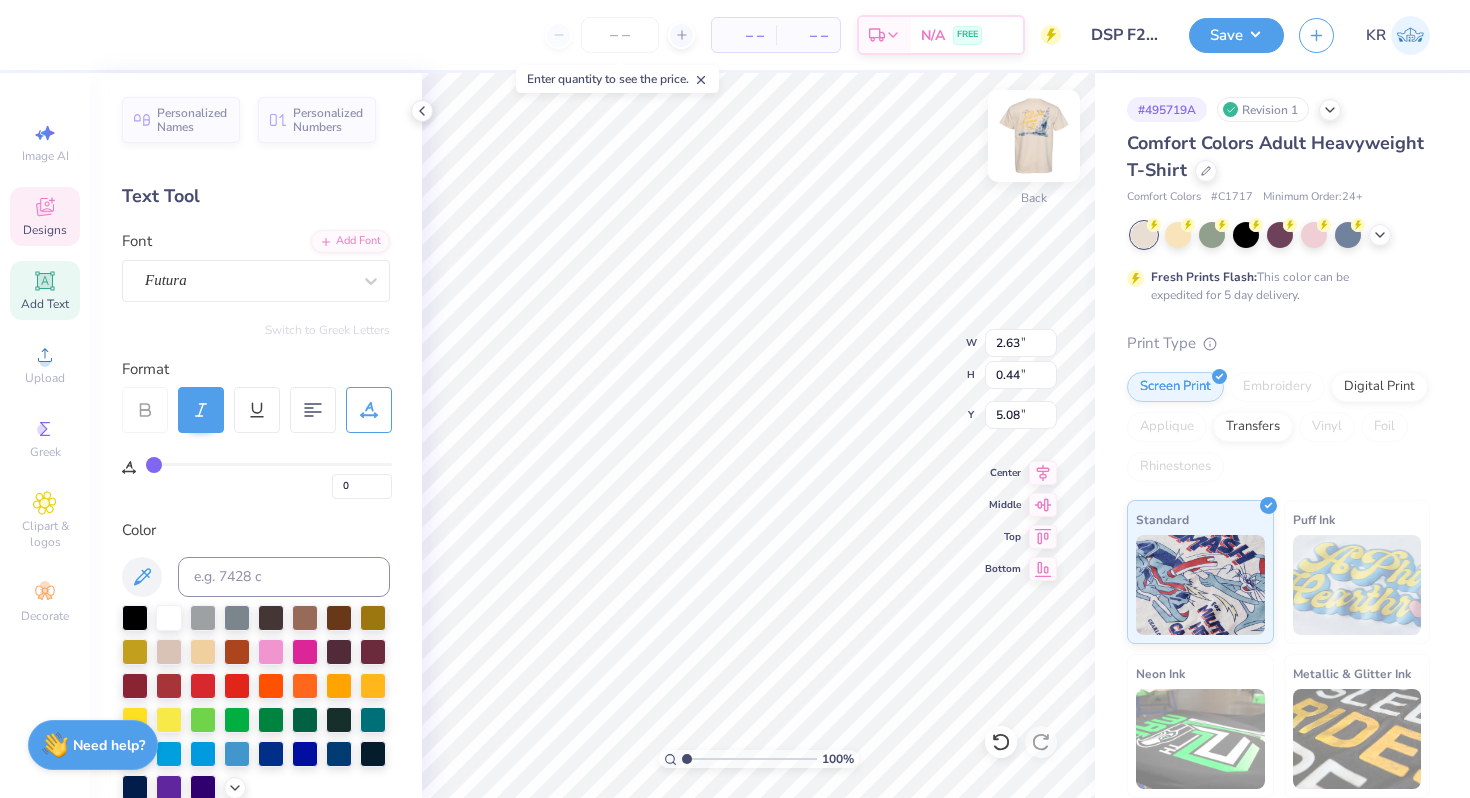 click at bounding box center (1034, 136) 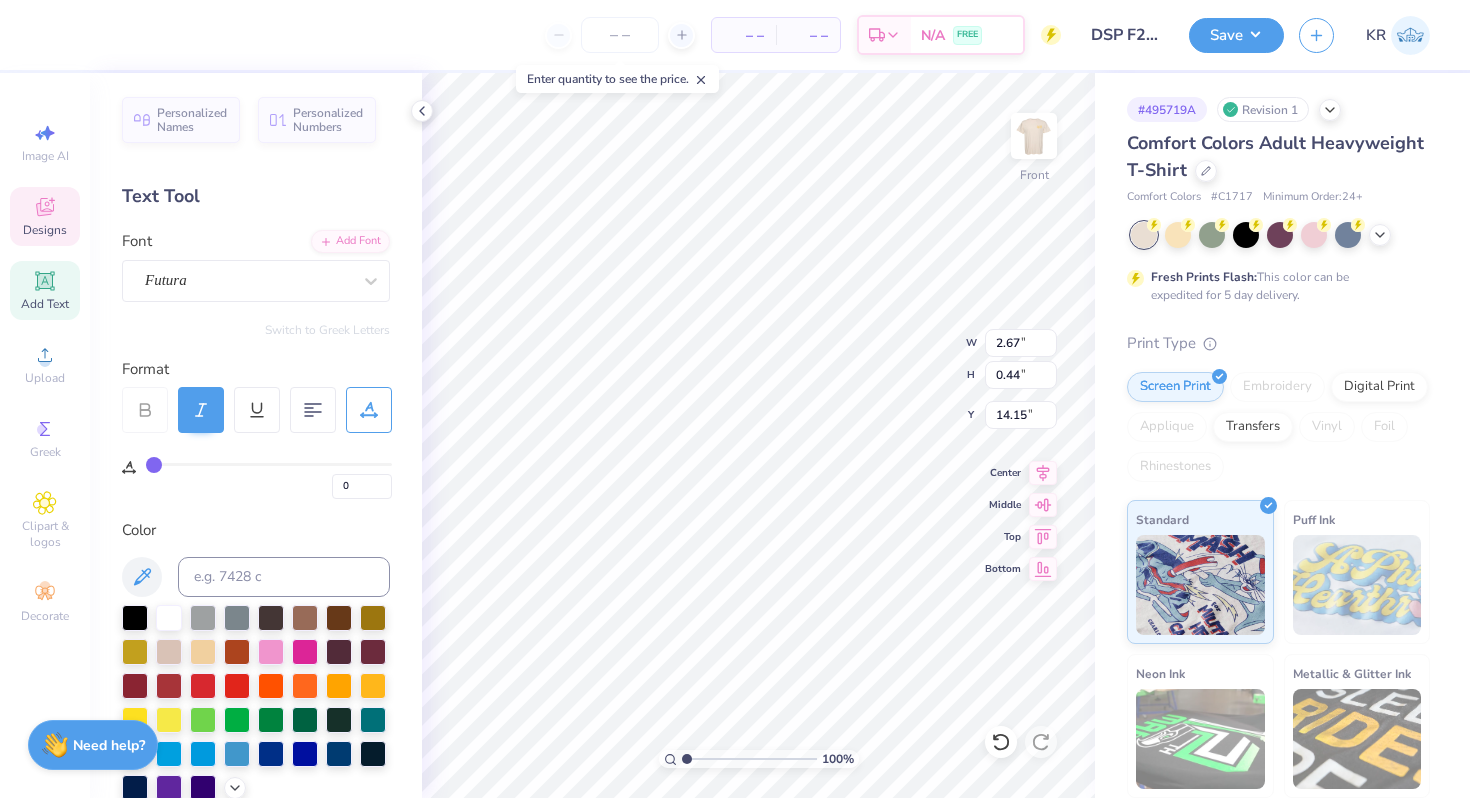 scroll, scrollTop: 0, scrollLeft: 7, axis: horizontal 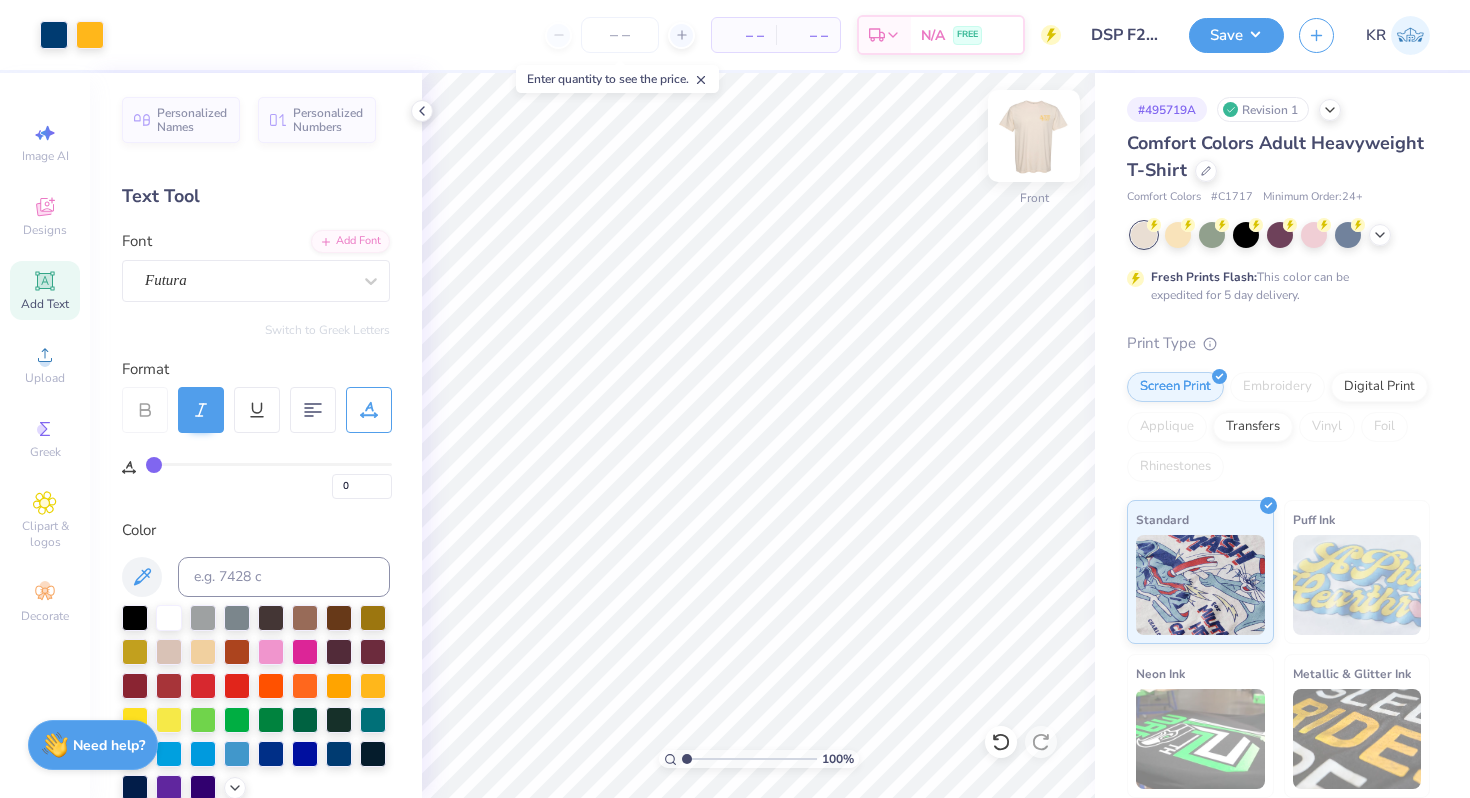 click at bounding box center [1034, 136] 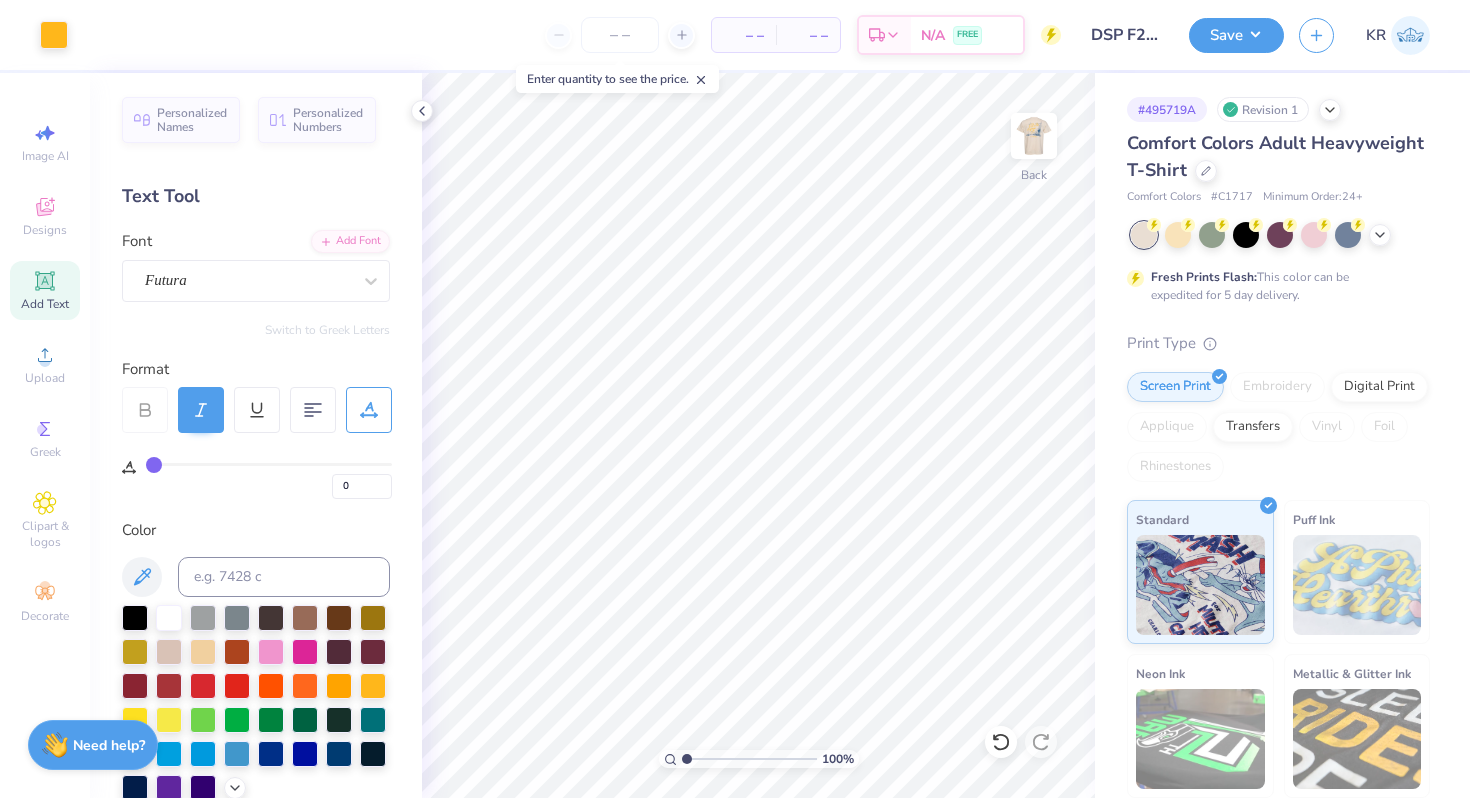 click at bounding box center (1034, 136) 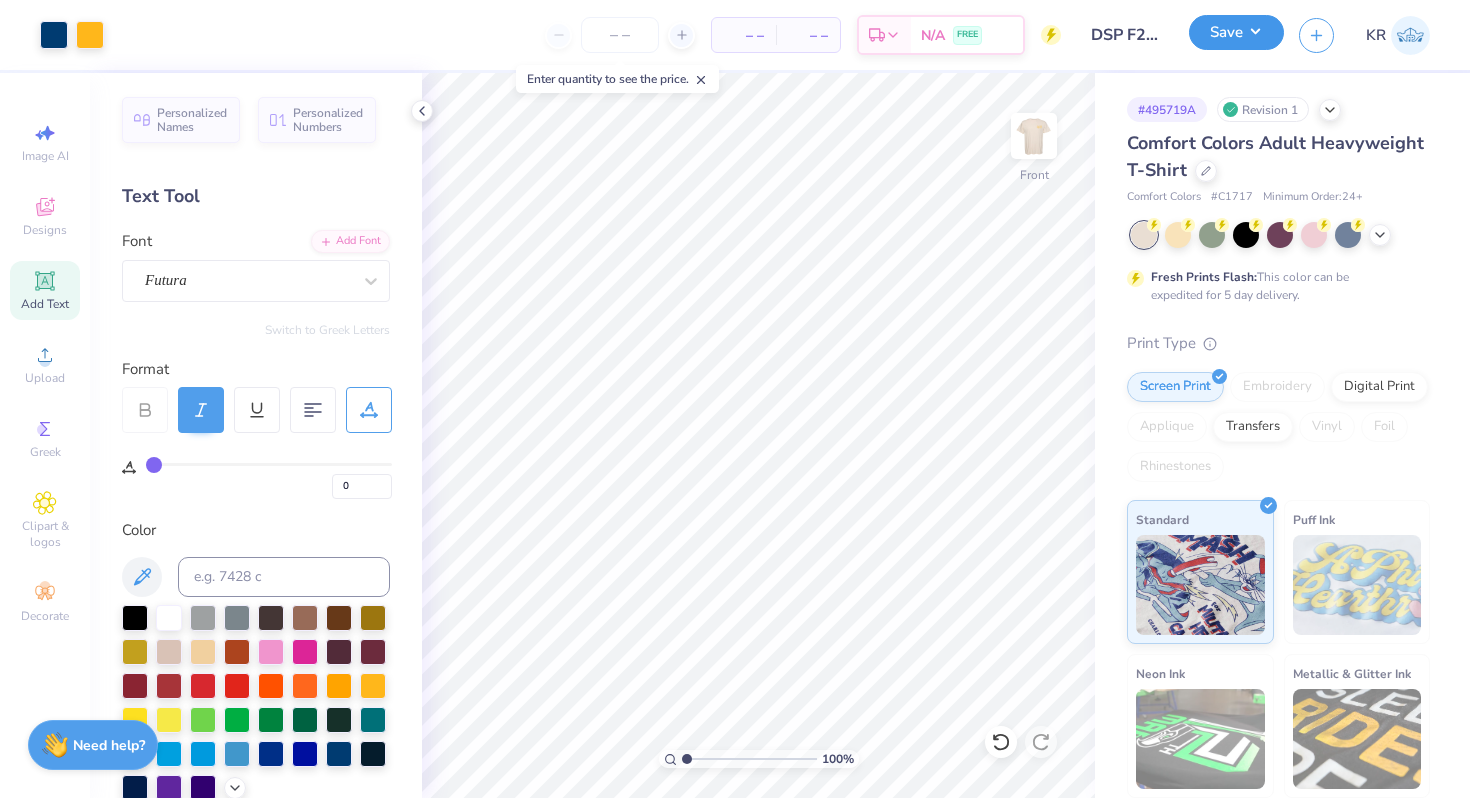 click on "Save" at bounding box center (1236, 32) 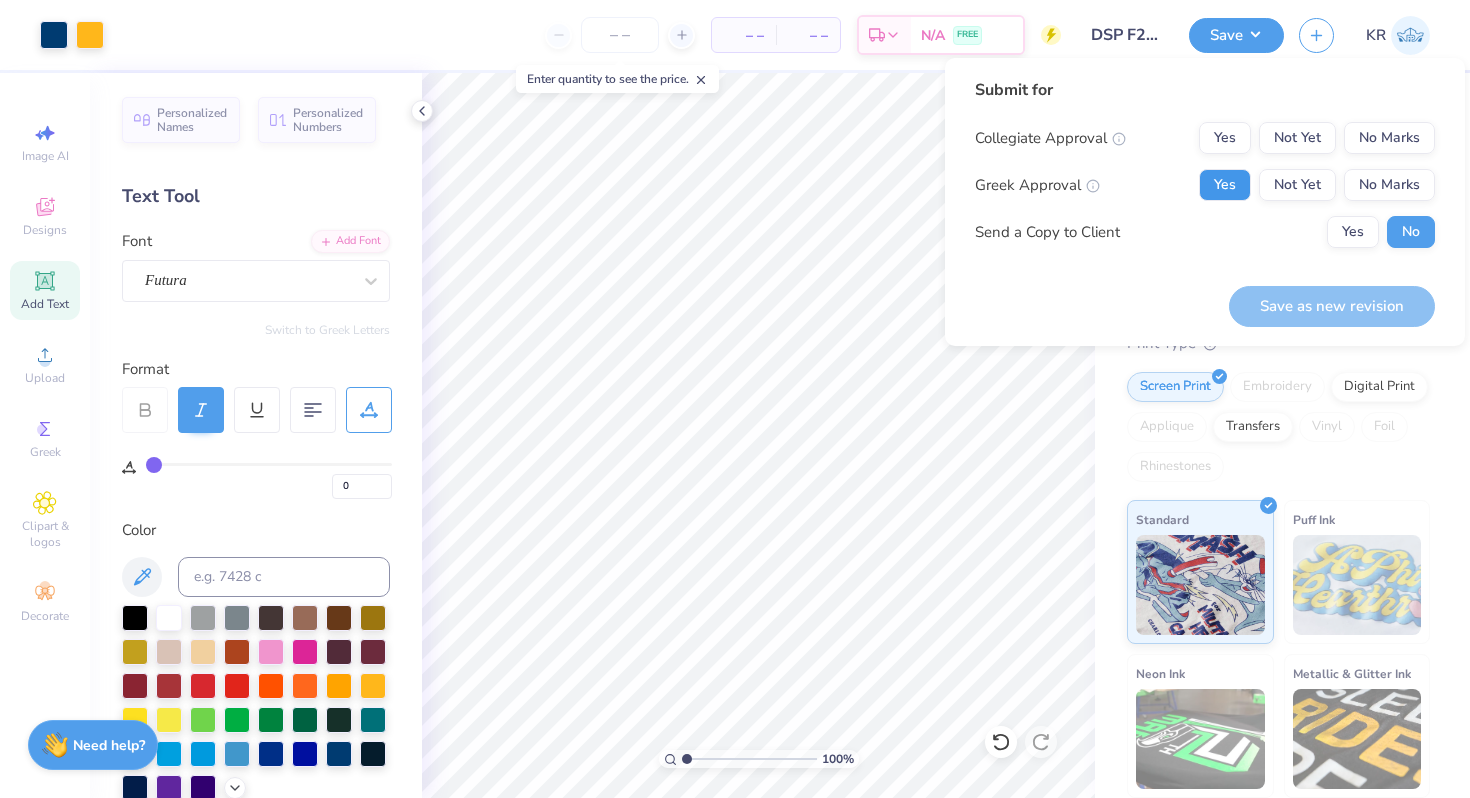 click on "Yes" at bounding box center (1225, 185) 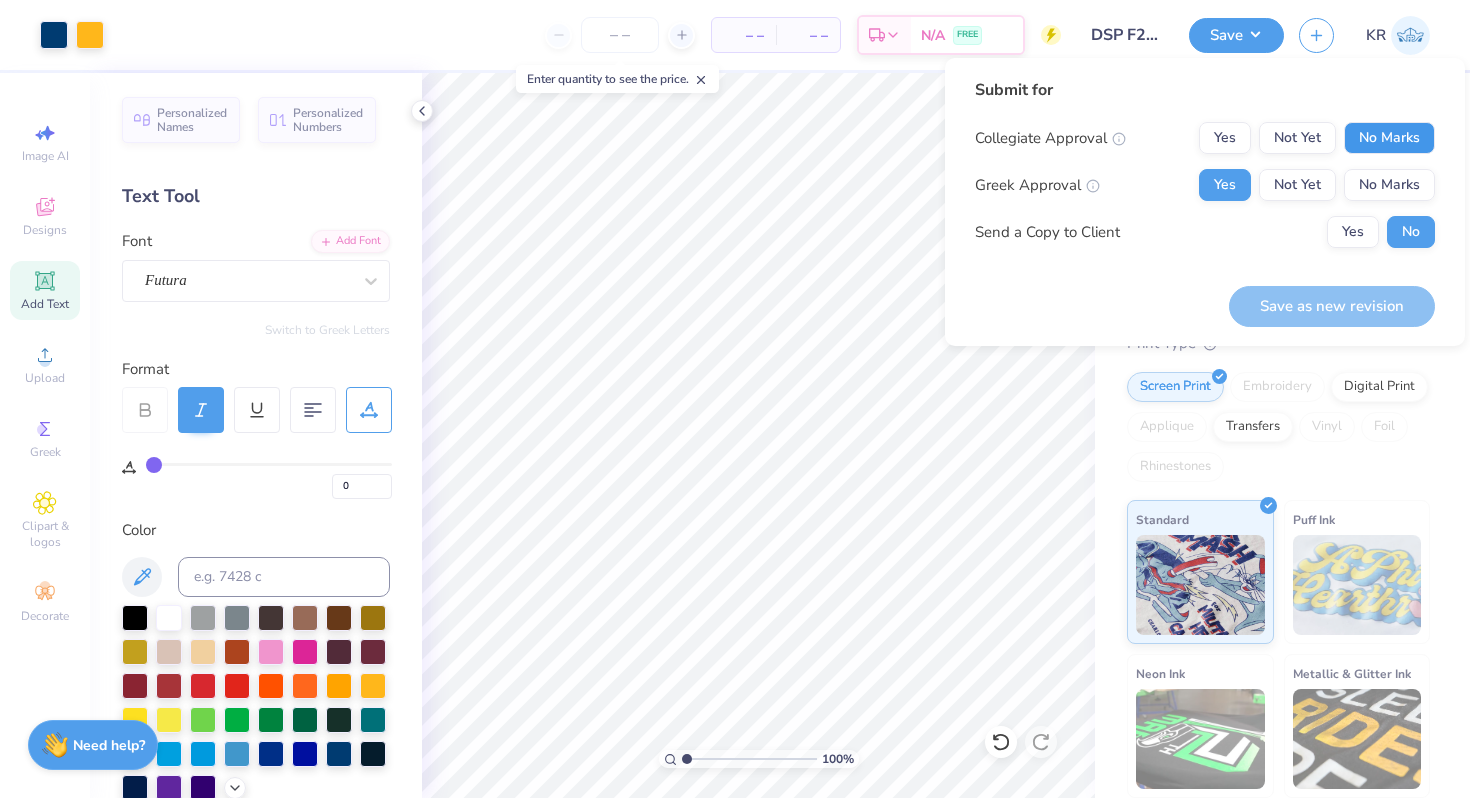 click on "No Marks" at bounding box center (1389, 138) 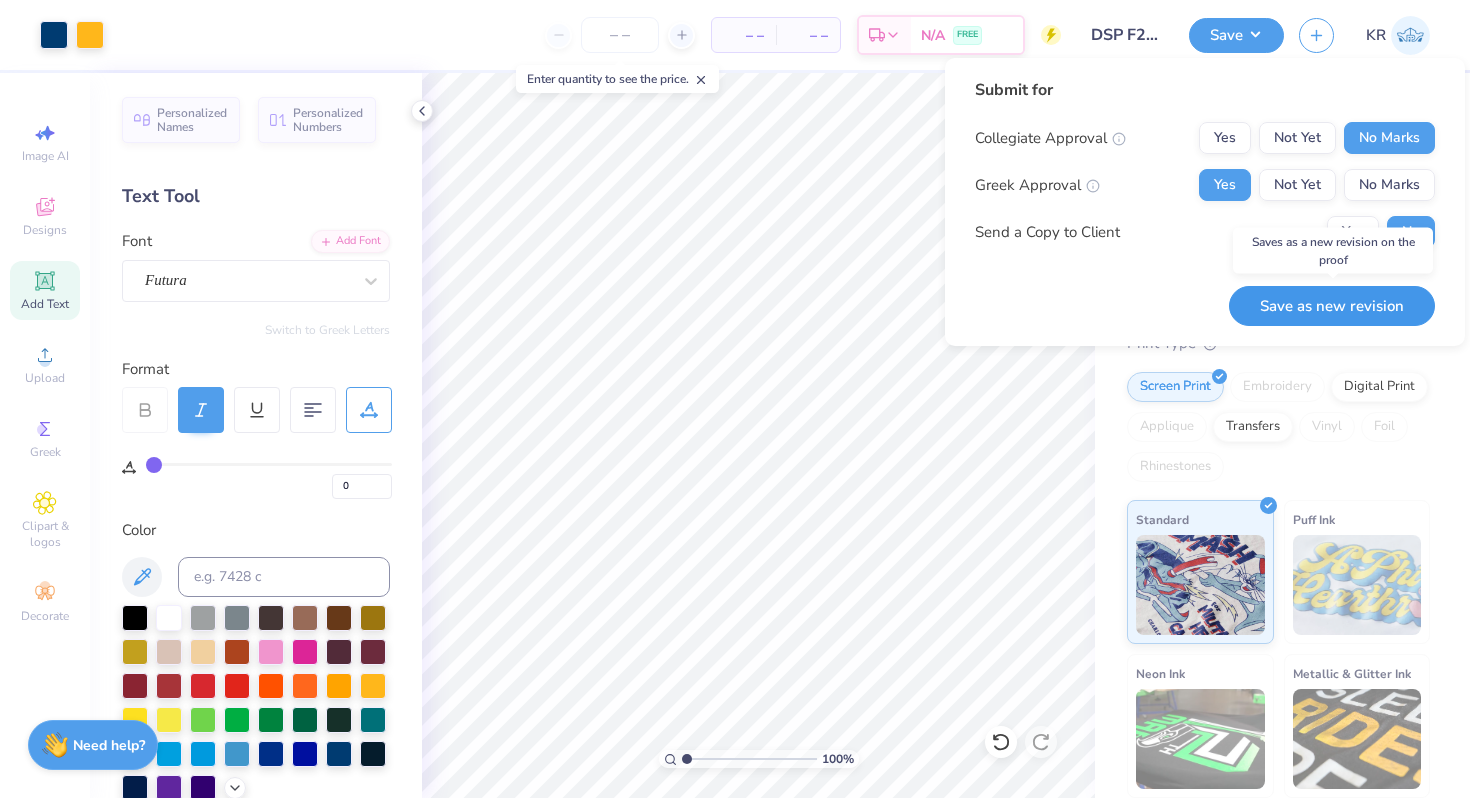 click on "Save as new revision" at bounding box center [1332, 306] 